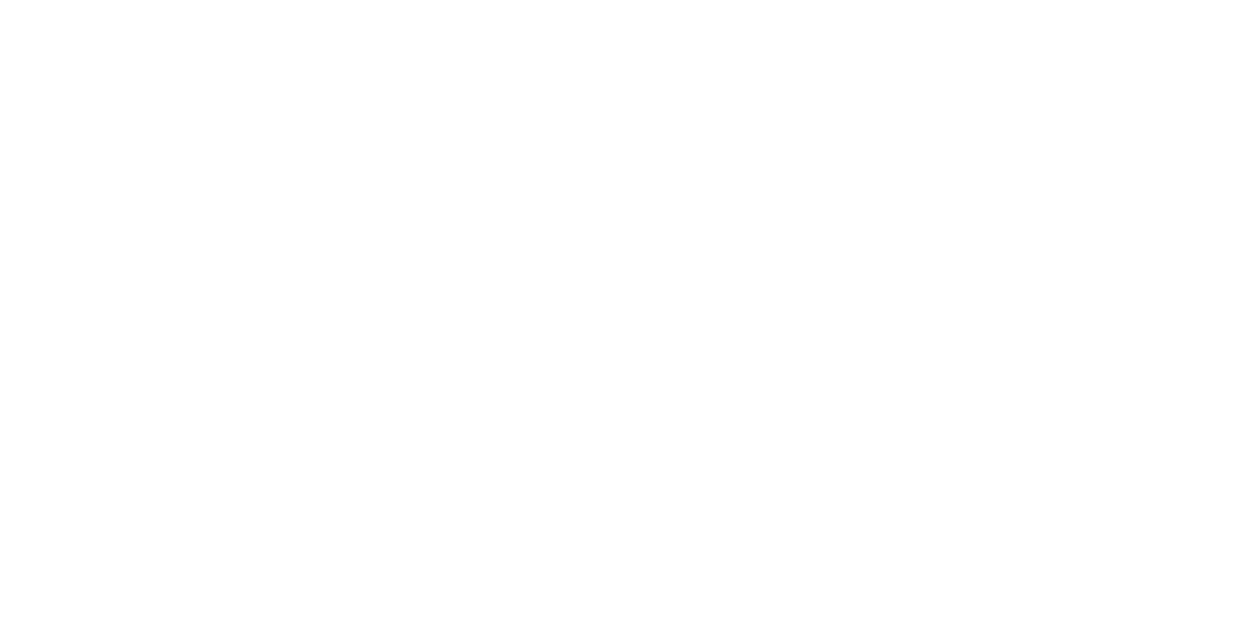 scroll, scrollTop: 0, scrollLeft: 0, axis: both 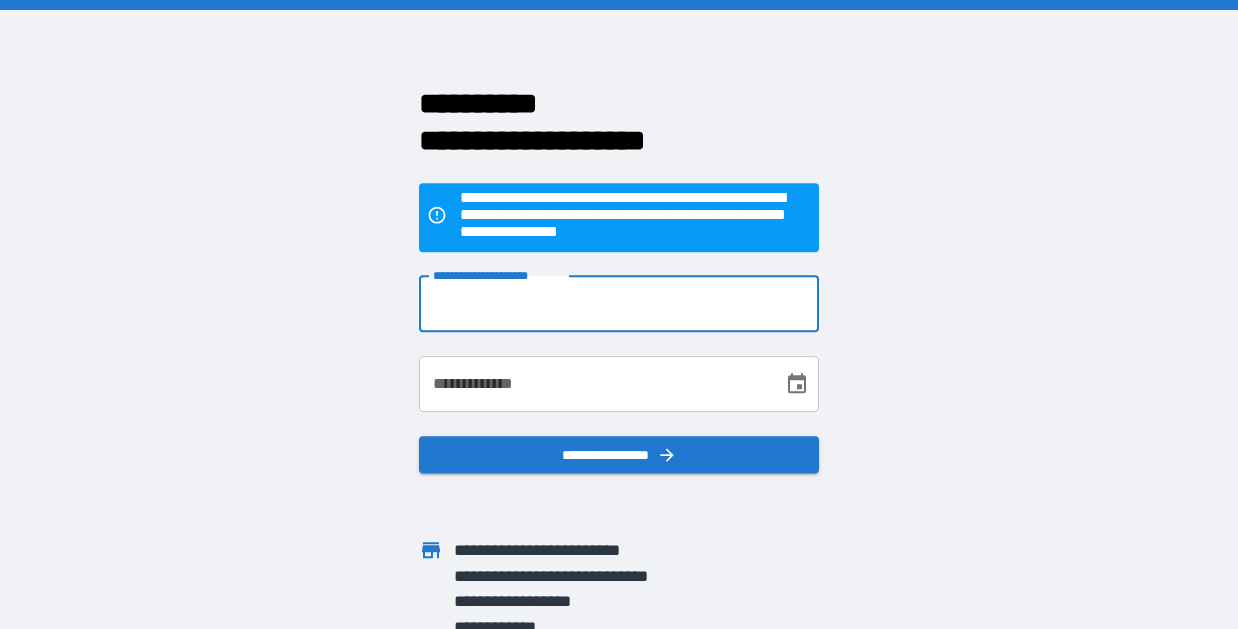 click on "**********" at bounding box center [619, 304] 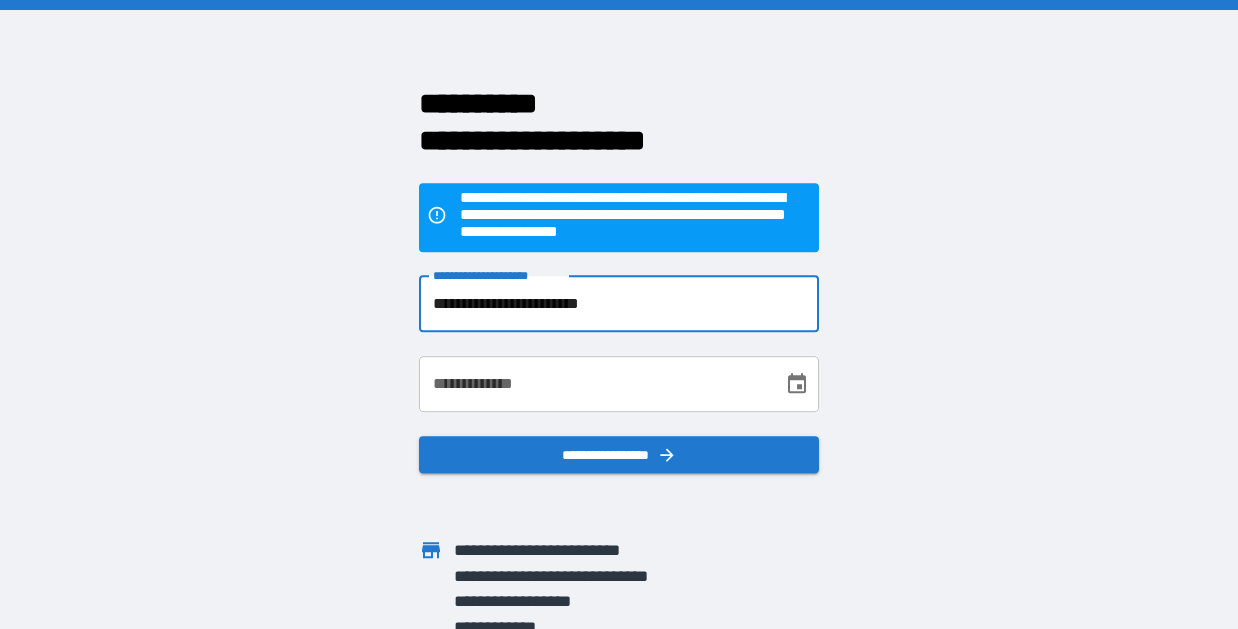 type on "**********" 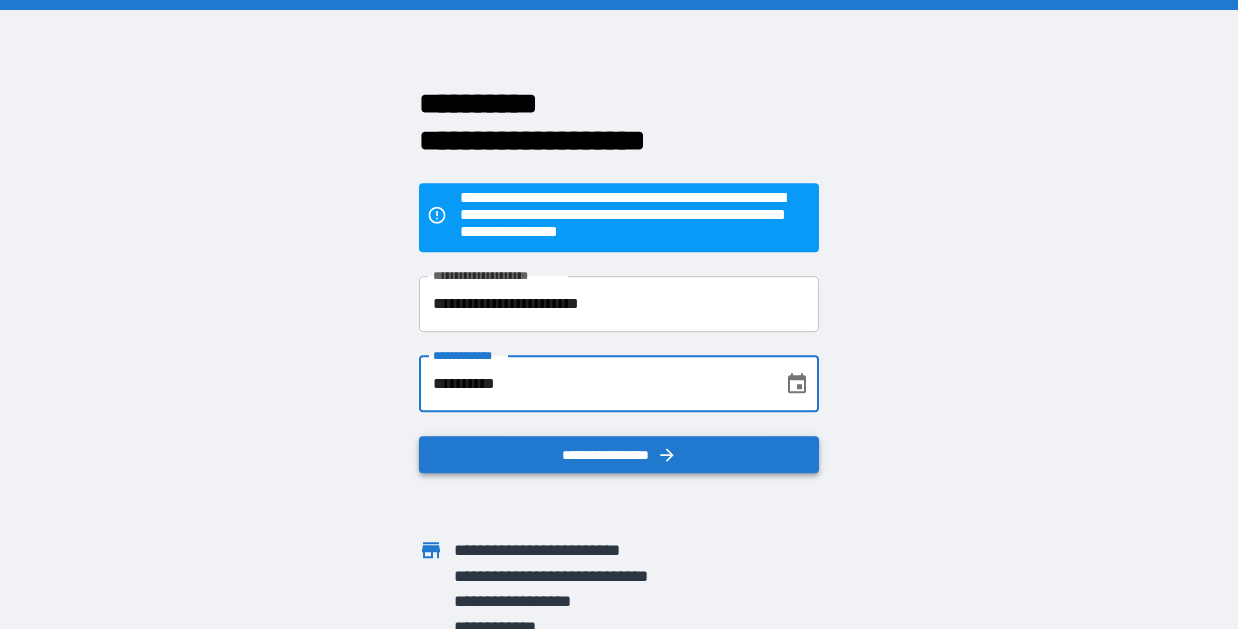 type on "**********" 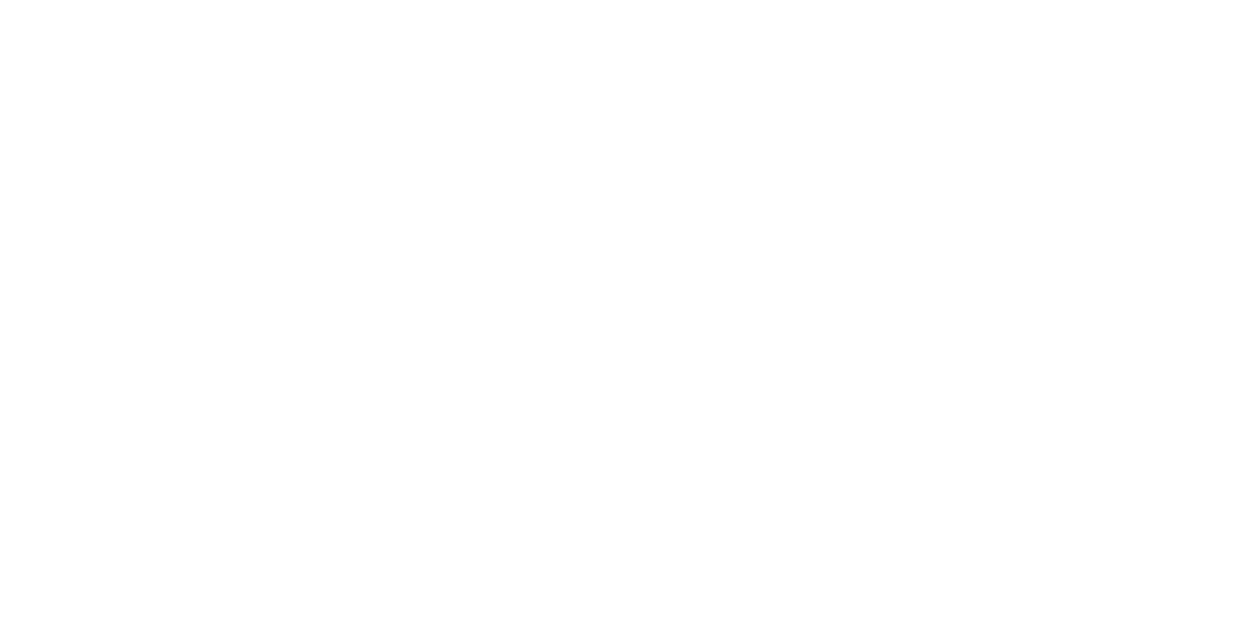 scroll, scrollTop: 0, scrollLeft: 0, axis: both 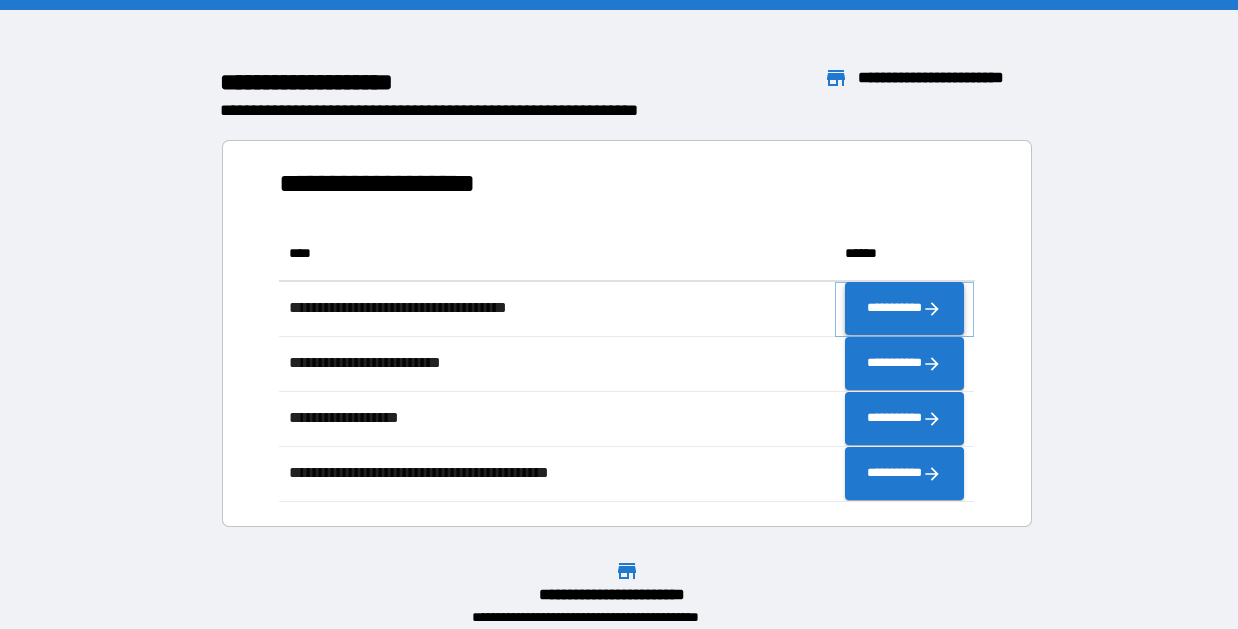 click on "**********" at bounding box center (904, 309) 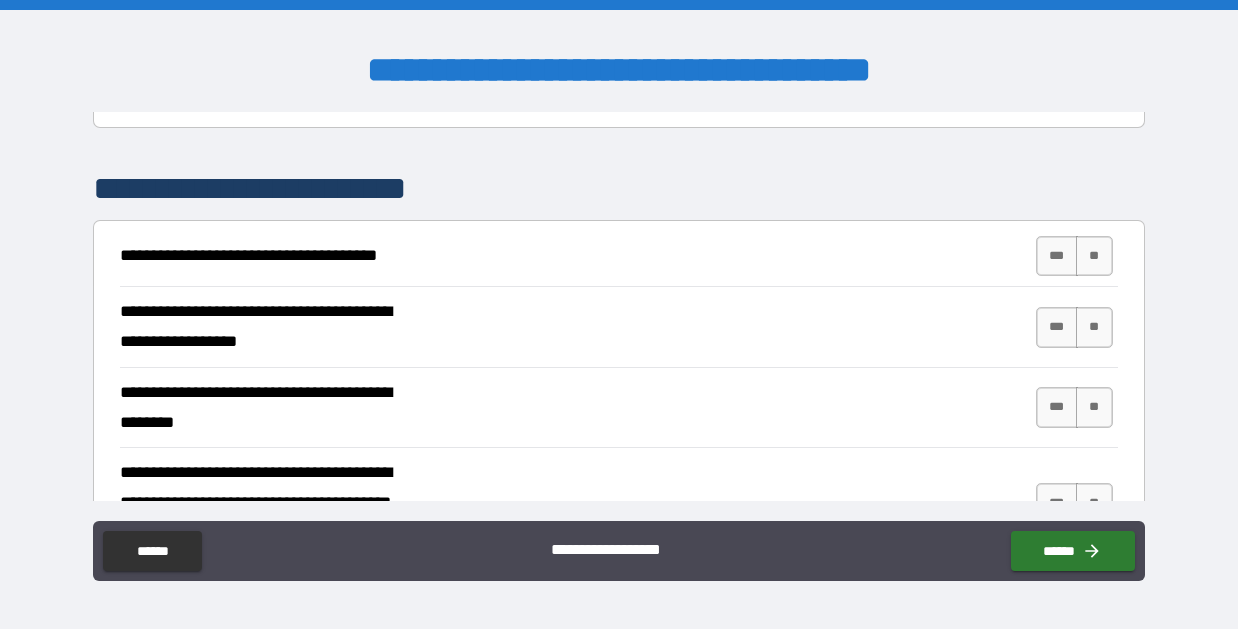 scroll, scrollTop: 304, scrollLeft: 0, axis: vertical 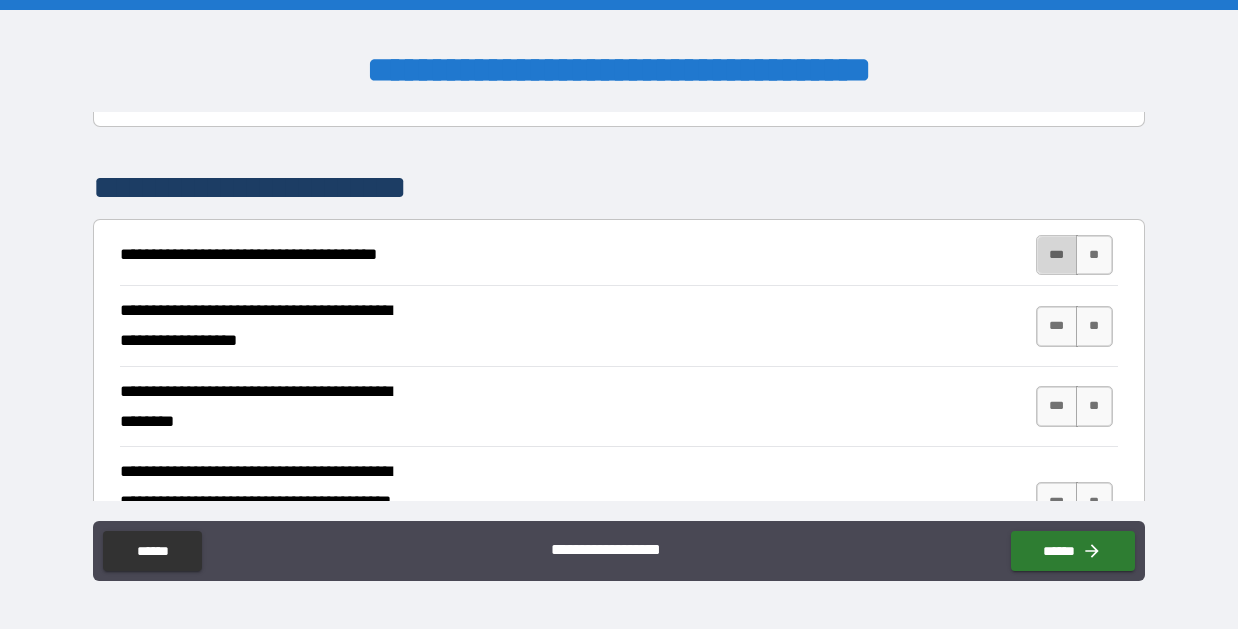 click on "***" at bounding box center (1057, 255) 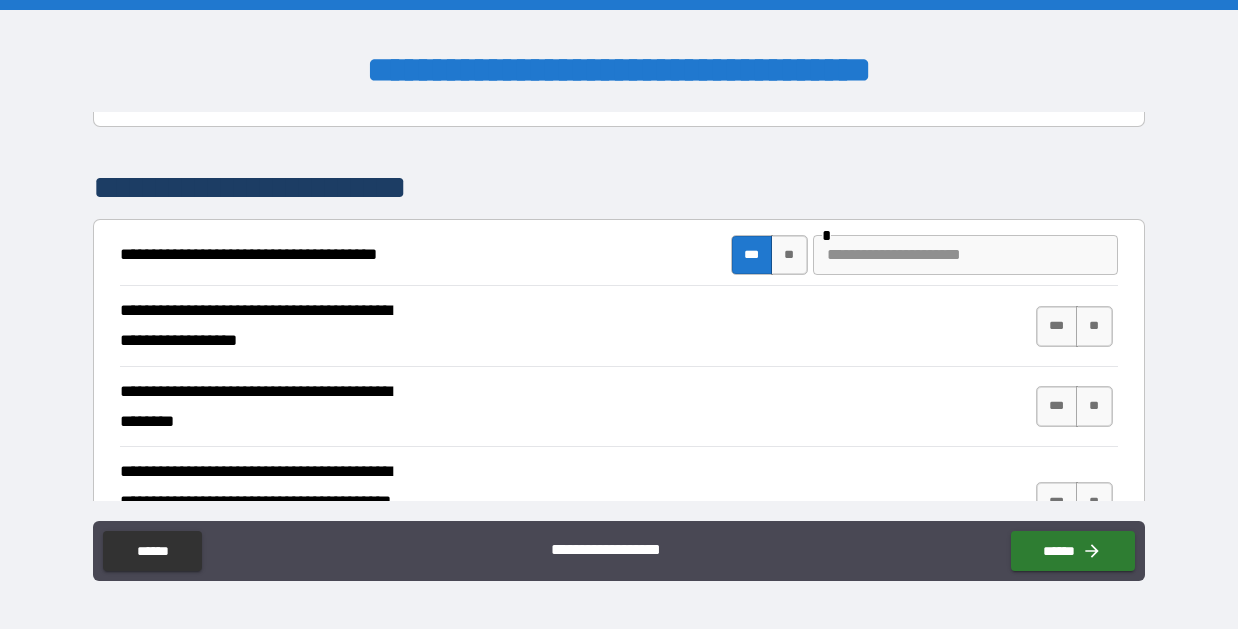 scroll, scrollTop: 311, scrollLeft: 0, axis: vertical 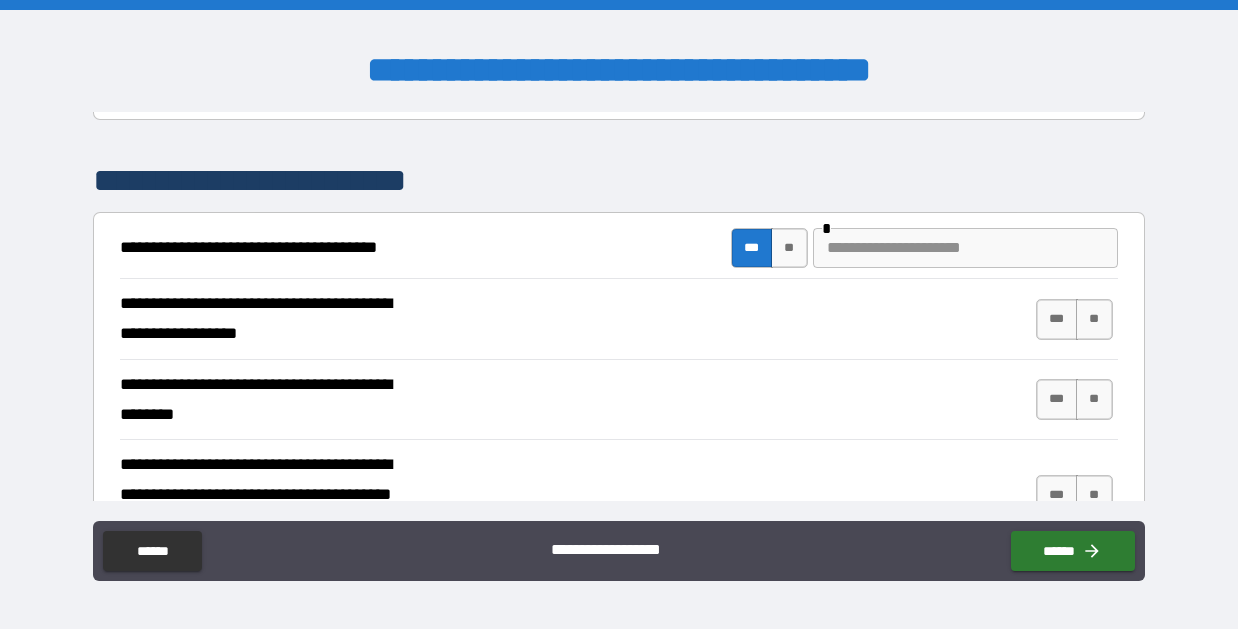 click at bounding box center [965, 248] 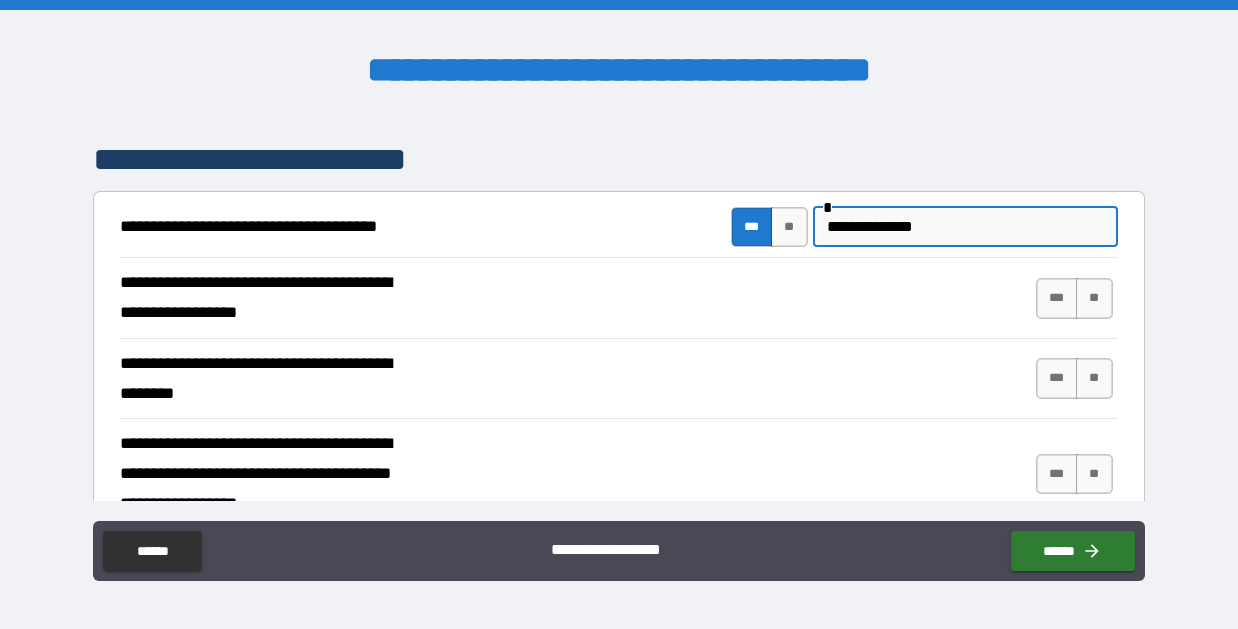 scroll, scrollTop: 335, scrollLeft: 0, axis: vertical 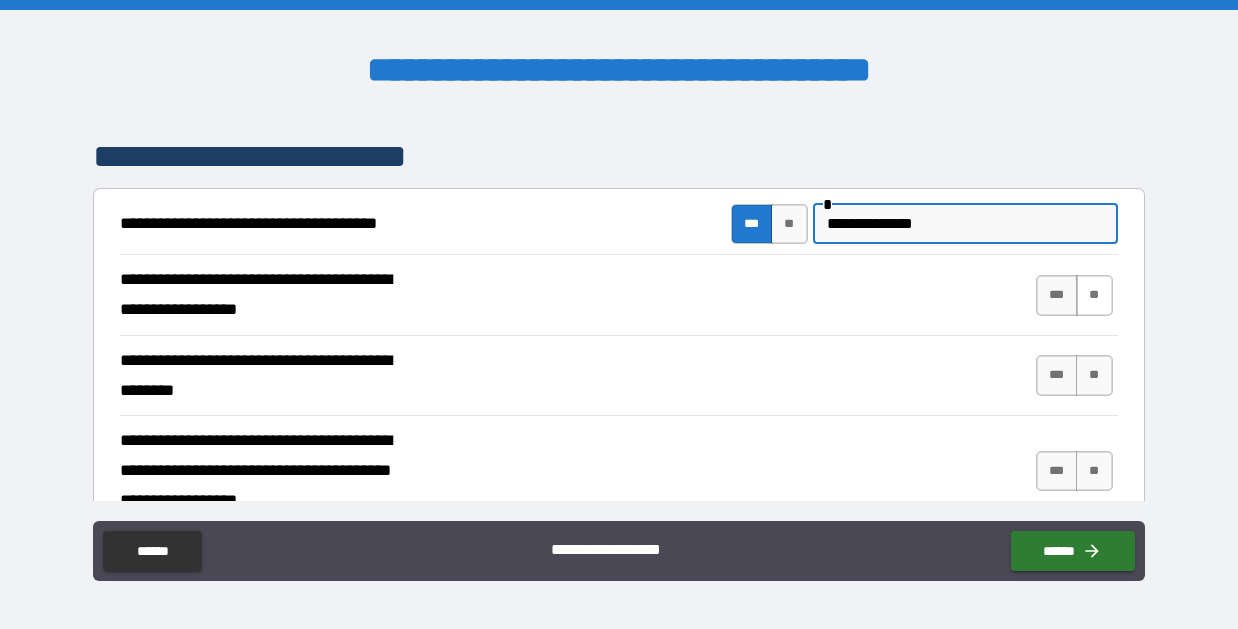 type on "**********" 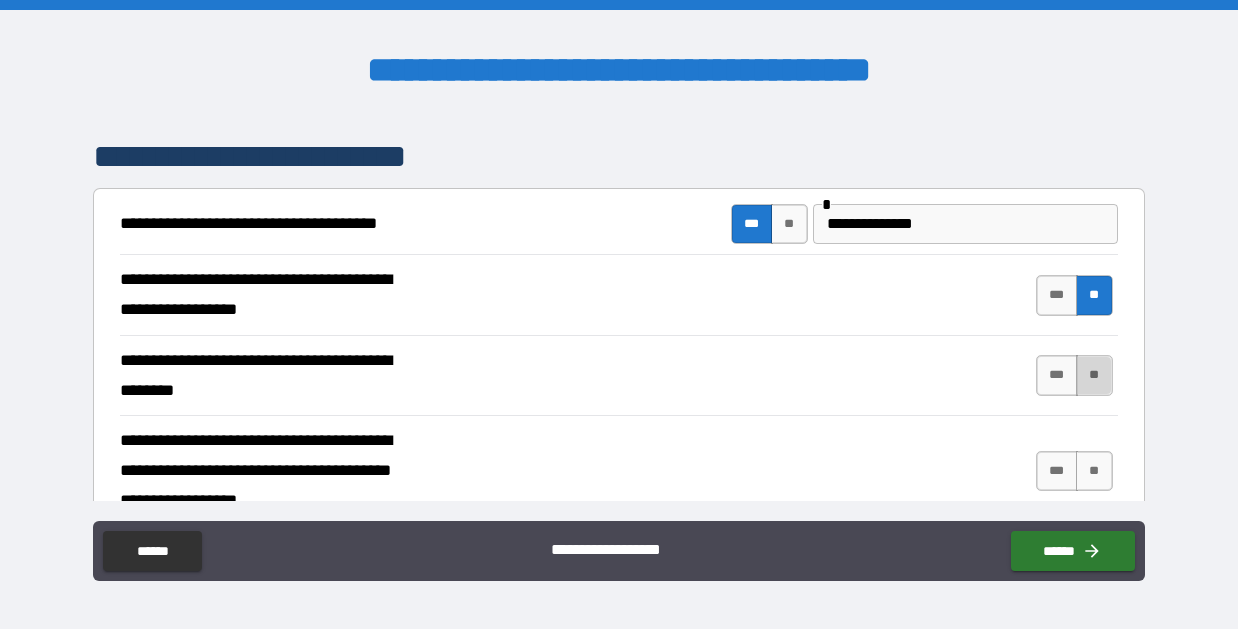 click on "**" at bounding box center (1094, 375) 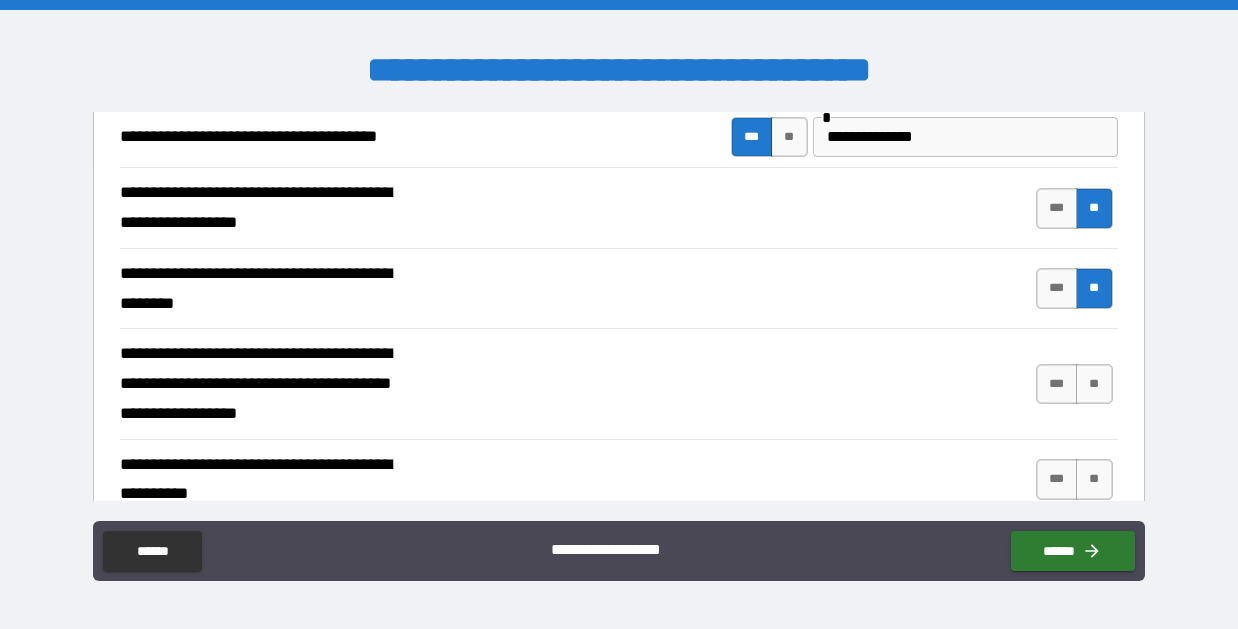 scroll, scrollTop: 426, scrollLeft: 0, axis: vertical 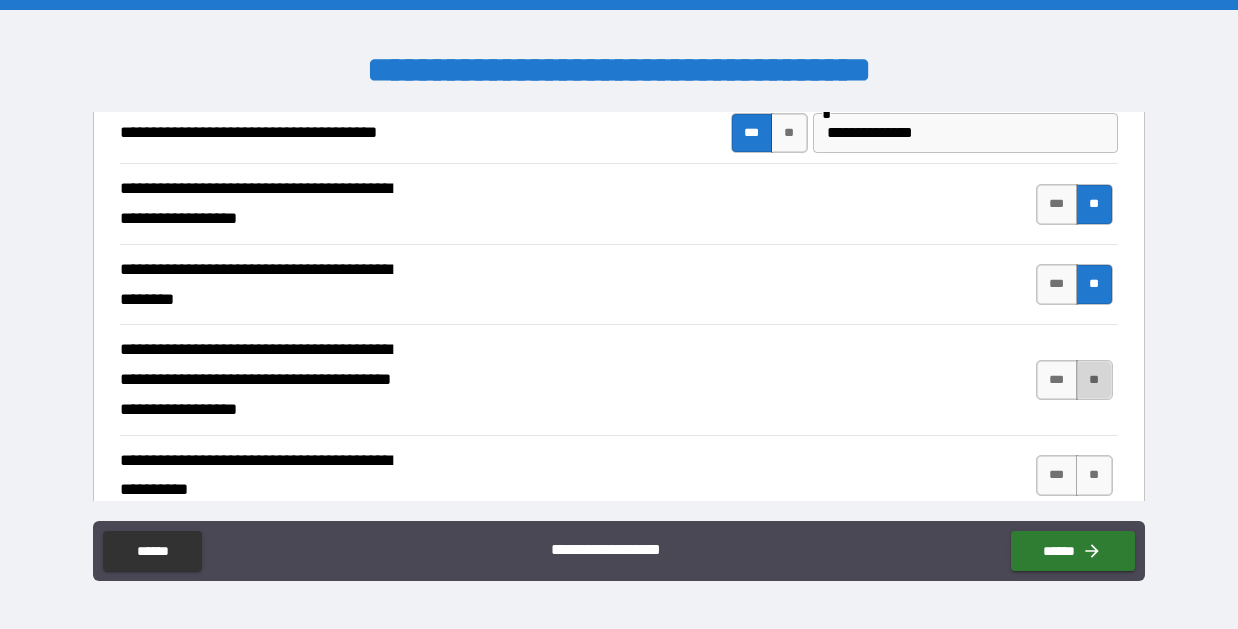 click on "**" at bounding box center [1094, 380] 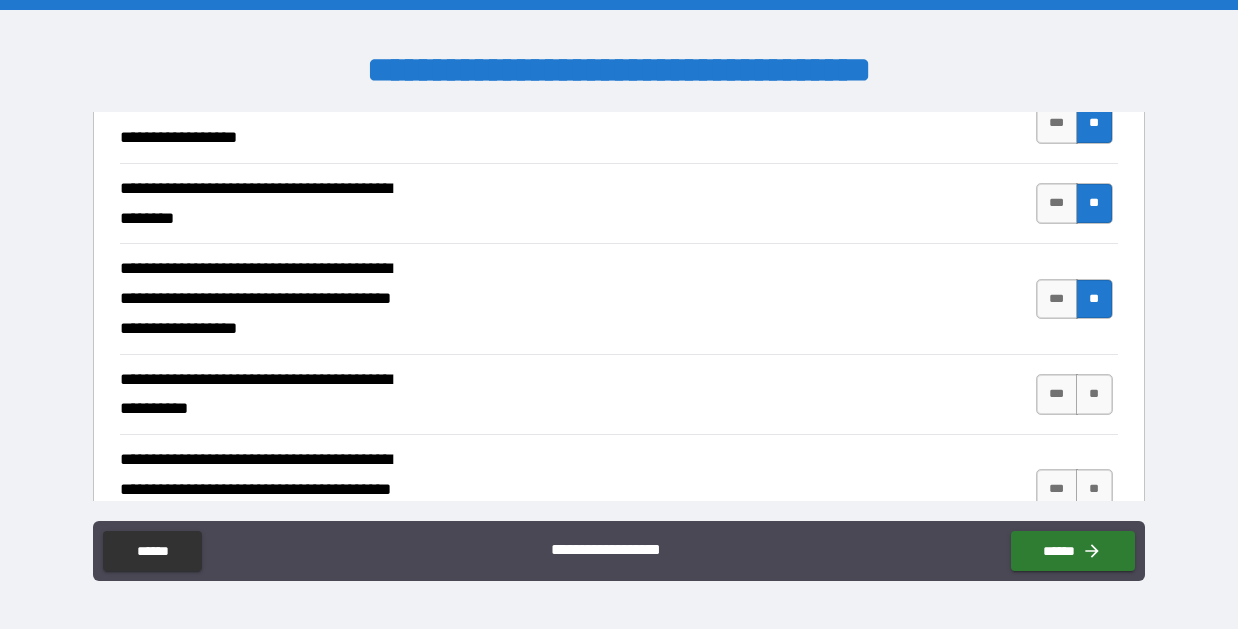scroll, scrollTop: 570, scrollLeft: 0, axis: vertical 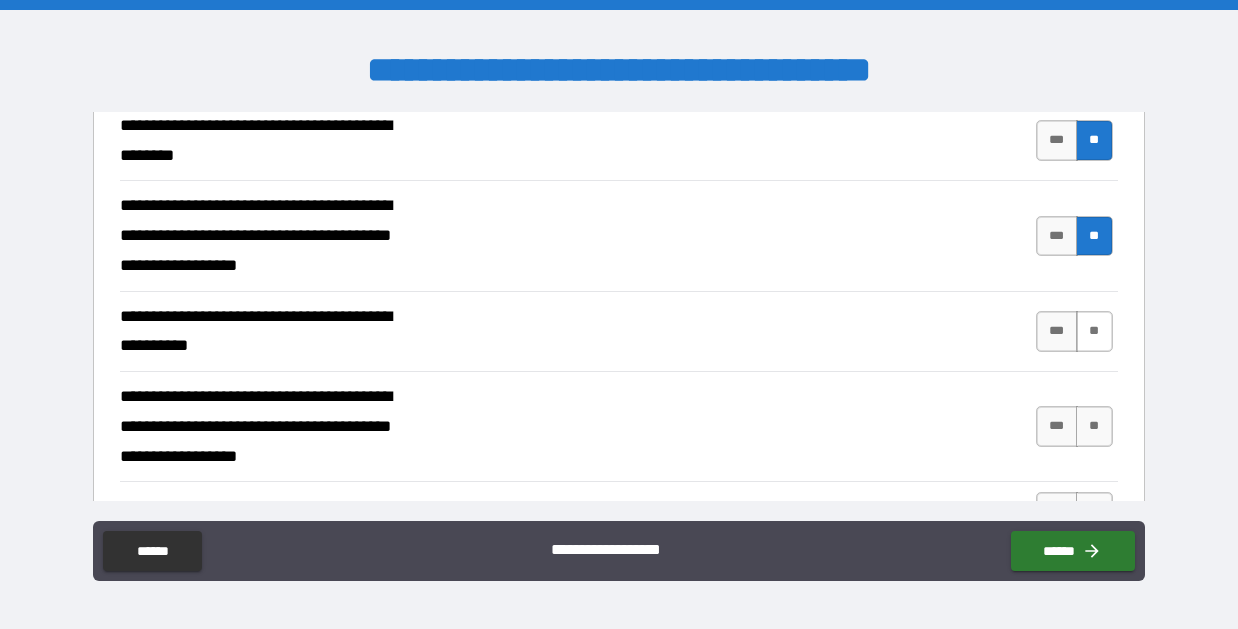 click on "**" at bounding box center (1094, 331) 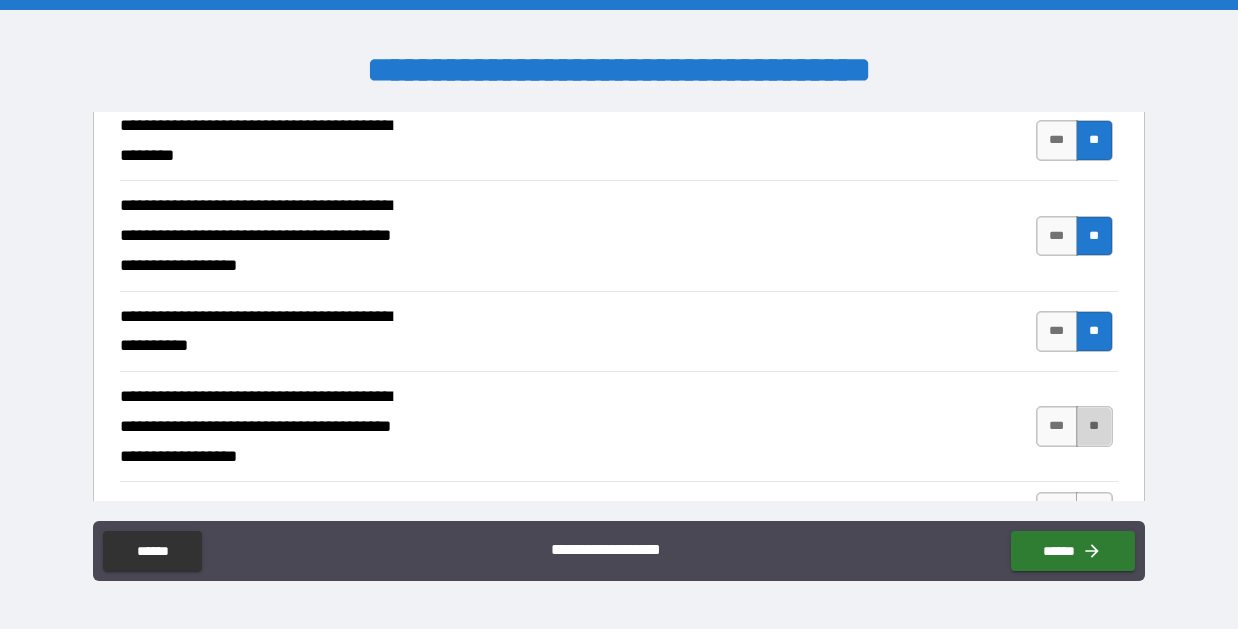 click on "**" at bounding box center [1094, 426] 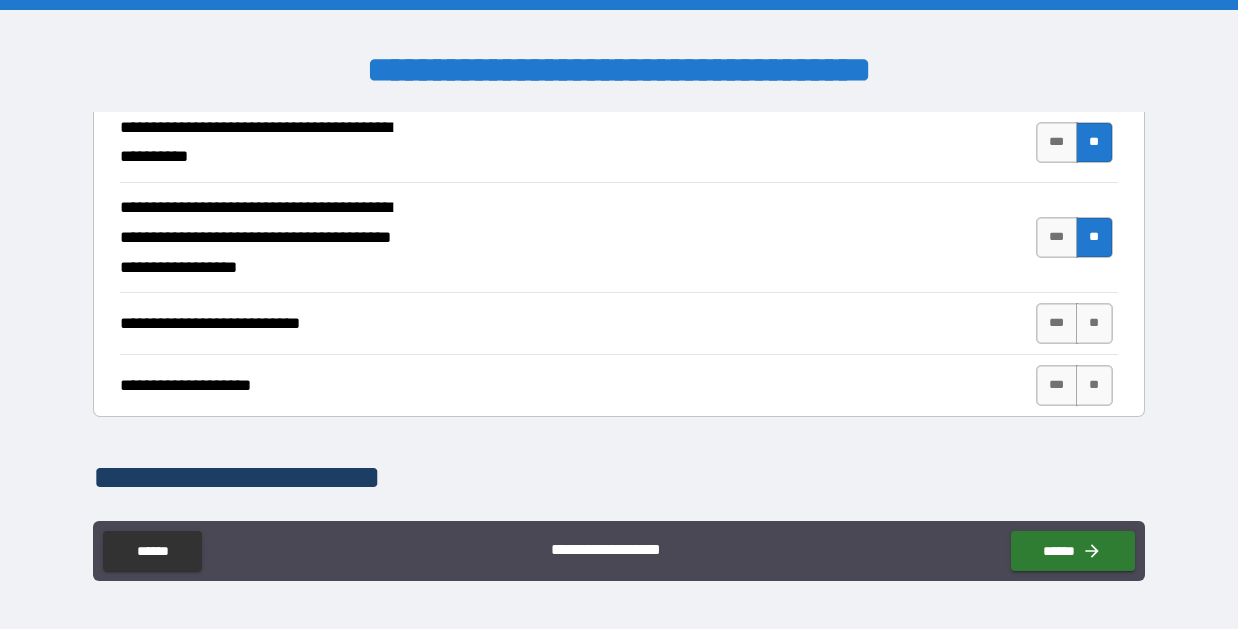 scroll, scrollTop: 795, scrollLeft: 0, axis: vertical 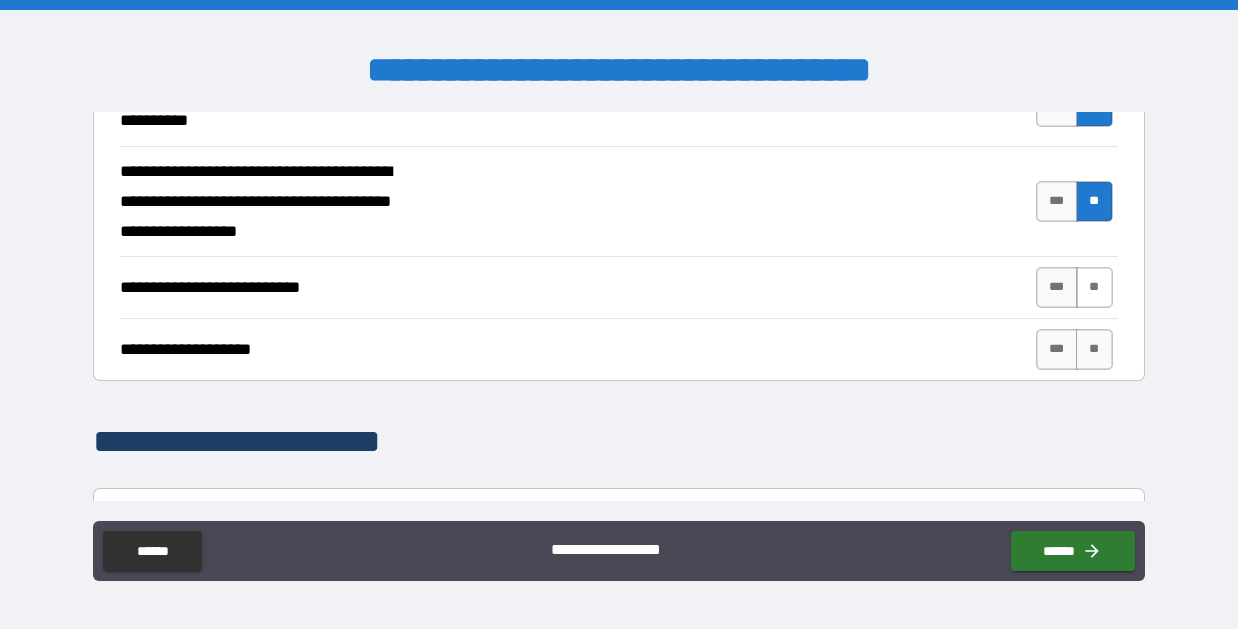 click on "**" at bounding box center [1094, 287] 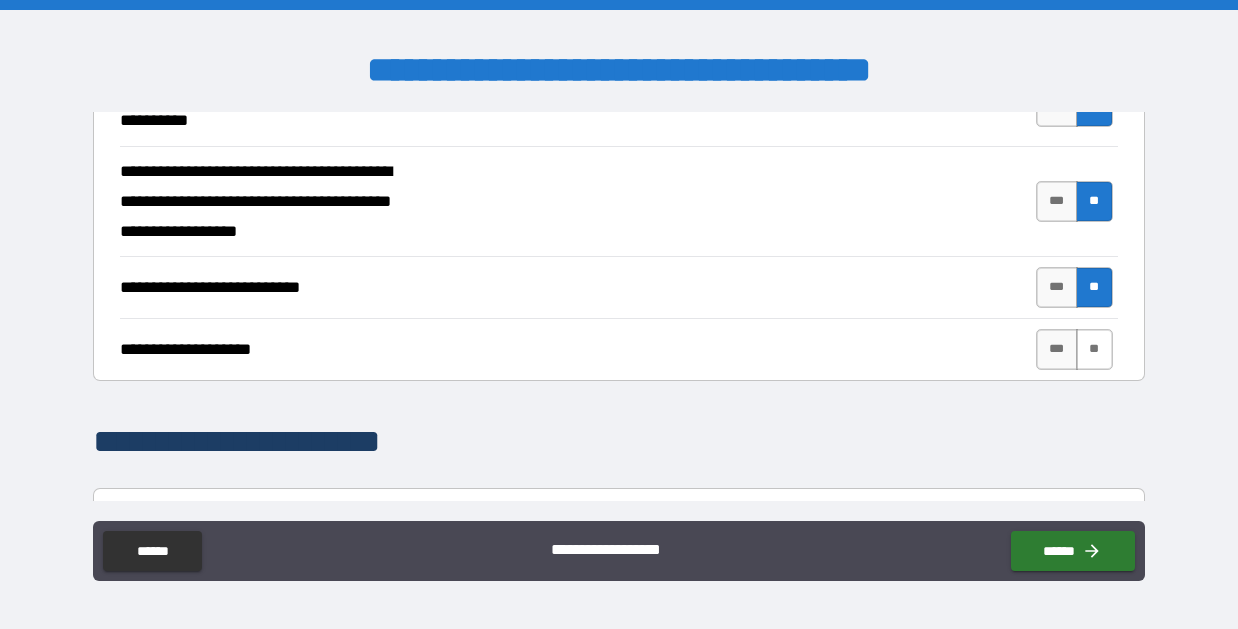 click on "**" at bounding box center (1094, 349) 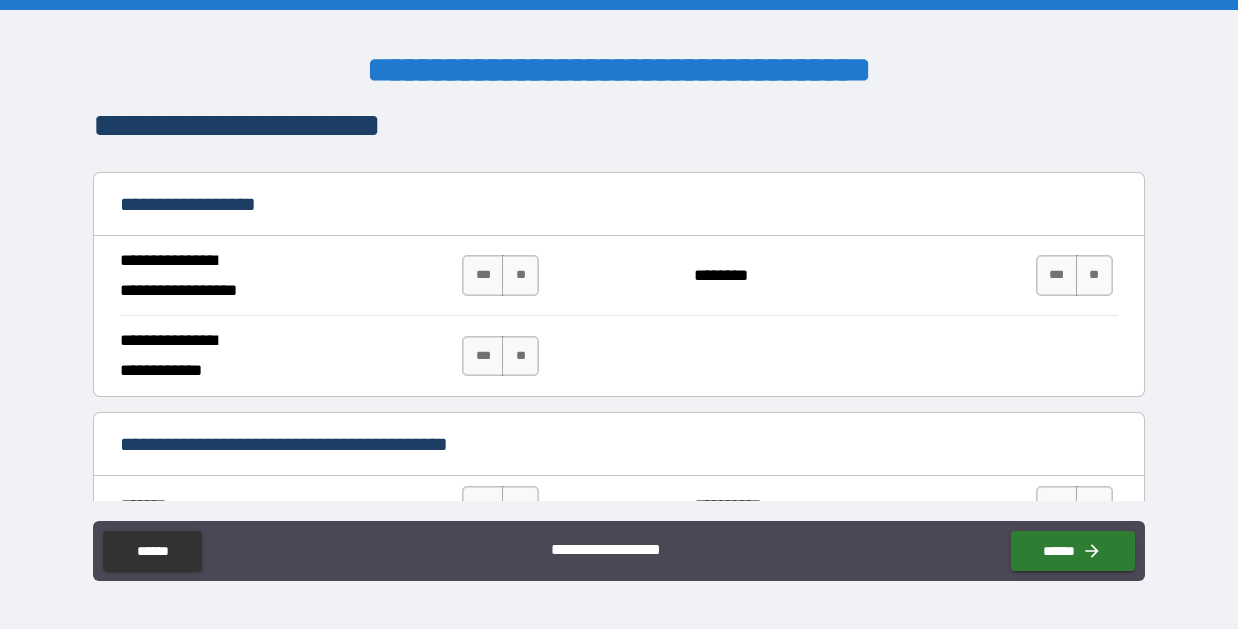 scroll, scrollTop: 1113, scrollLeft: 0, axis: vertical 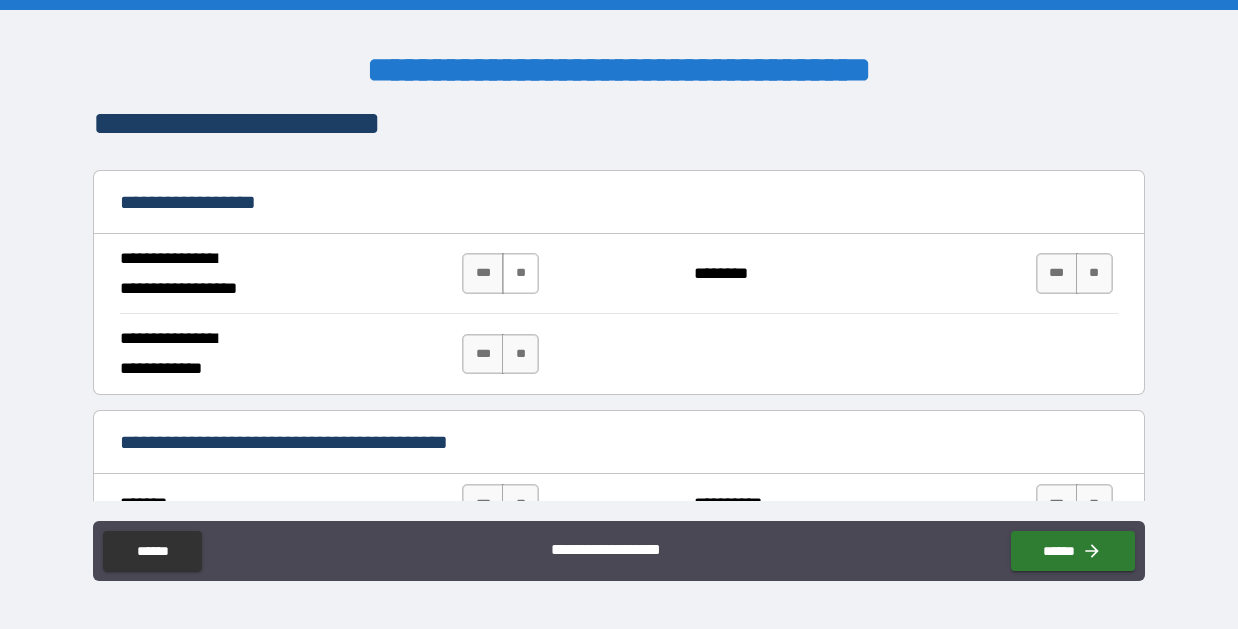 click on "**" at bounding box center [520, 273] 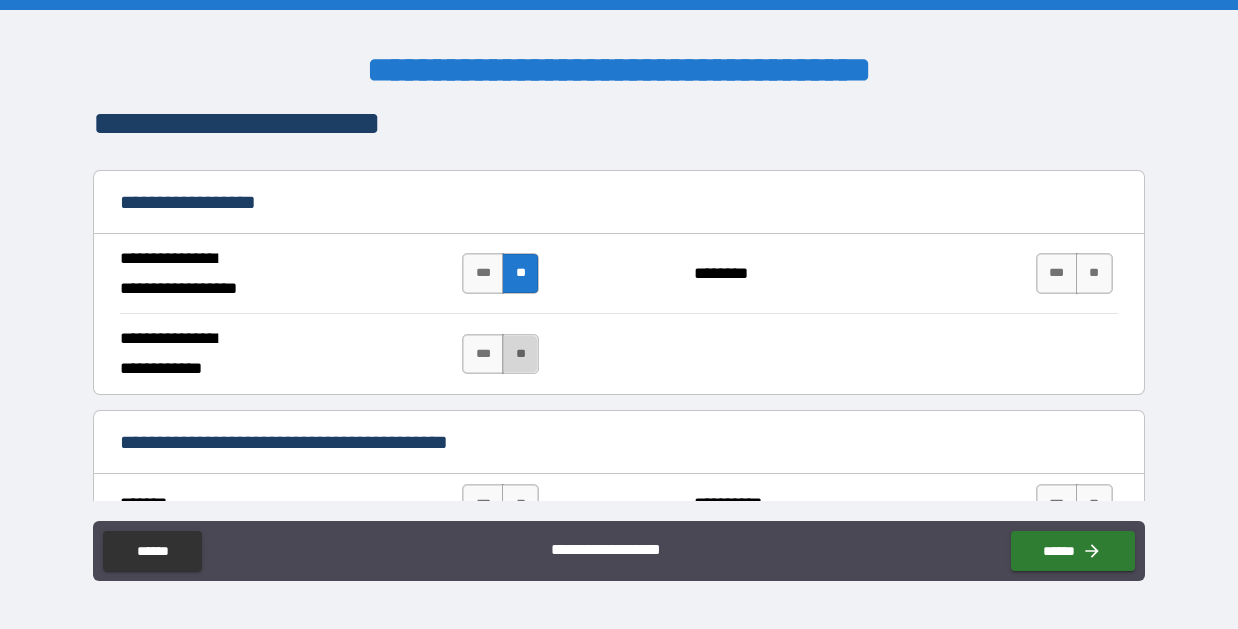 click on "**" at bounding box center [520, 354] 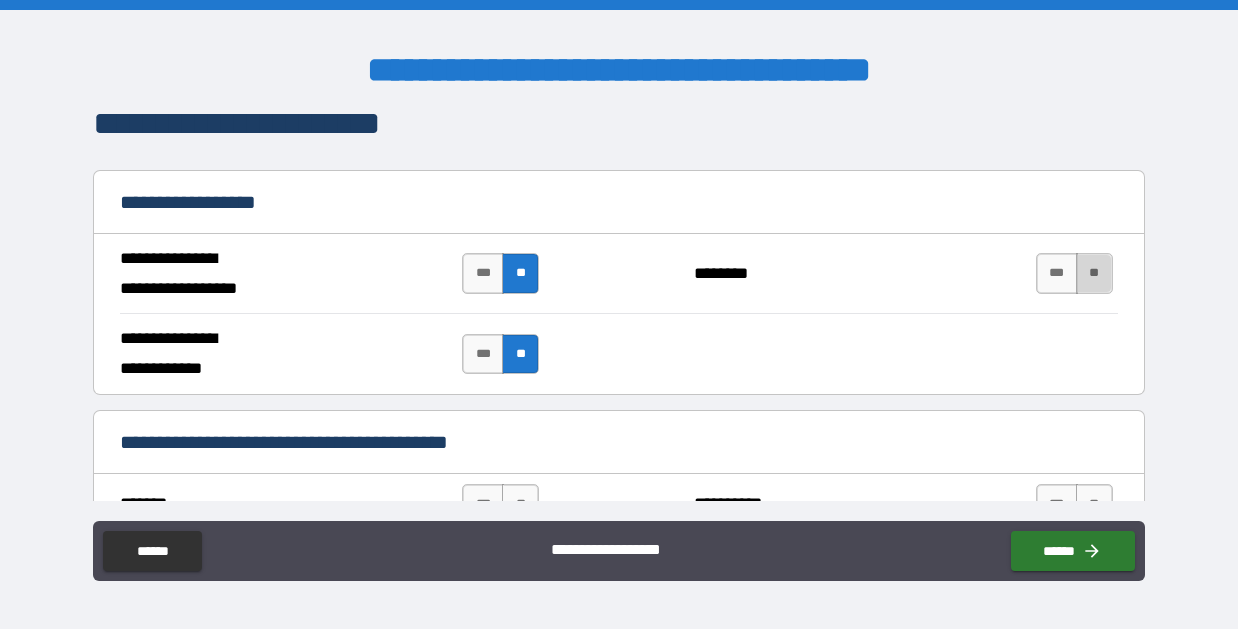 click on "**" at bounding box center [1094, 273] 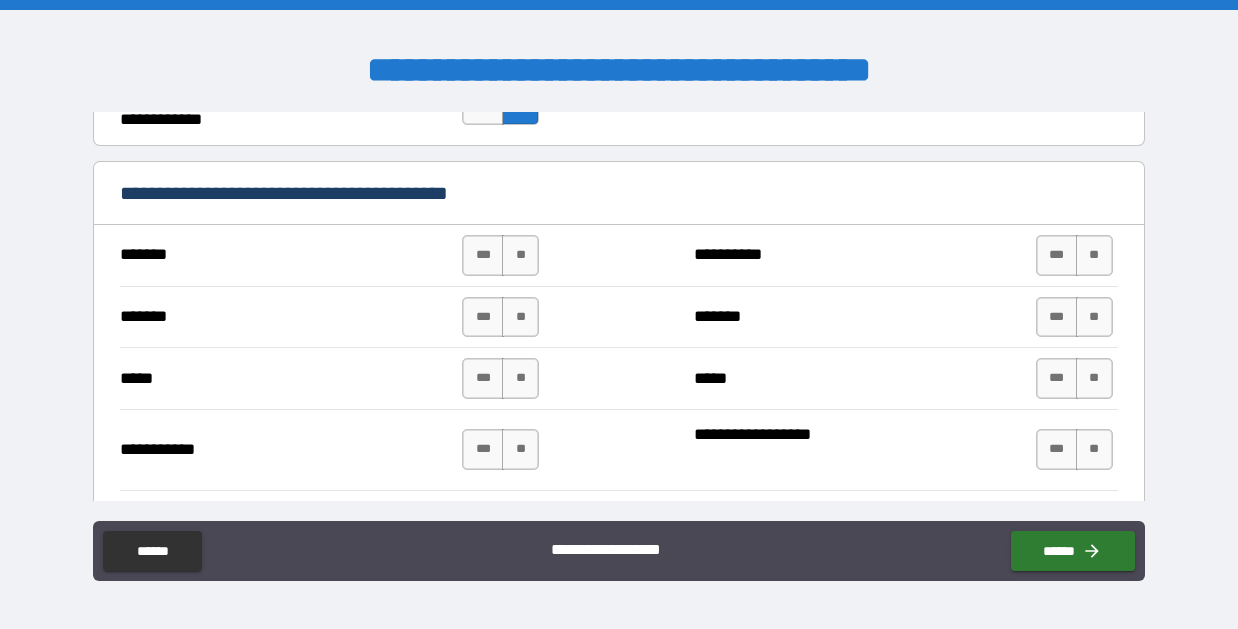 scroll, scrollTop: 1381, scrollLeft: 0, axis: vertical 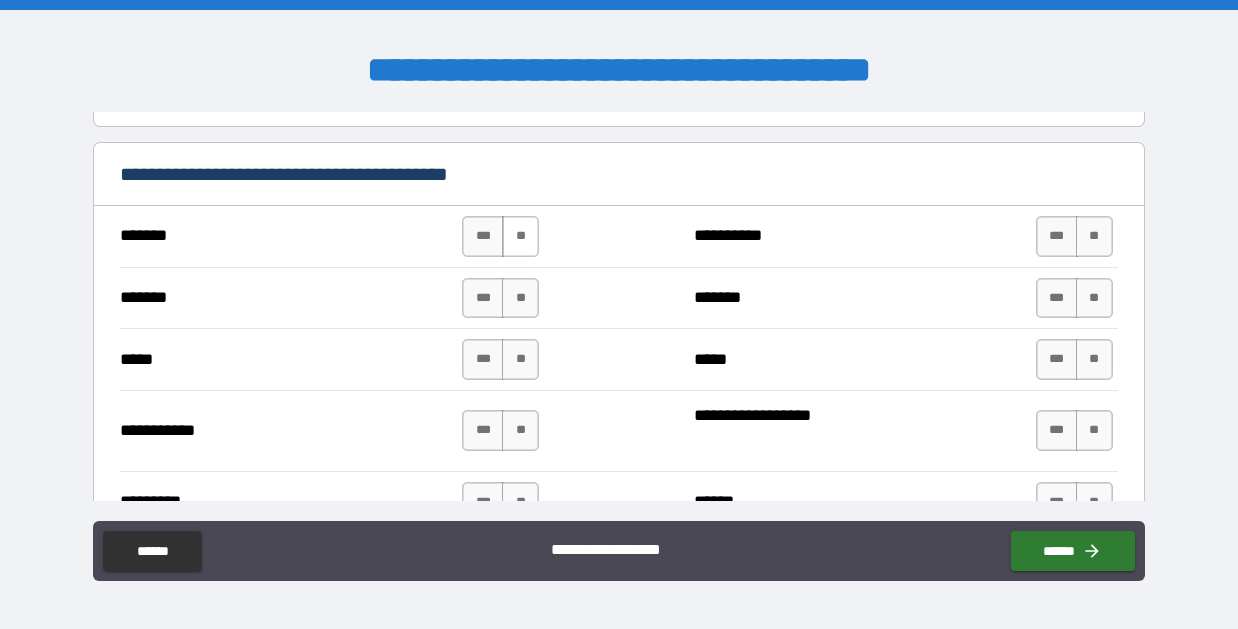click on "**" at bounding box center [520, 236] 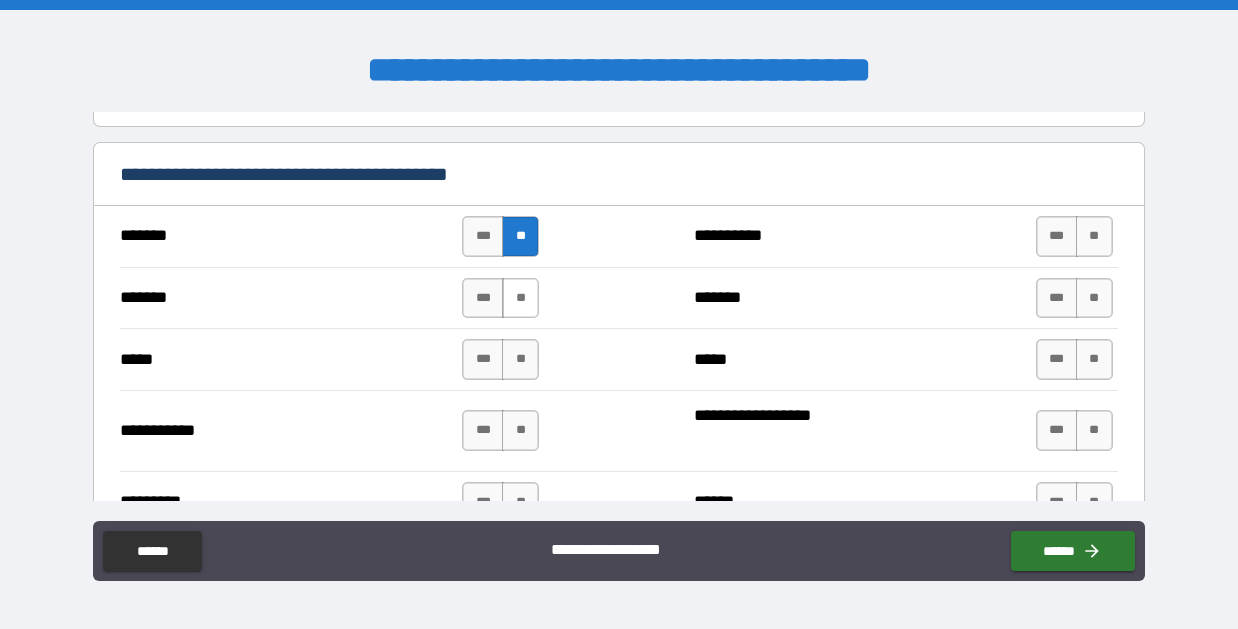 click on "**" at bounding box center [520, 298] 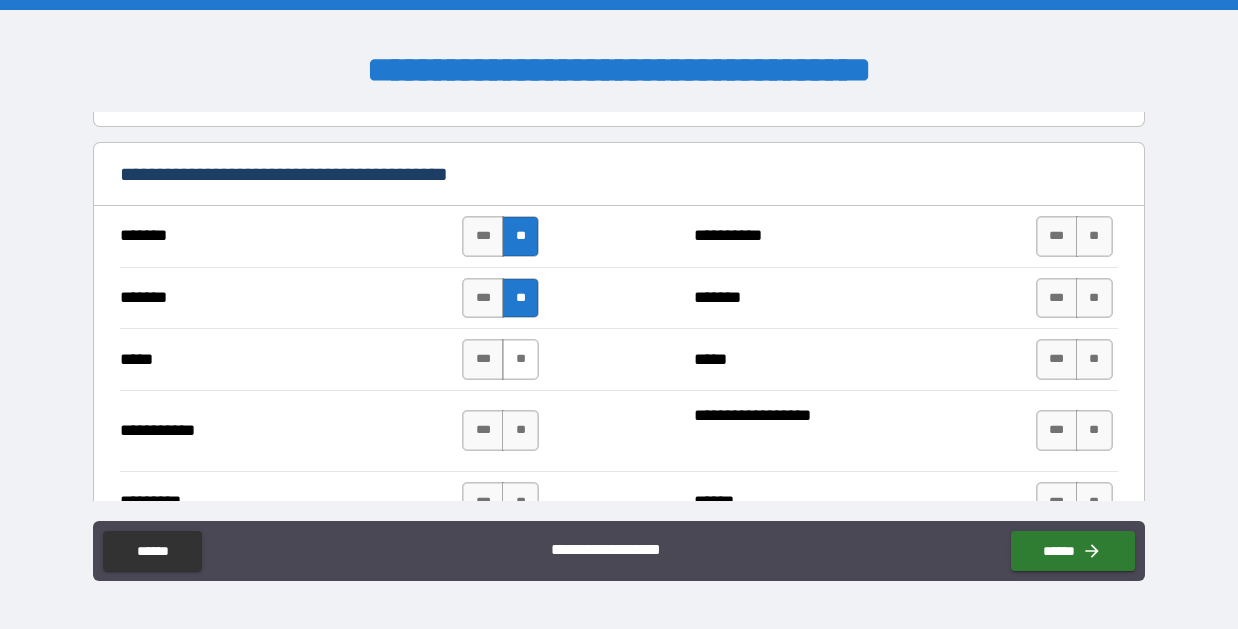 click on "**" at bounding box center [520, 359] 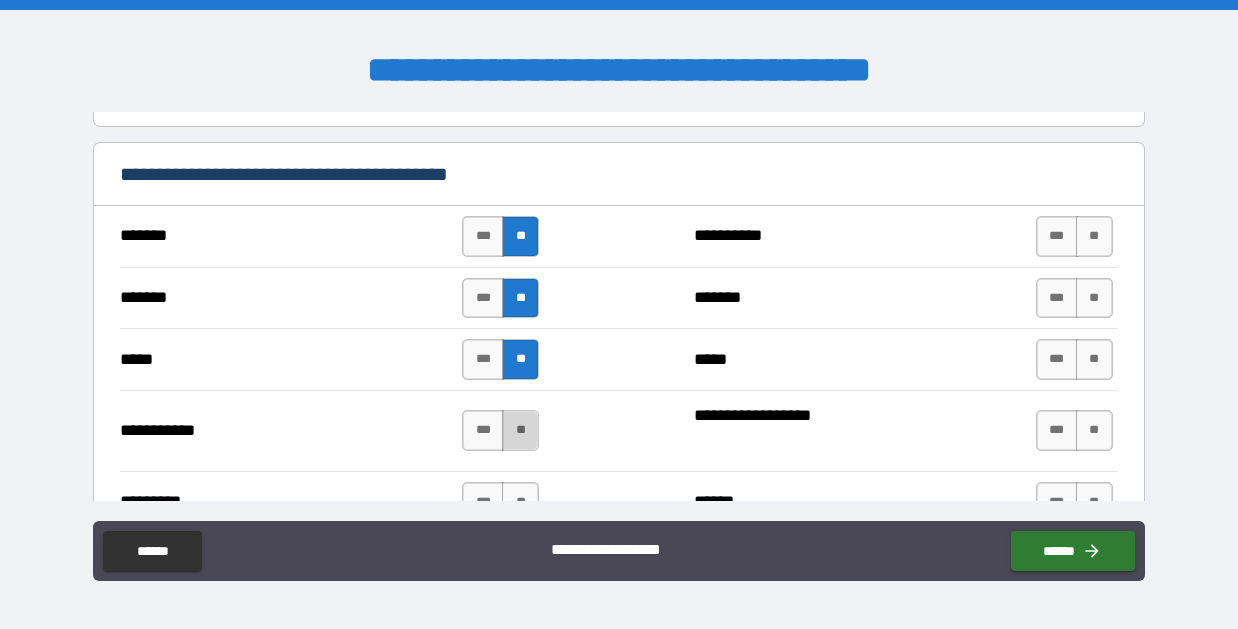 click on "**" at bounding box center [520, 430] 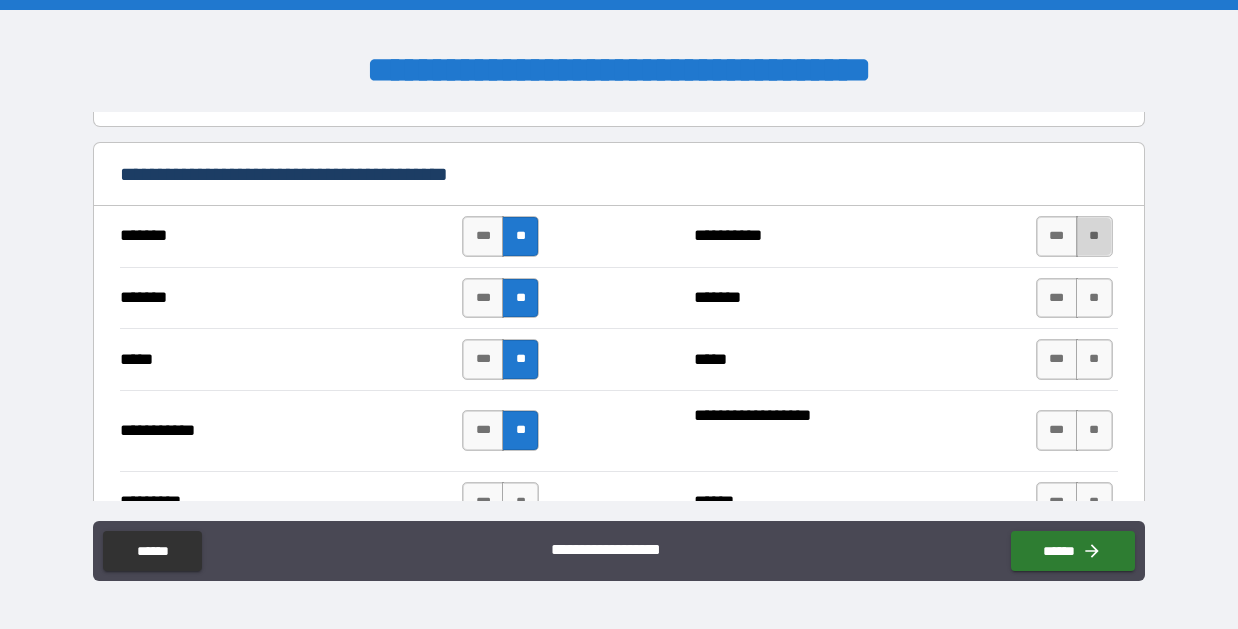 click on "**" at bounding box center [1094, 236] 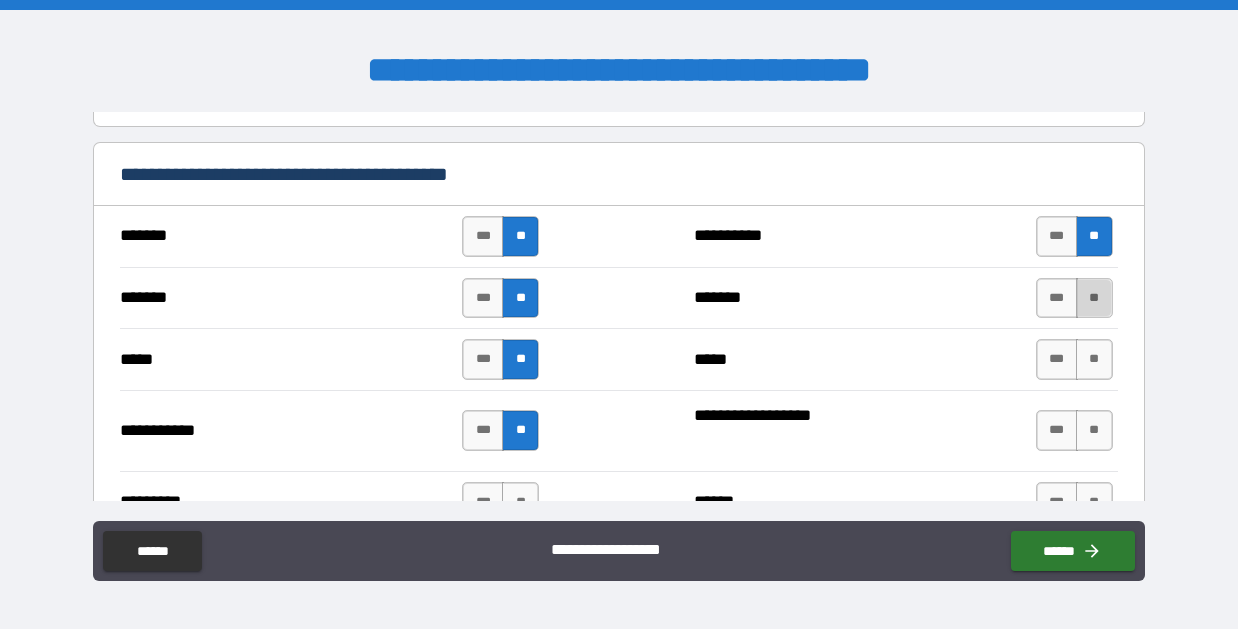 click on "**" at bounding box center (1094, 298) 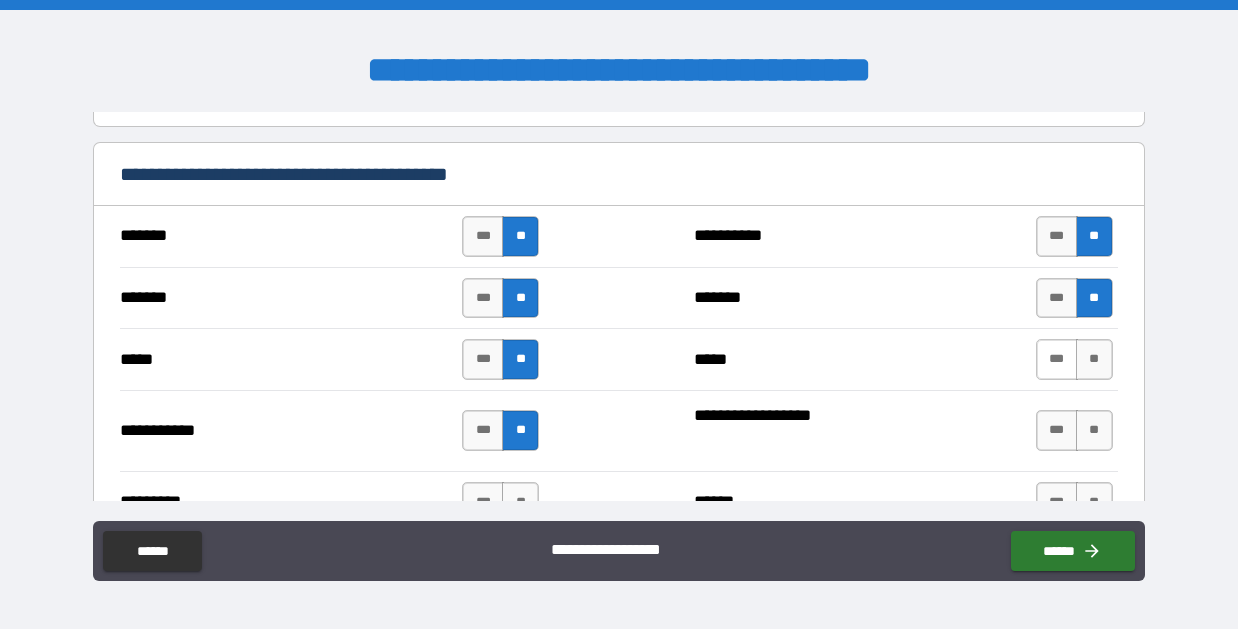 click on "***" at bounding box center [1057, 359] 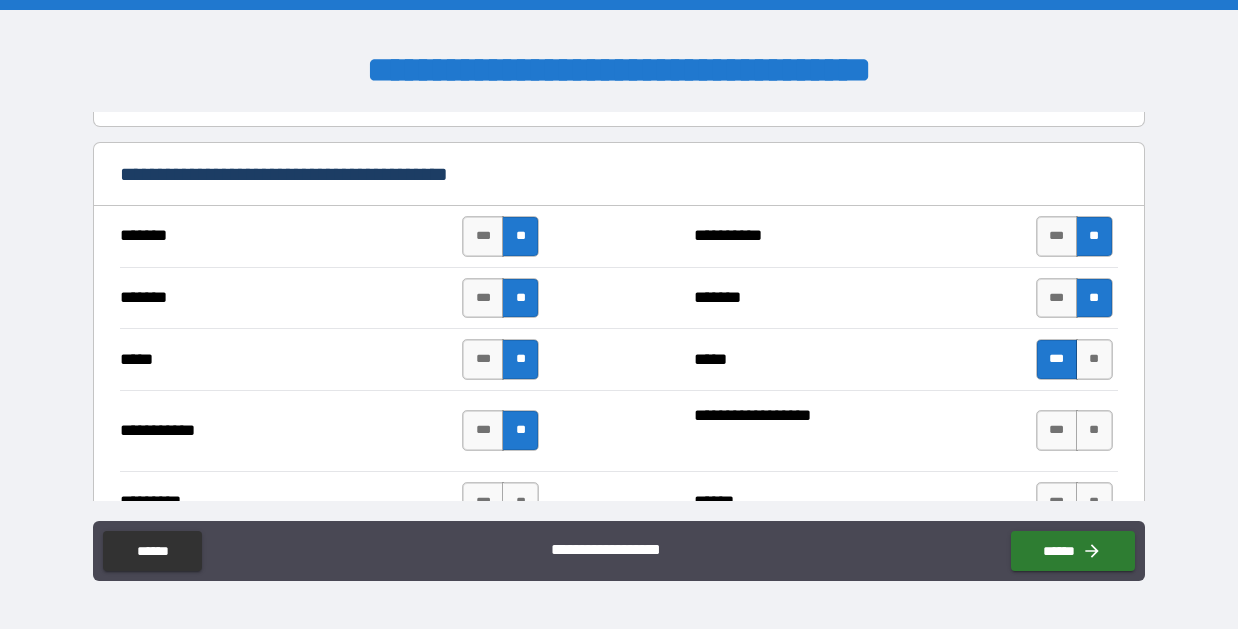 scroll, scrollTop: 1453, scrollLeft: 0, axis: vertical 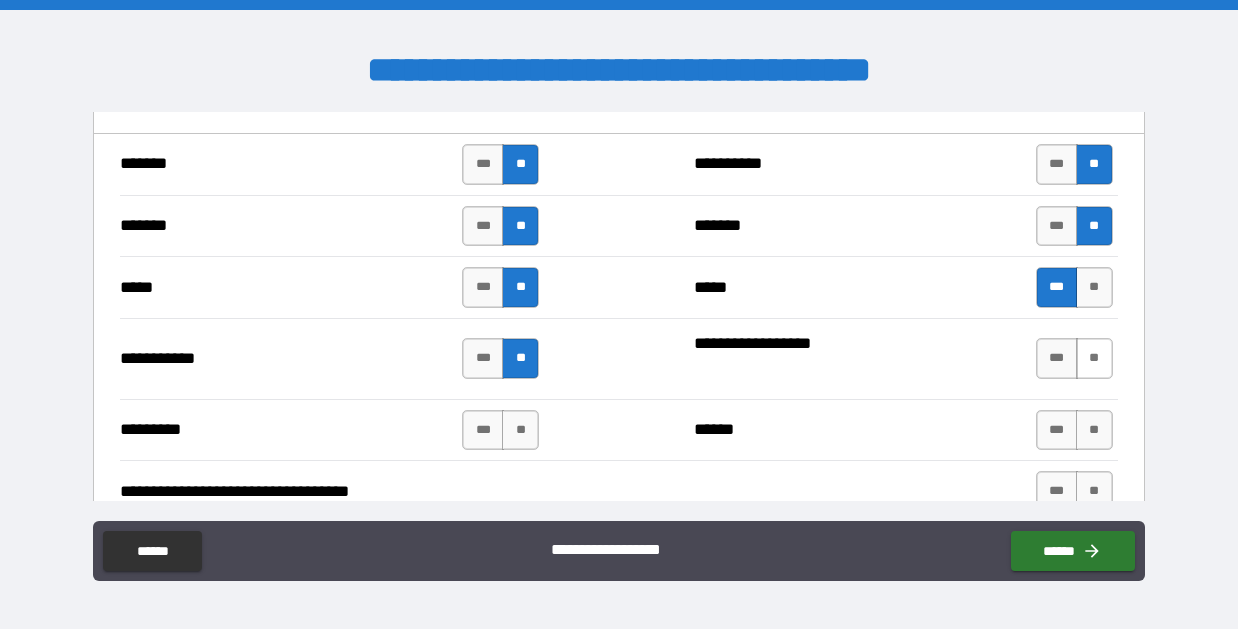click on "**" at bounding box center (1094, 358) 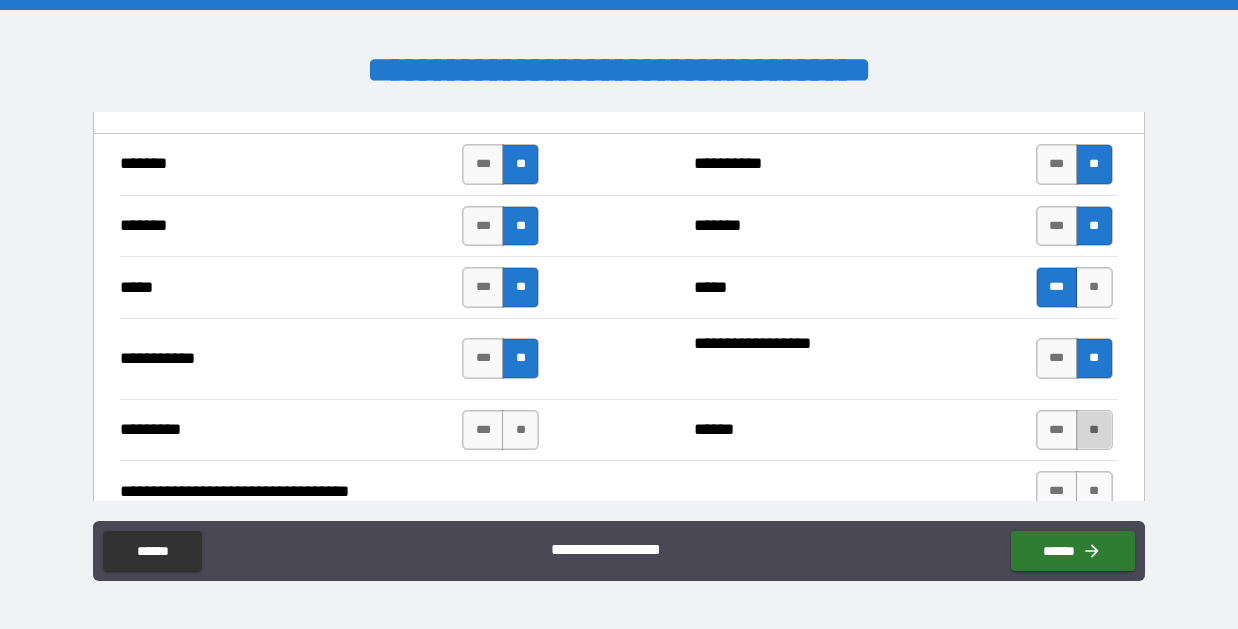 click on "**" at bounding box center [1094, 430] 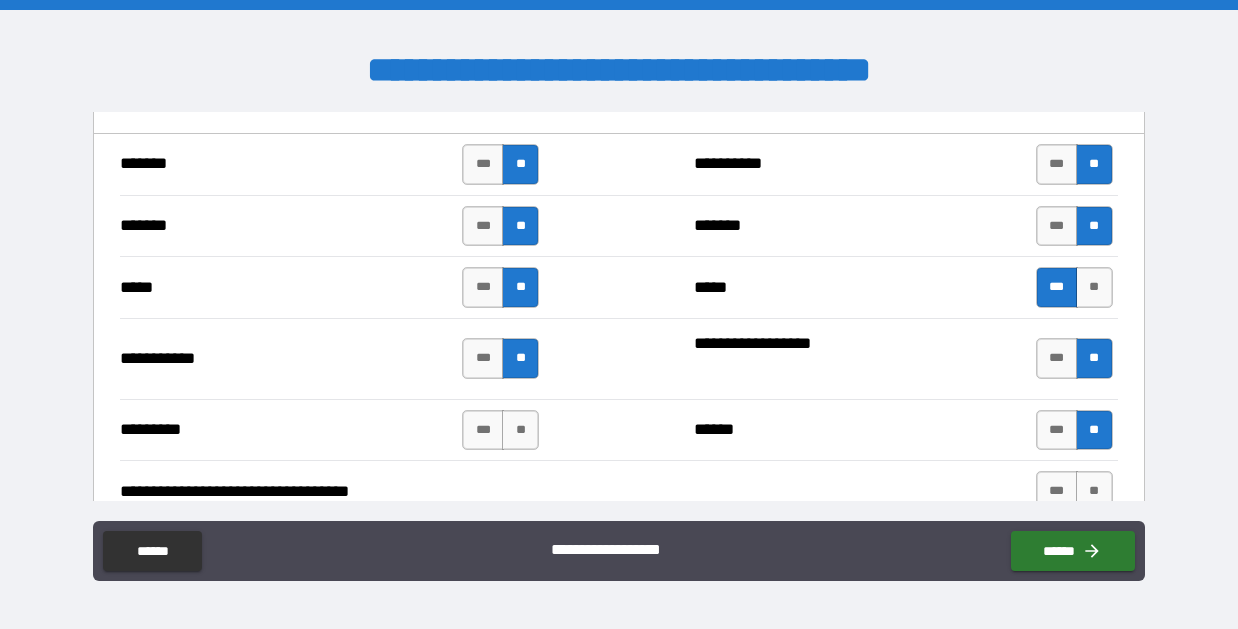 click on "*** **" at bounding box center [503, 430] 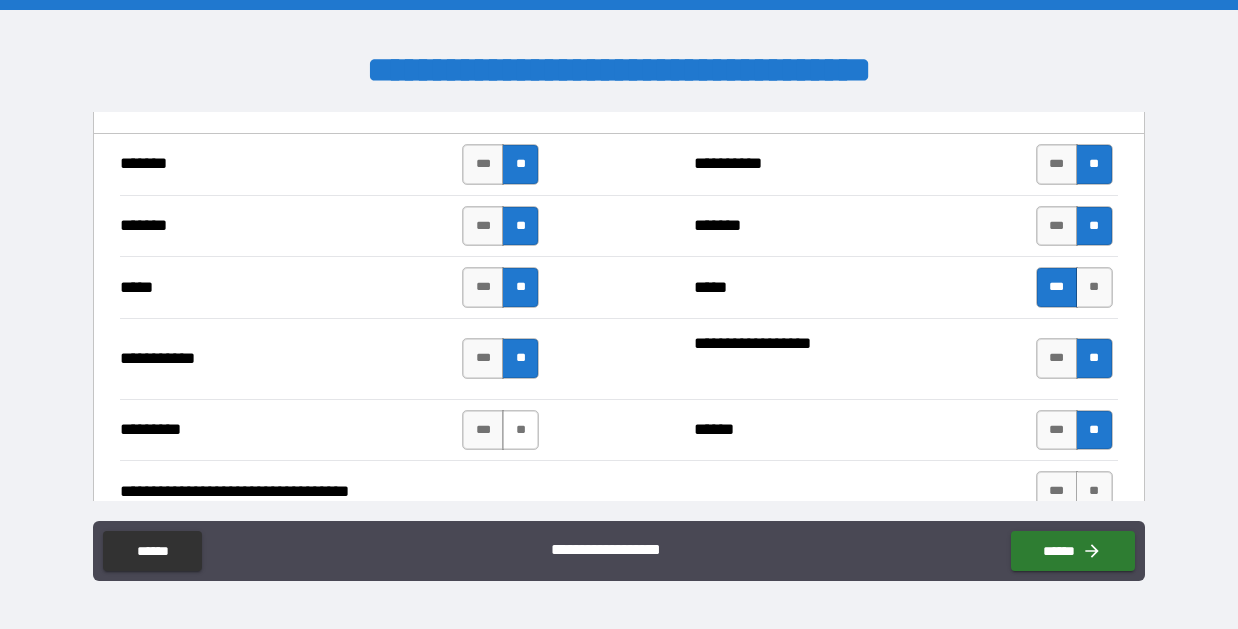 click on "**" at bounding box center [520, 430] 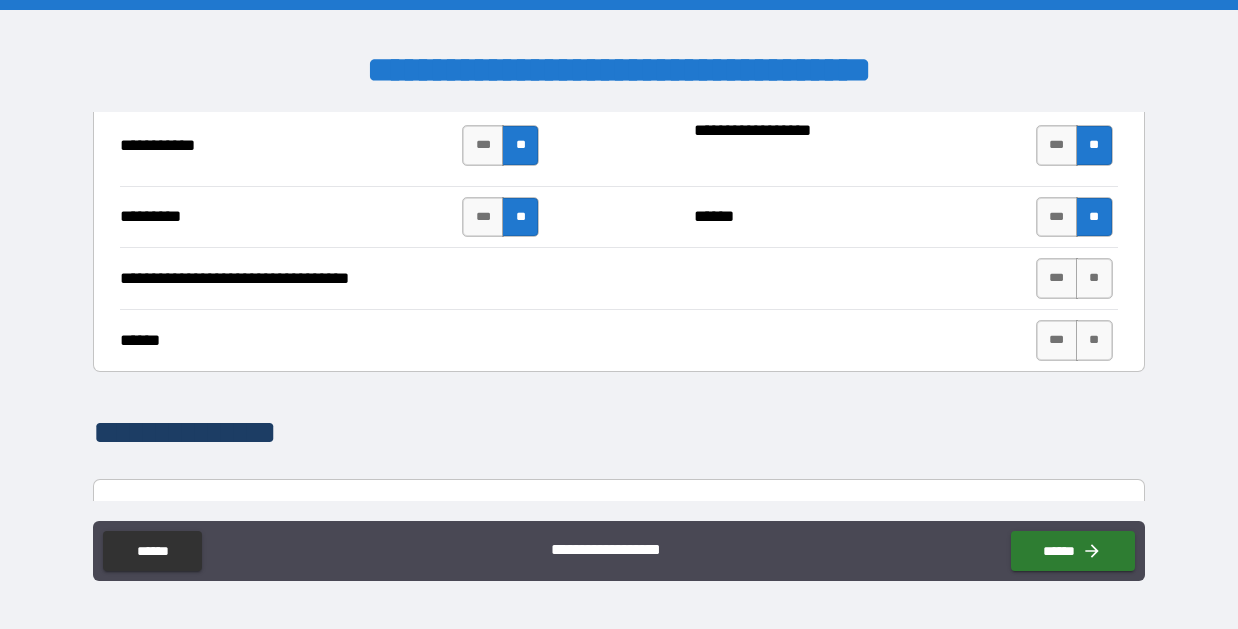 scroll, scrollTop: 1667, scrollLeft: 0, axis: vertical 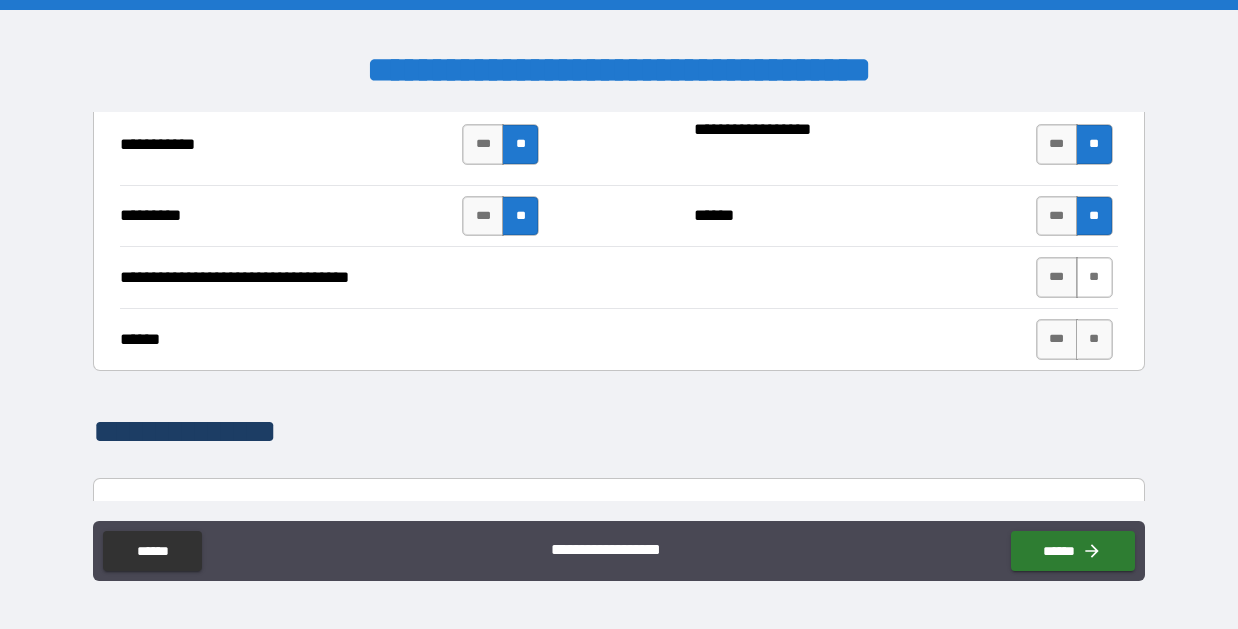 click on "**" at bounding box center [1094, 277] 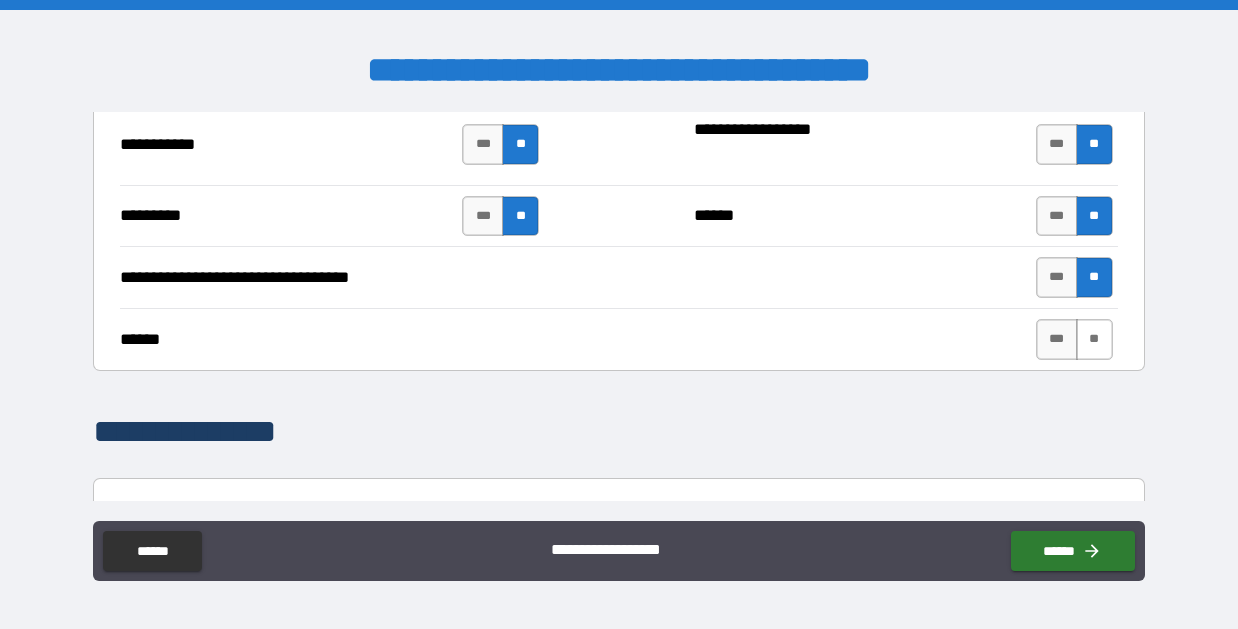 click on "**" at bounding box center [1094, 339] 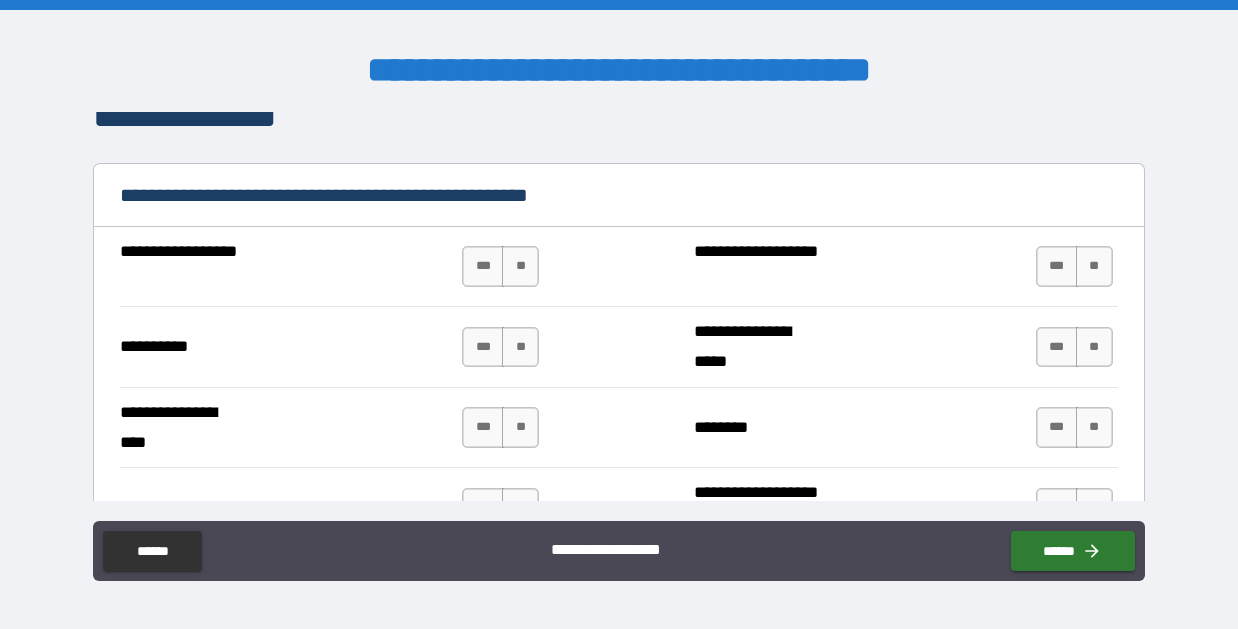 scroll, scrollTop: 1975, scrollLeft: 0, axis: vertical 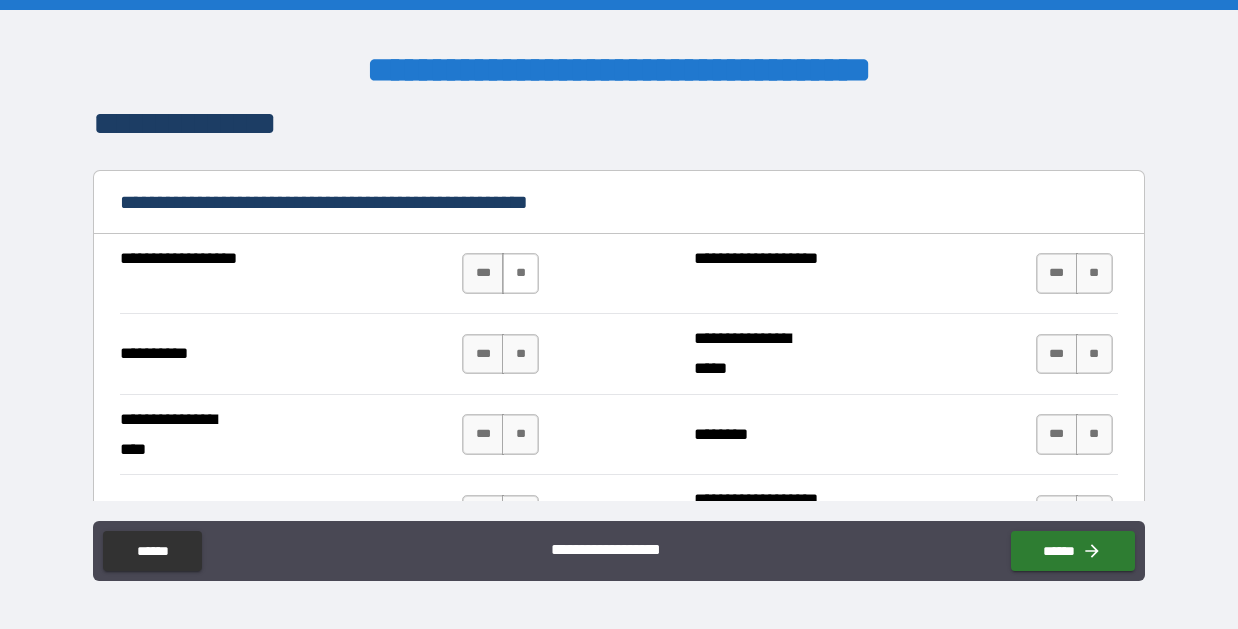 click on "**" at bounding box center [520, 273] 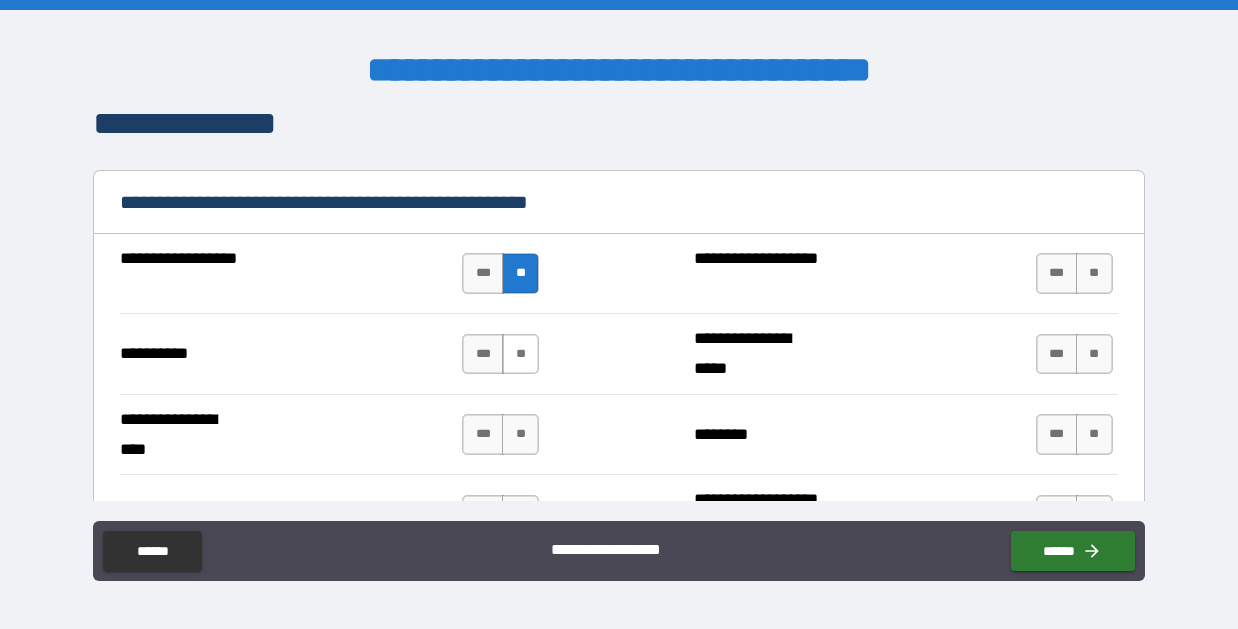 click on "**" at bounding box center (520, 354) 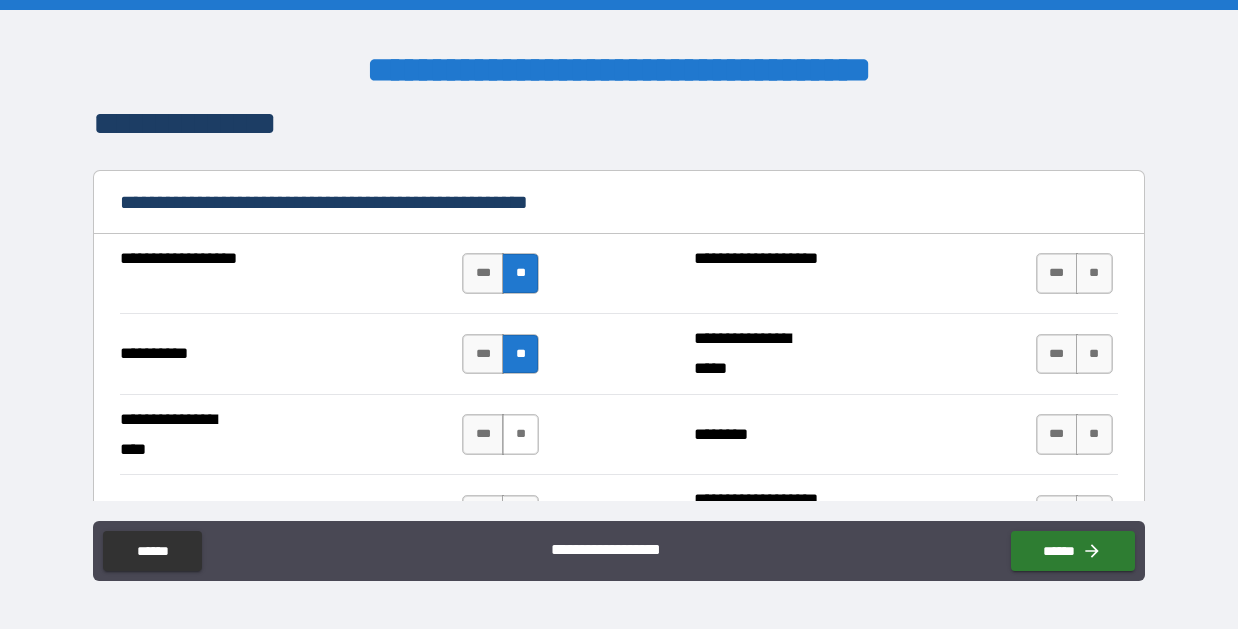 click on "**" at bounding box center (520, 434) 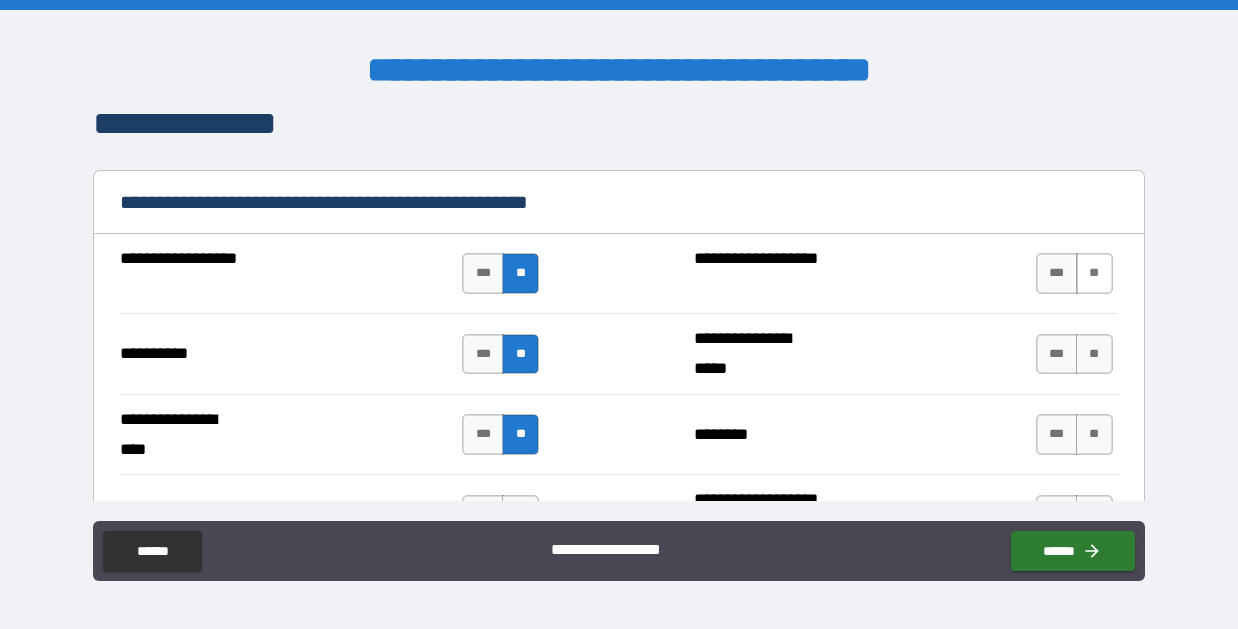 click on "**" at bounding box center [1094, 273] 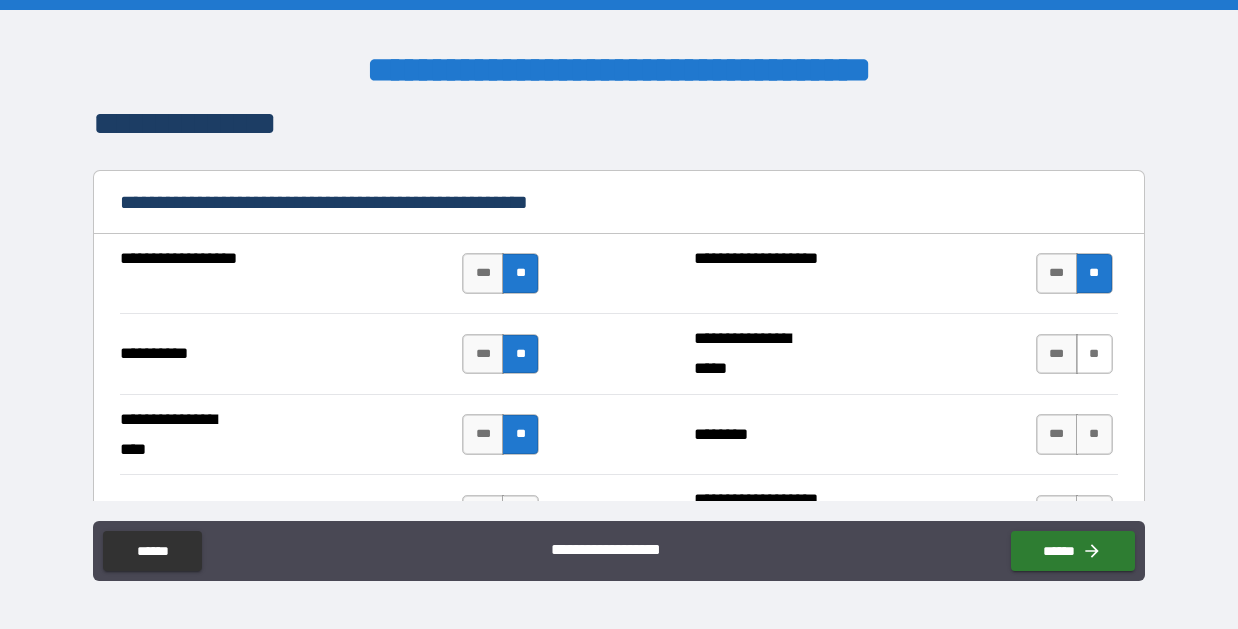 click on "**" at bounding box center (1094, 354) 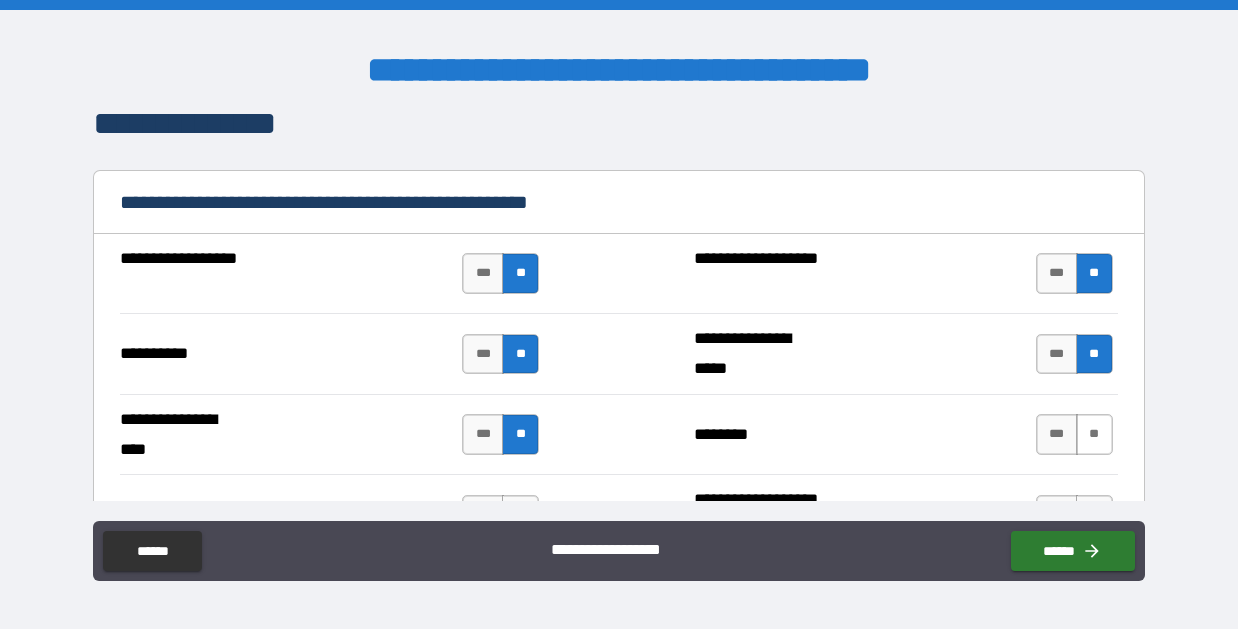 click on "**" at bounding box center [1094, 434] 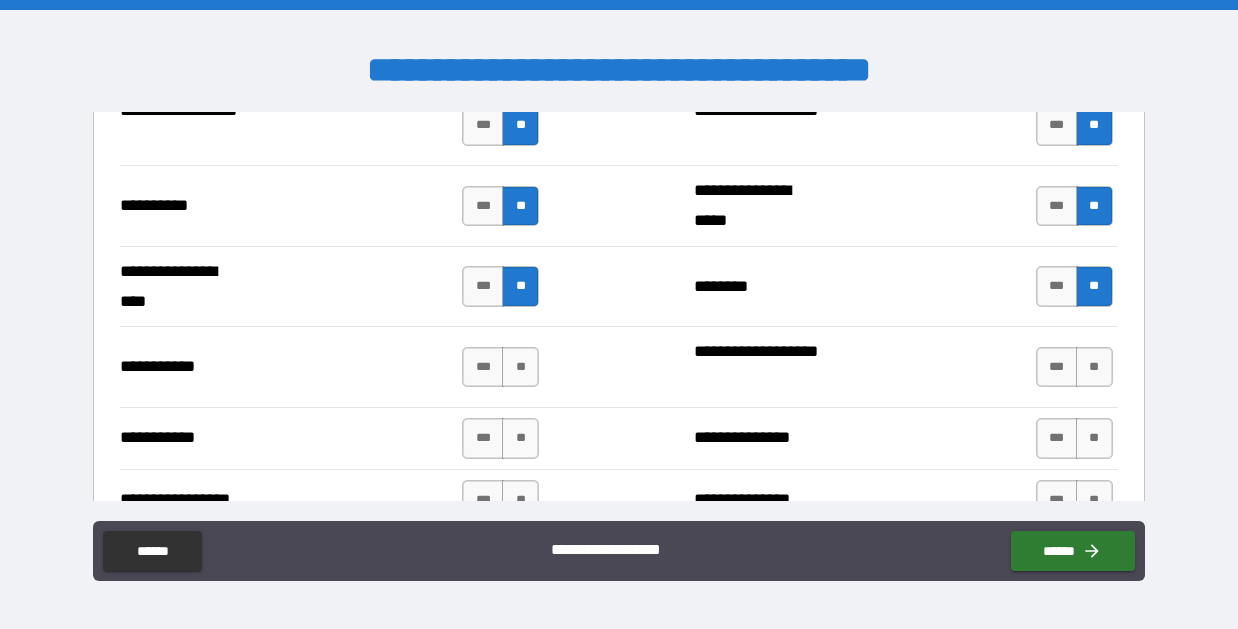 scroll, scrollTop: 2179, scrollLeft: 0, axis: vertical 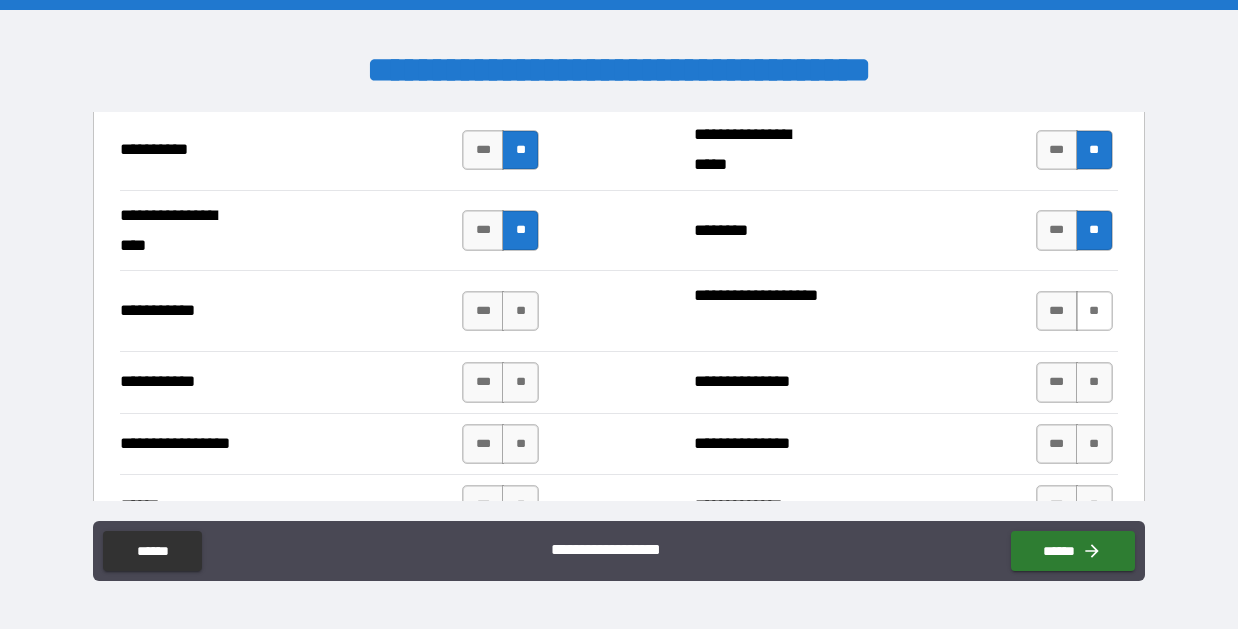 click on "**" at bounding box center (1094, 311) 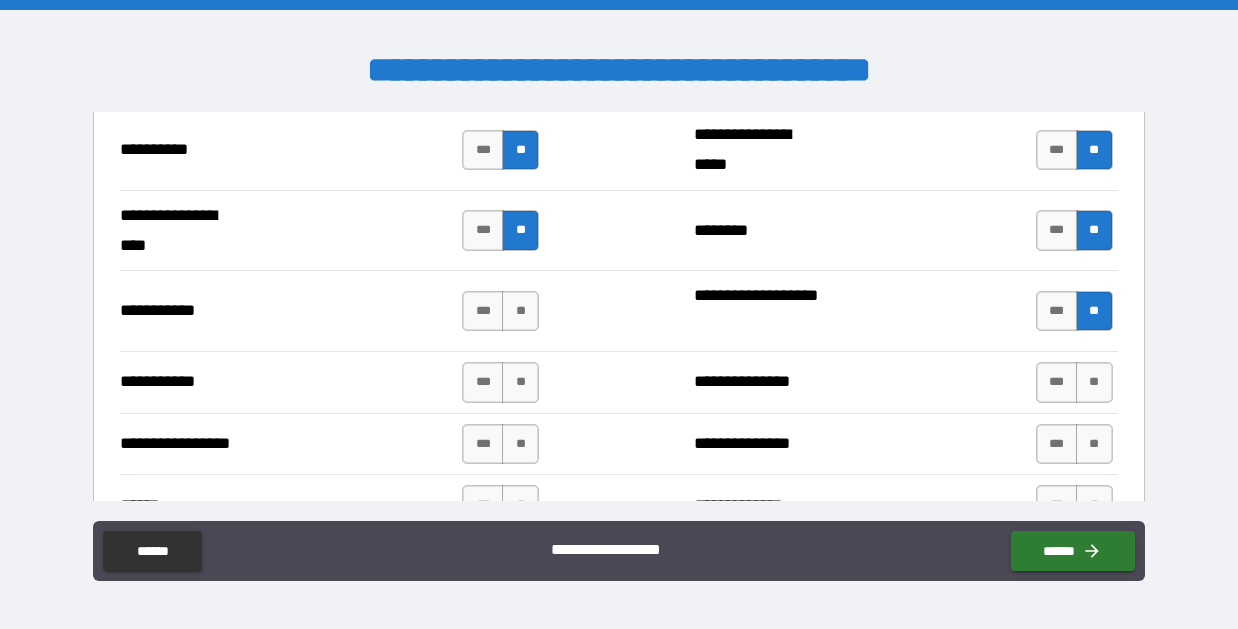 click on "**********" at bounding box center (619, 382) 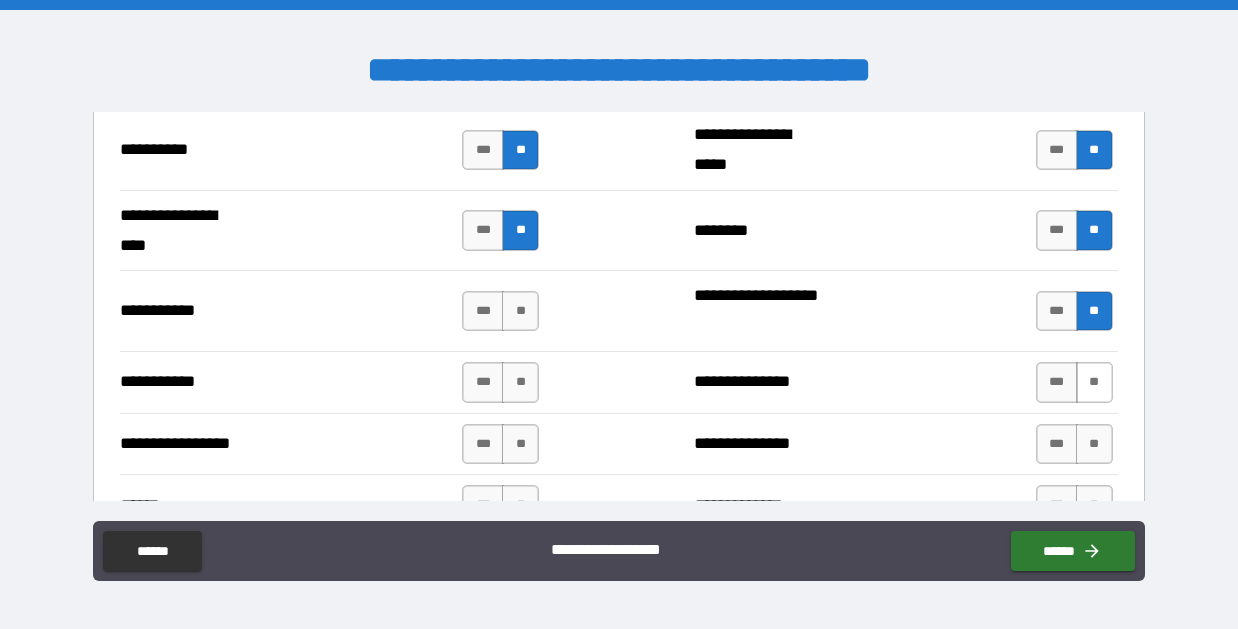 click on "**" at bounding box center (1094, 382) 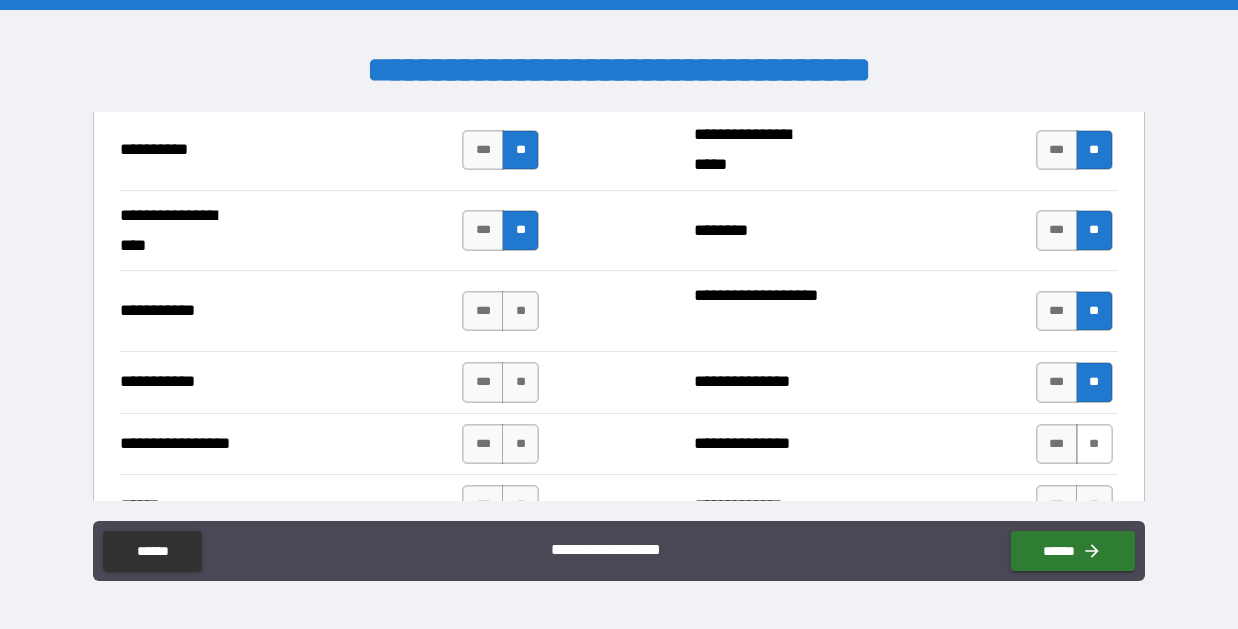 click on "**" at bounding box center (1094, 444) 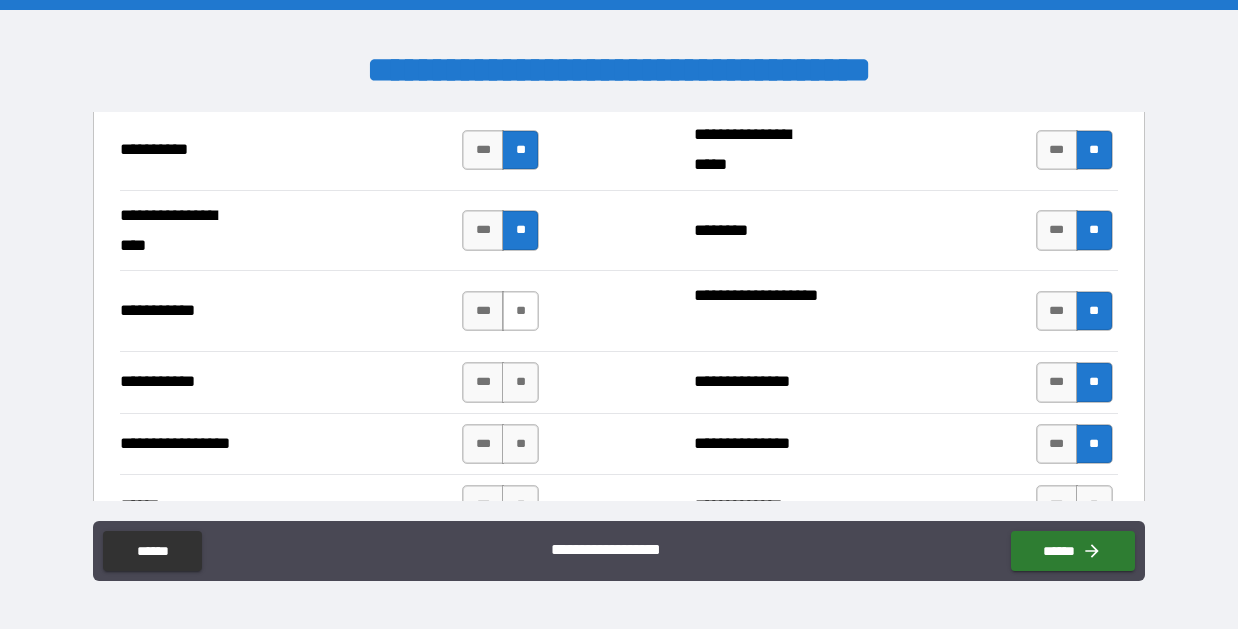 click on "**" at bounding box center (520, 311) 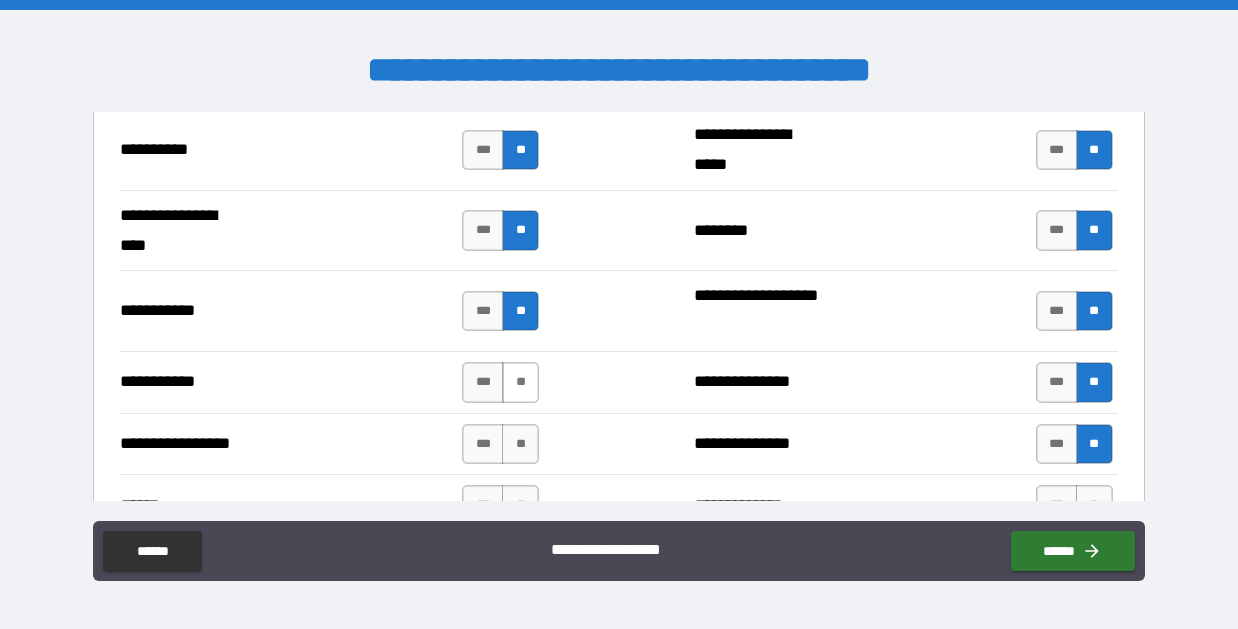 click on "**" at bounding box center (520, 382) 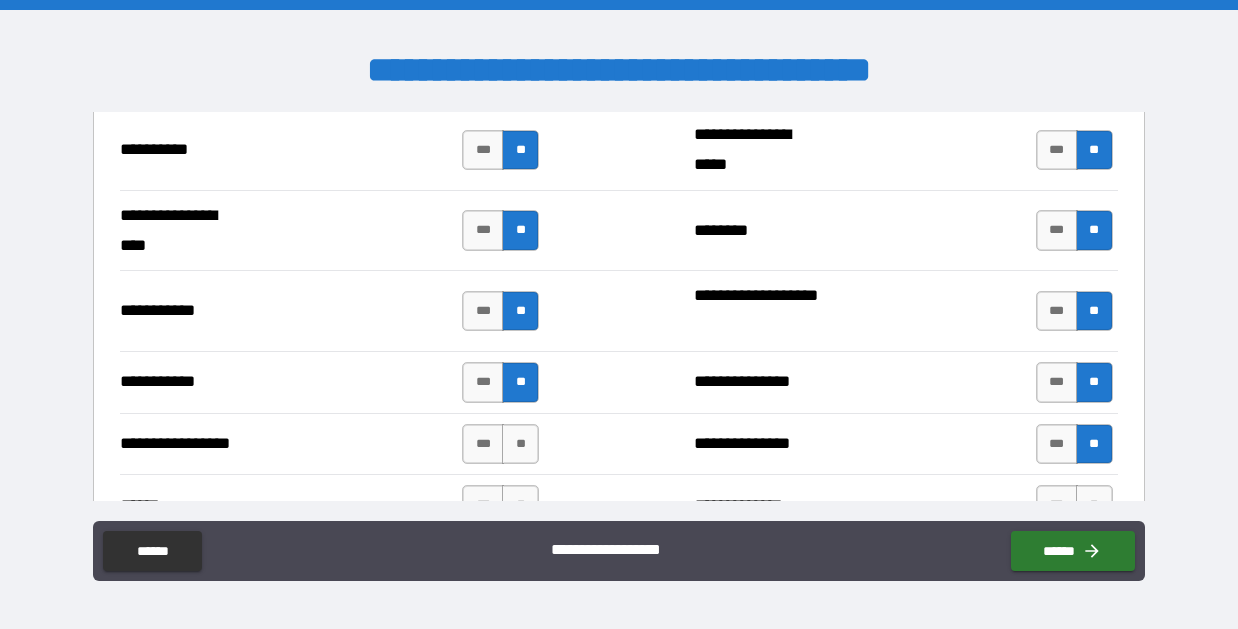 click on "**" at bounding box center [520, 382] 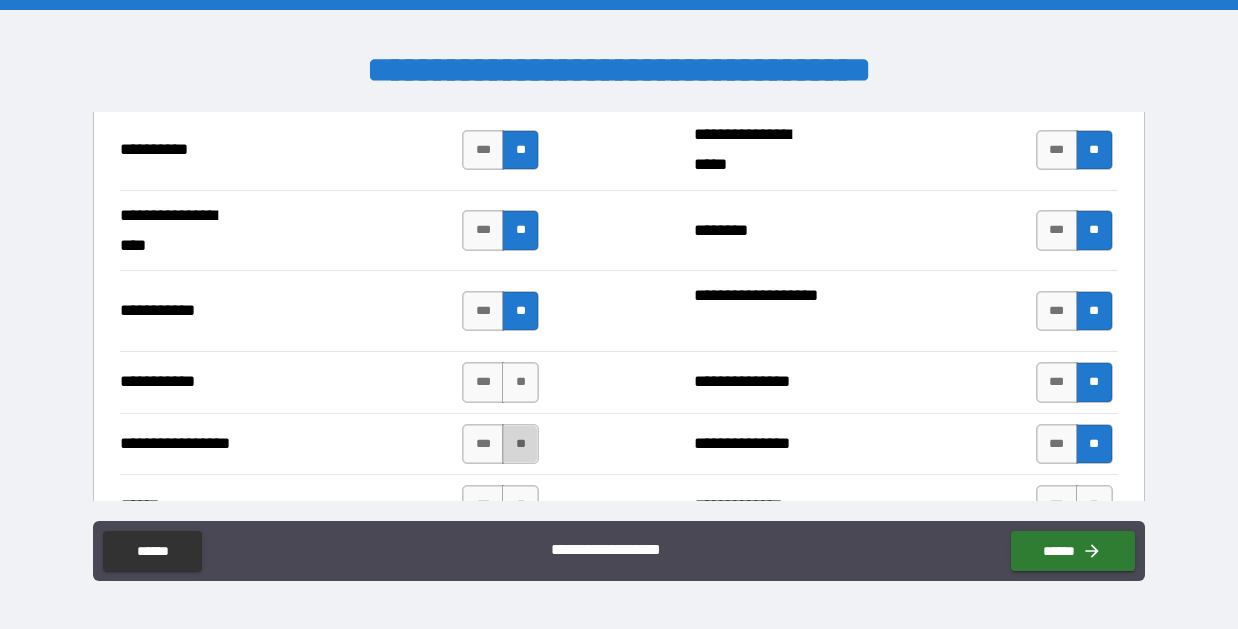 click on "**" at bounding box center [520, 444] 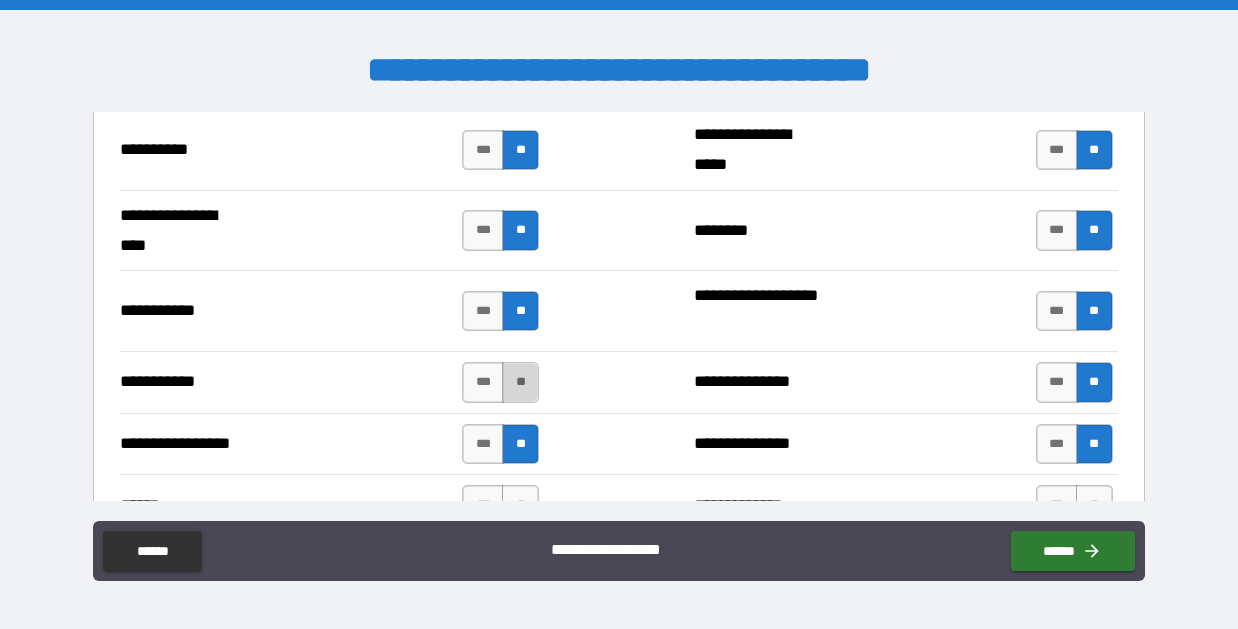 click on "**" at bounding box center (520, 382) 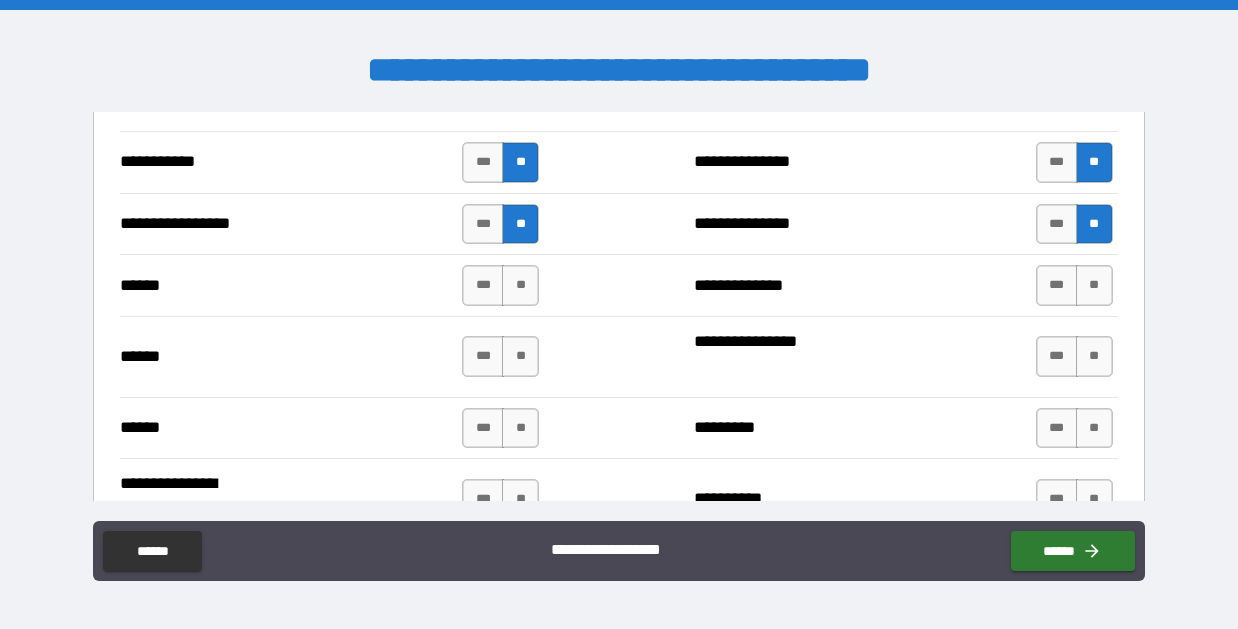 scroll, scrollTop: 2412, scrollLeft: 0, axis: vertical 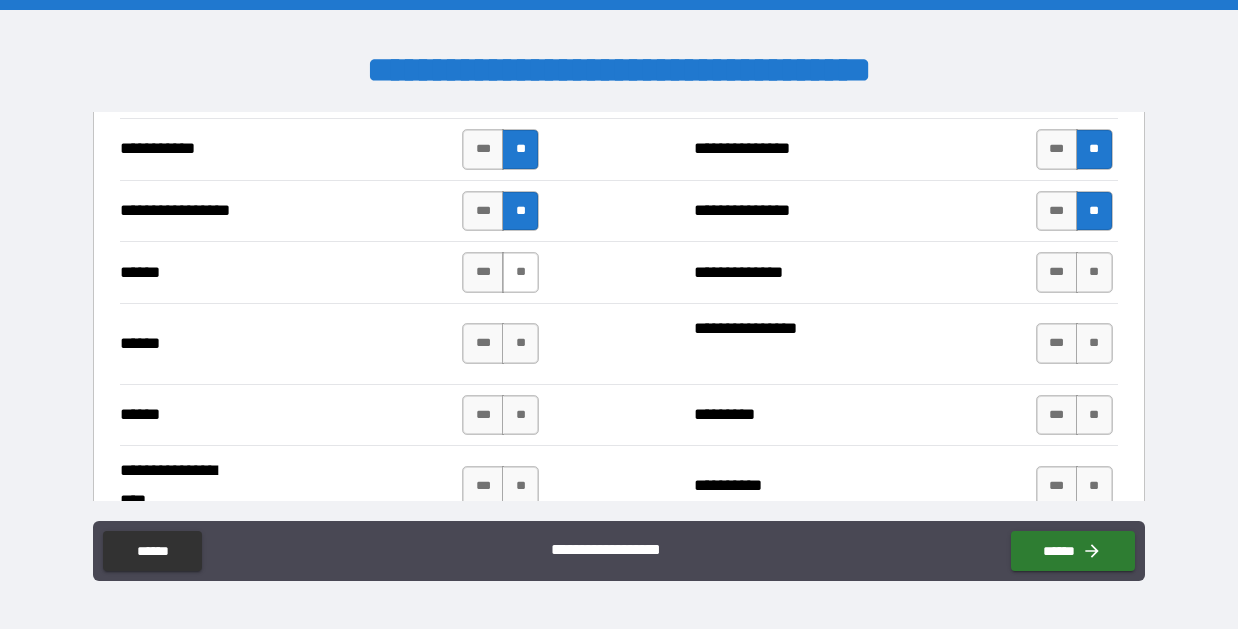 click on "**" at bounding box center [520, 272] 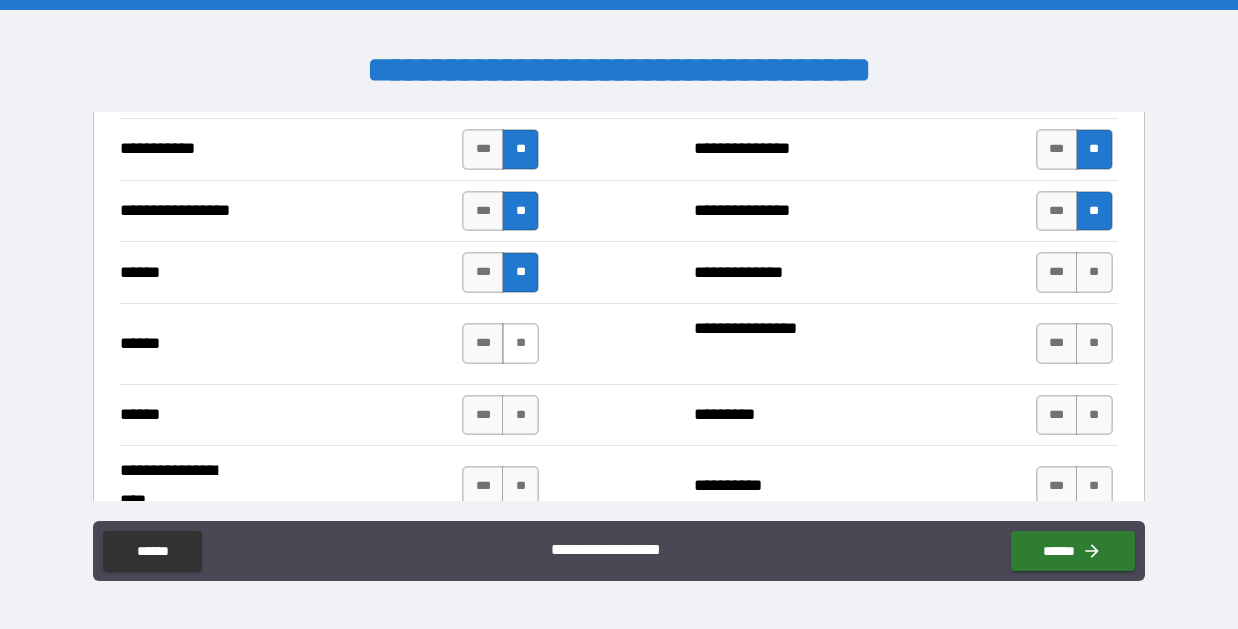 click on "**" at bounding box center (520, 343) 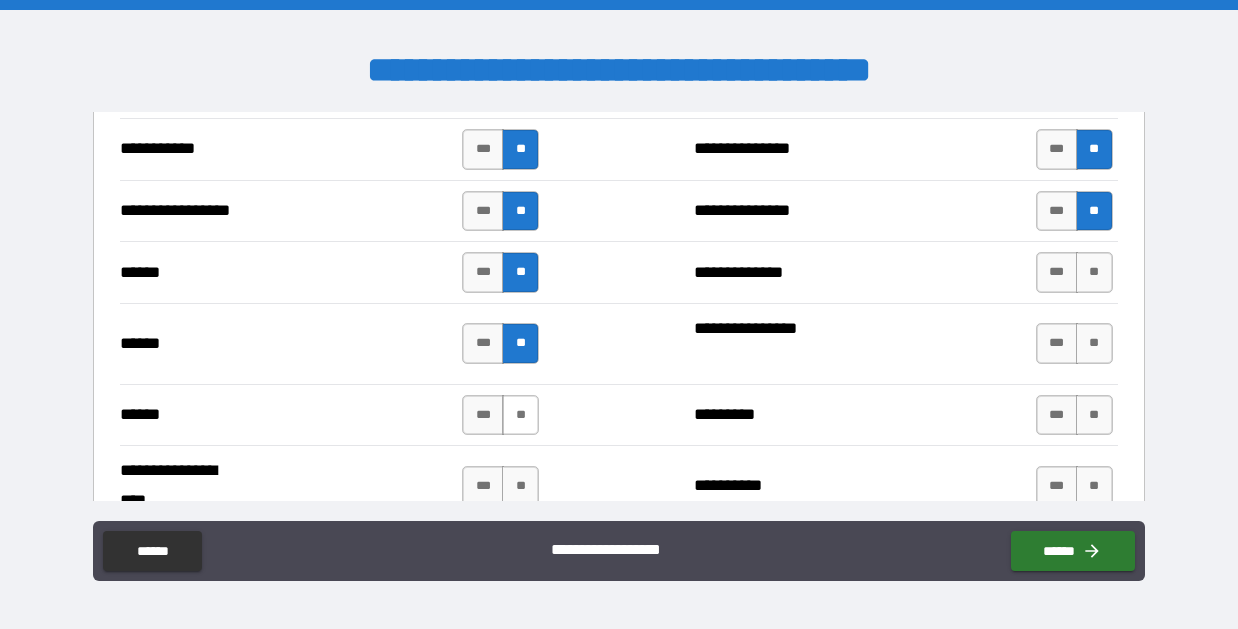 click on "**" at bounding box center (520, 415) 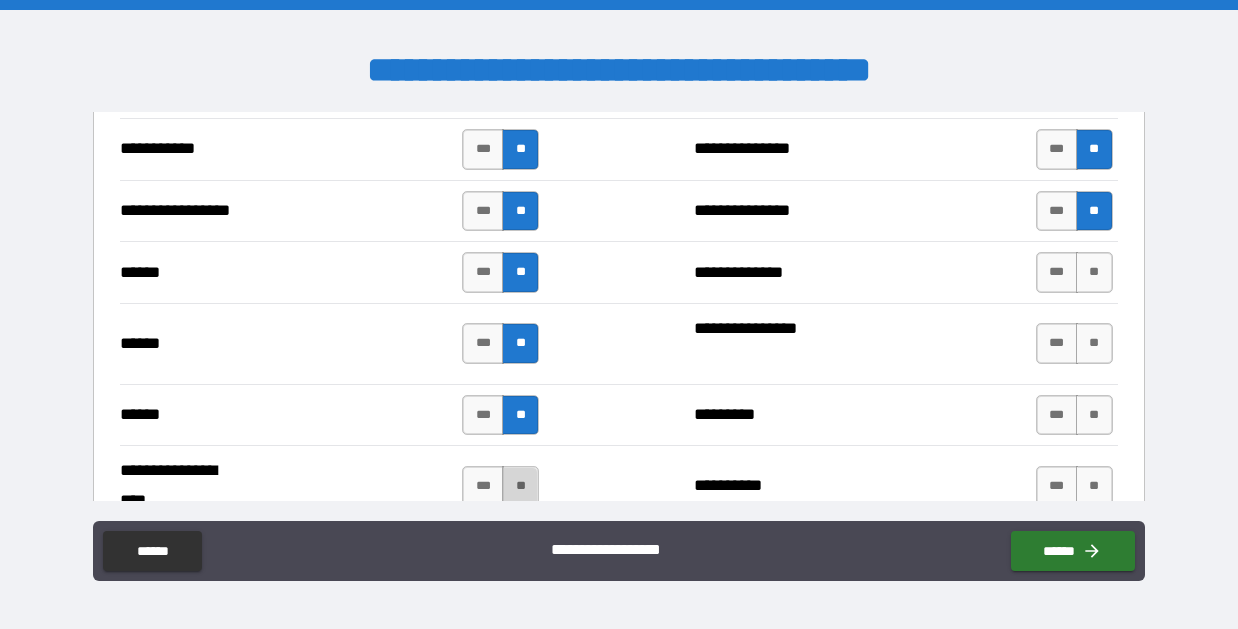 click on "**" at bounding box center [520, 486] 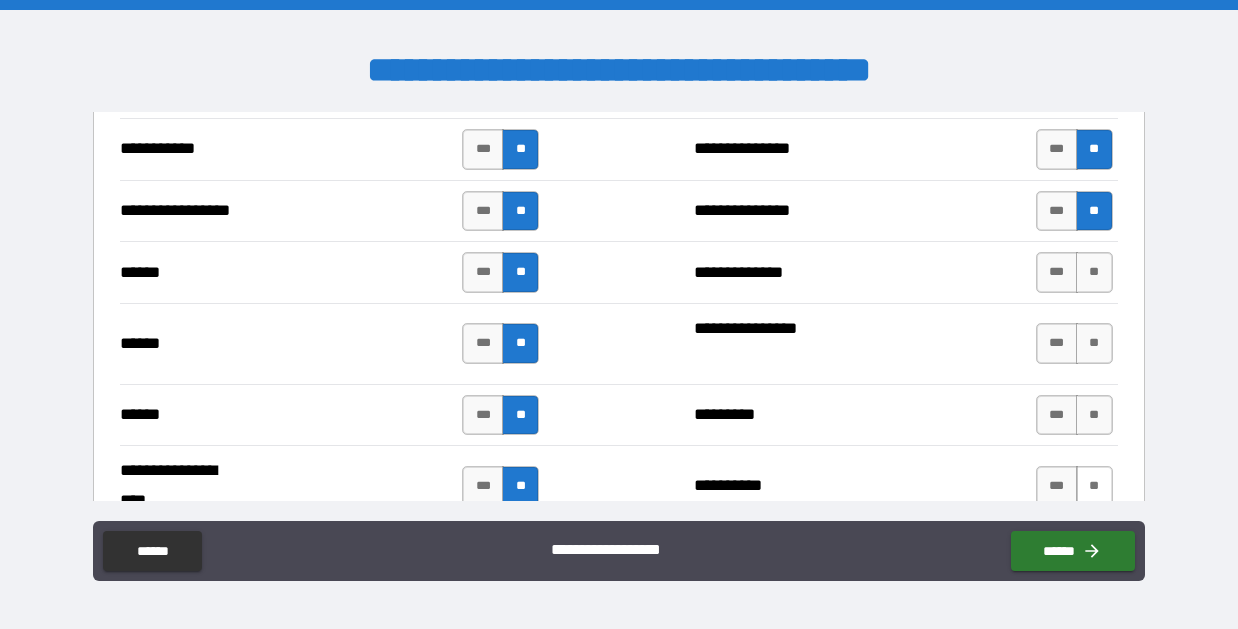 click on "**" at bounding box center (1094, 486) 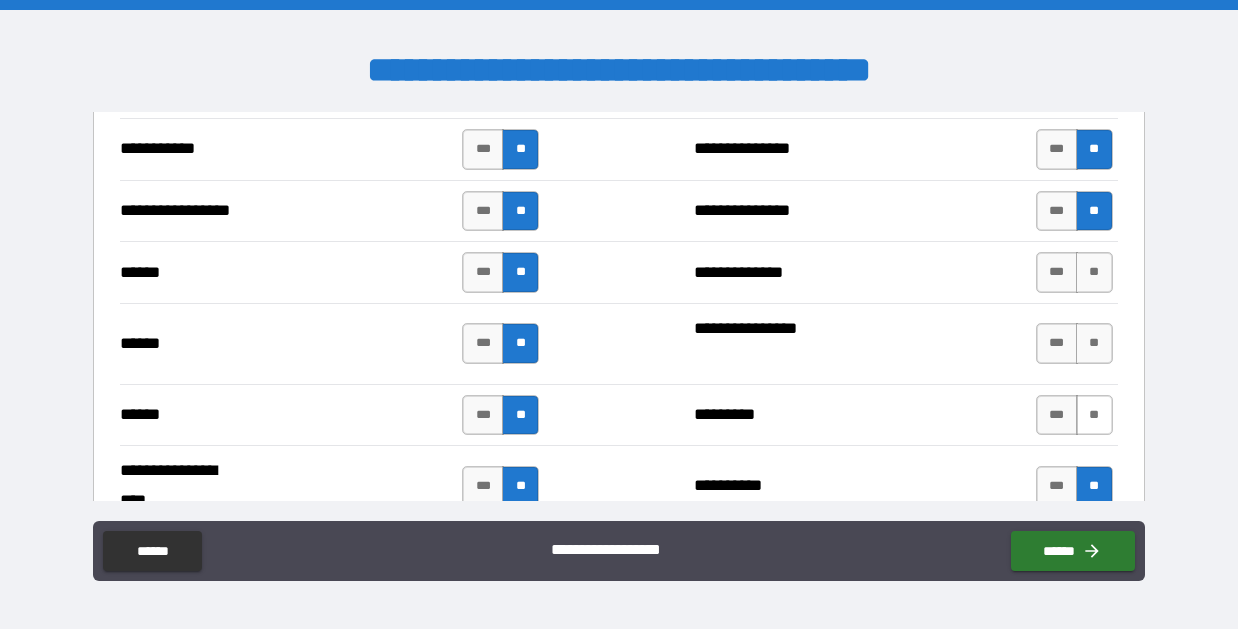 click on "**" at bounding box center [1094, 415] 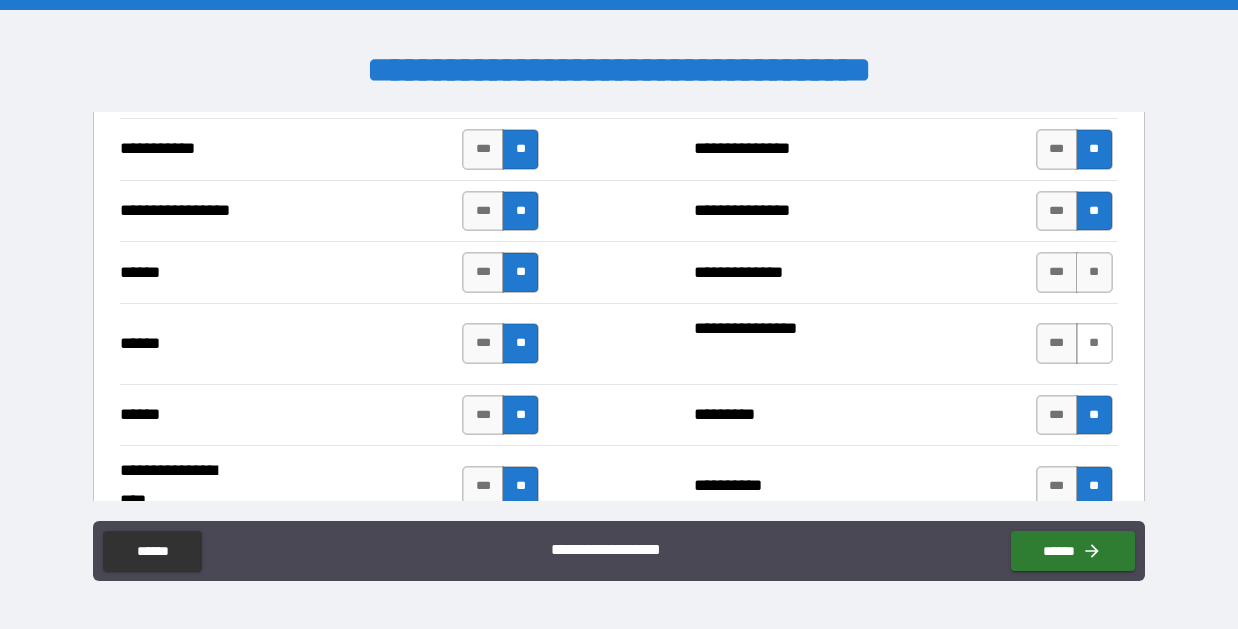 click on "**" at bounding box center (1094, 343) 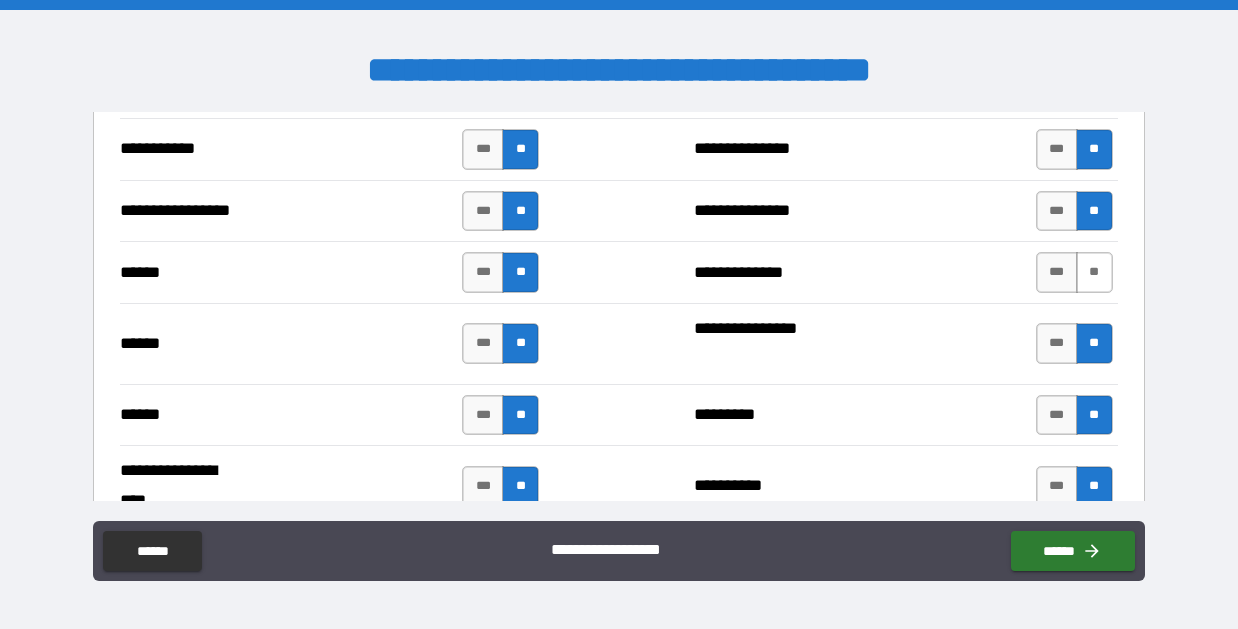 click on "**" at bounding box center (1094, 272) 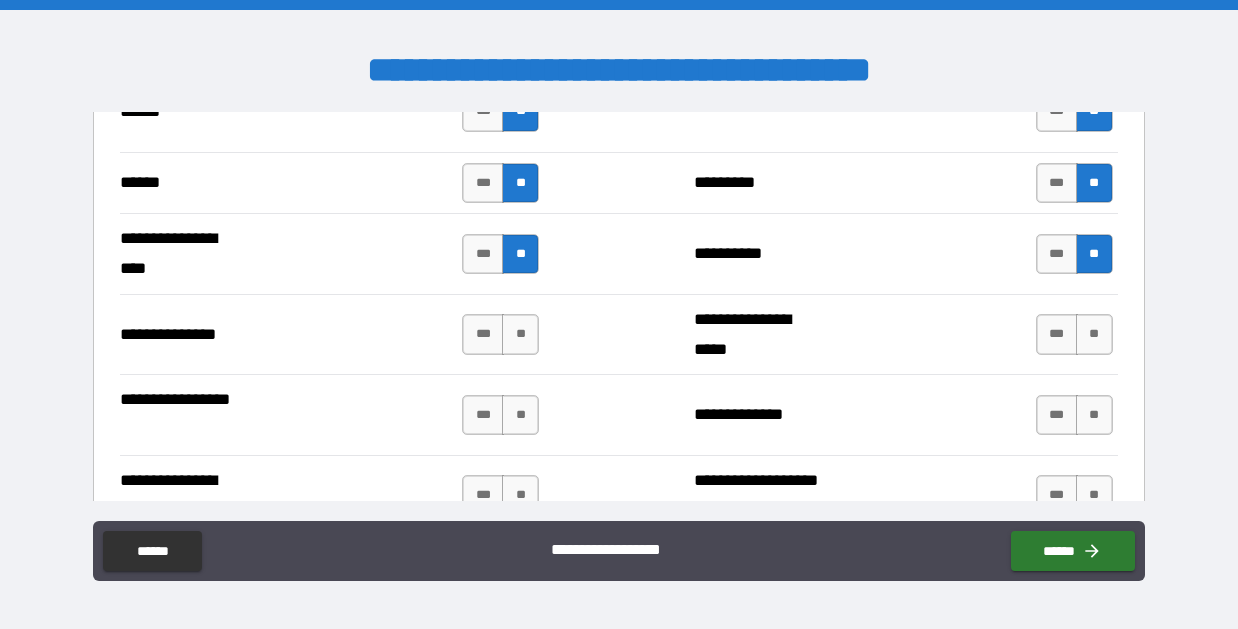 scroll, scrollTop: 2648, scrollLeft: 0, axis: vertical 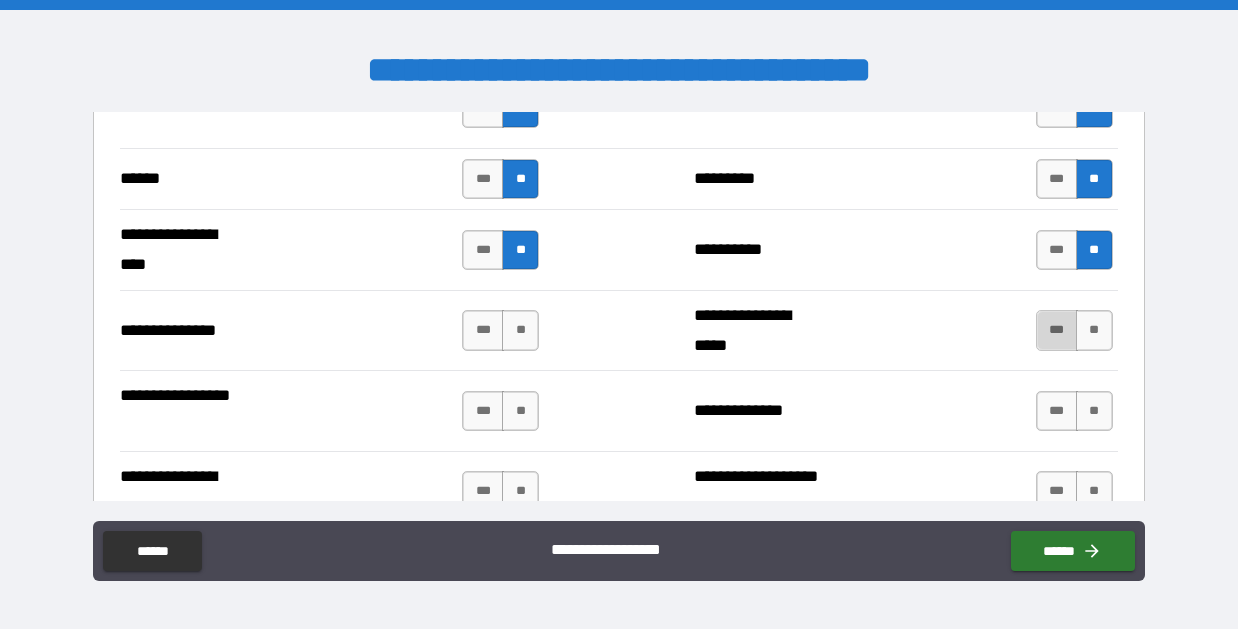 click on "***" at bounding box center [1057, 330] 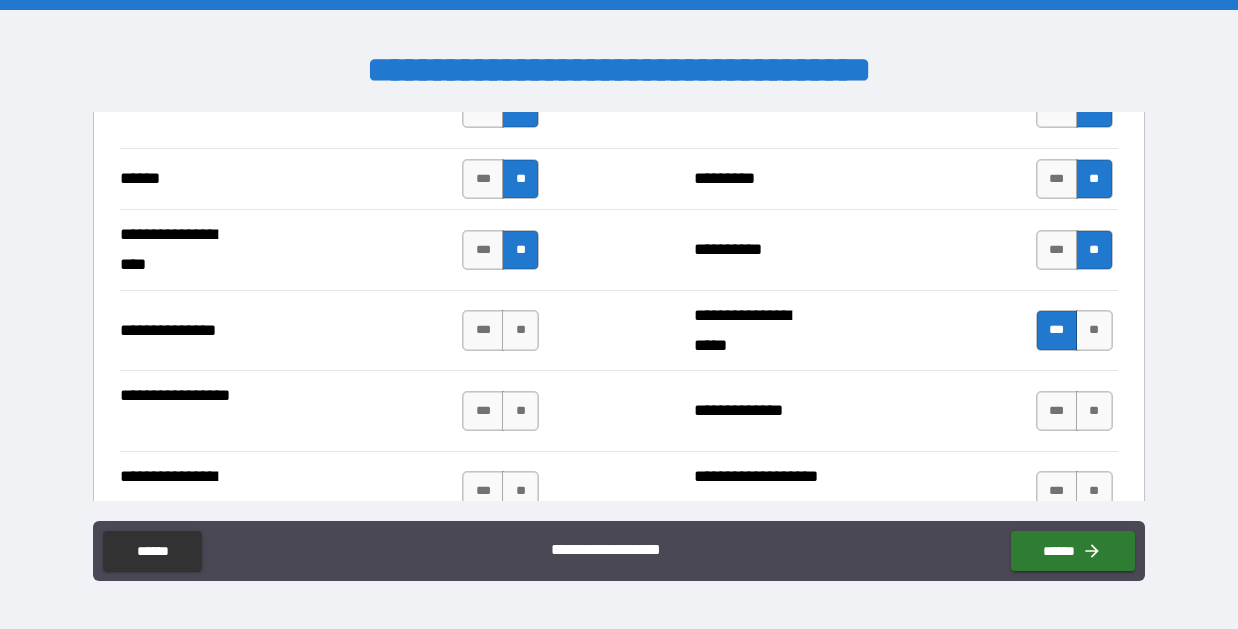 click on "***" at bounding box center (1057, 330) 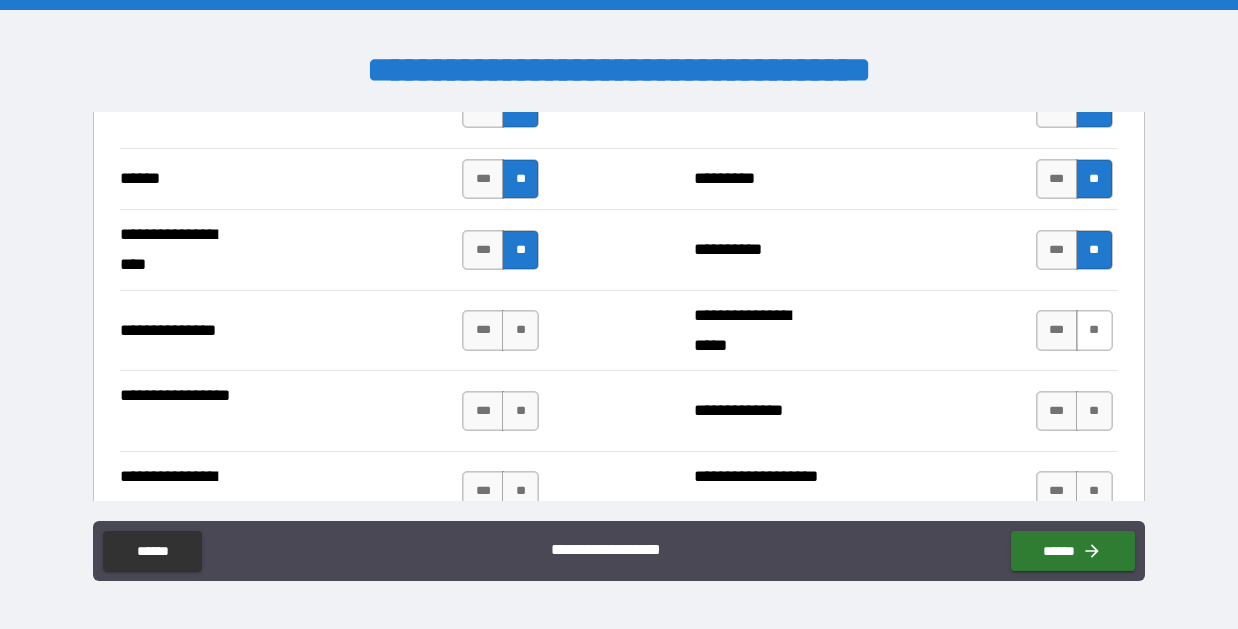 click on "**" at bounding box center [1094, 330] 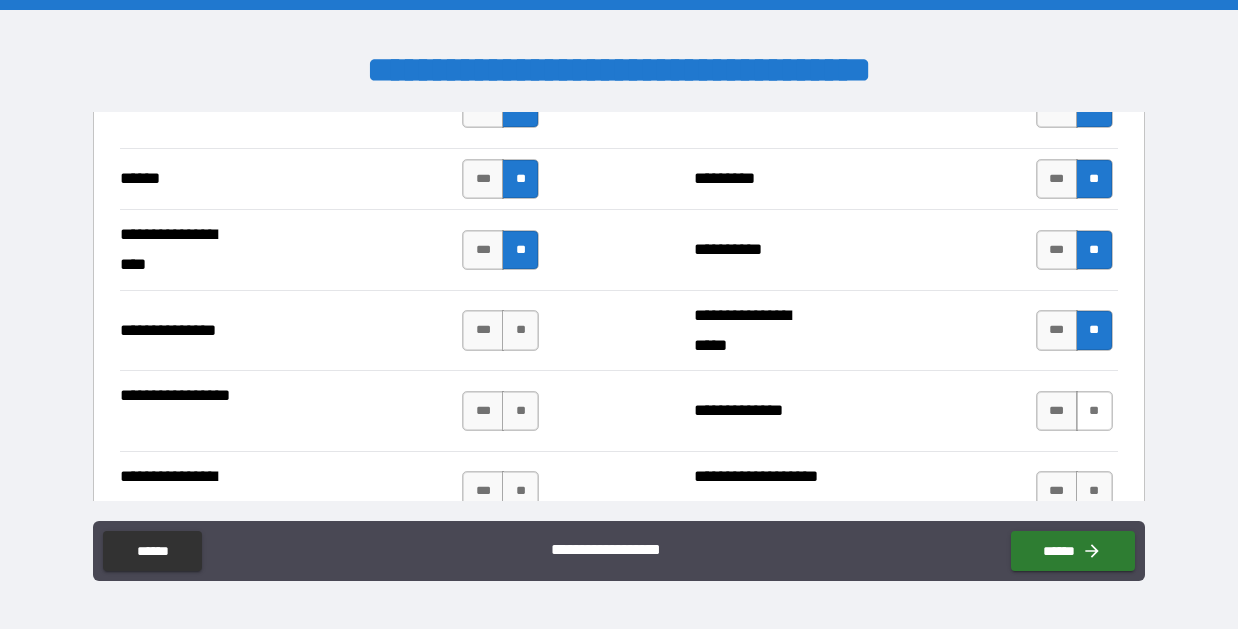 click on "**" at bounding box center (1094, 411) 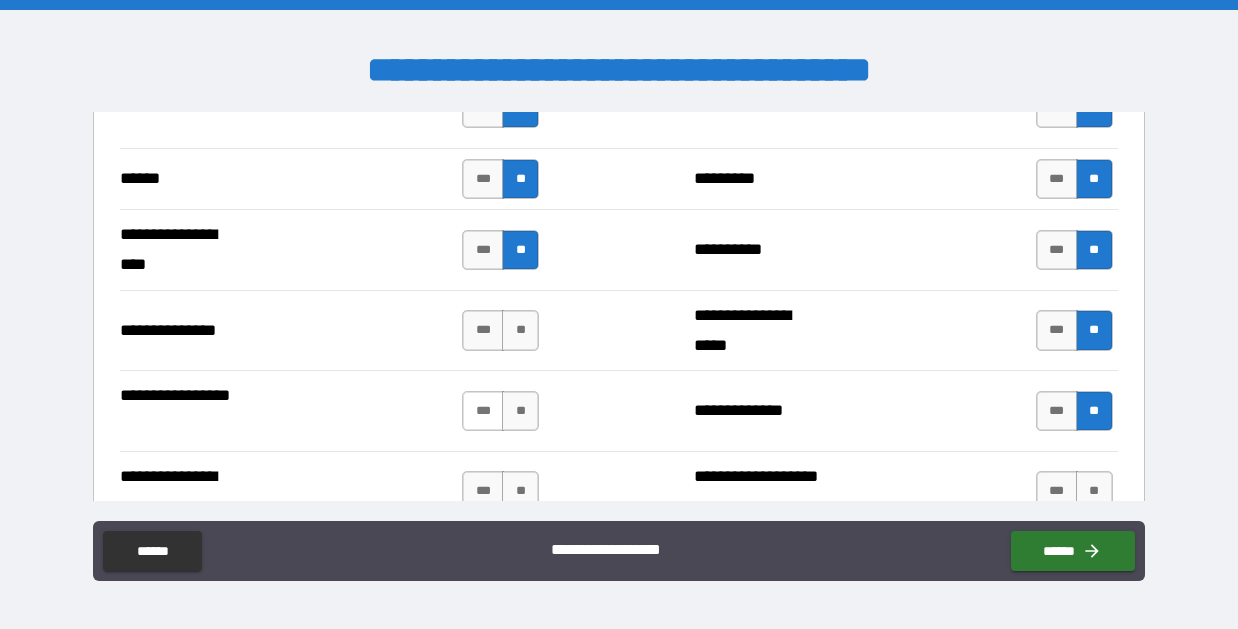 click on "***" at bounding box center (483, 411) 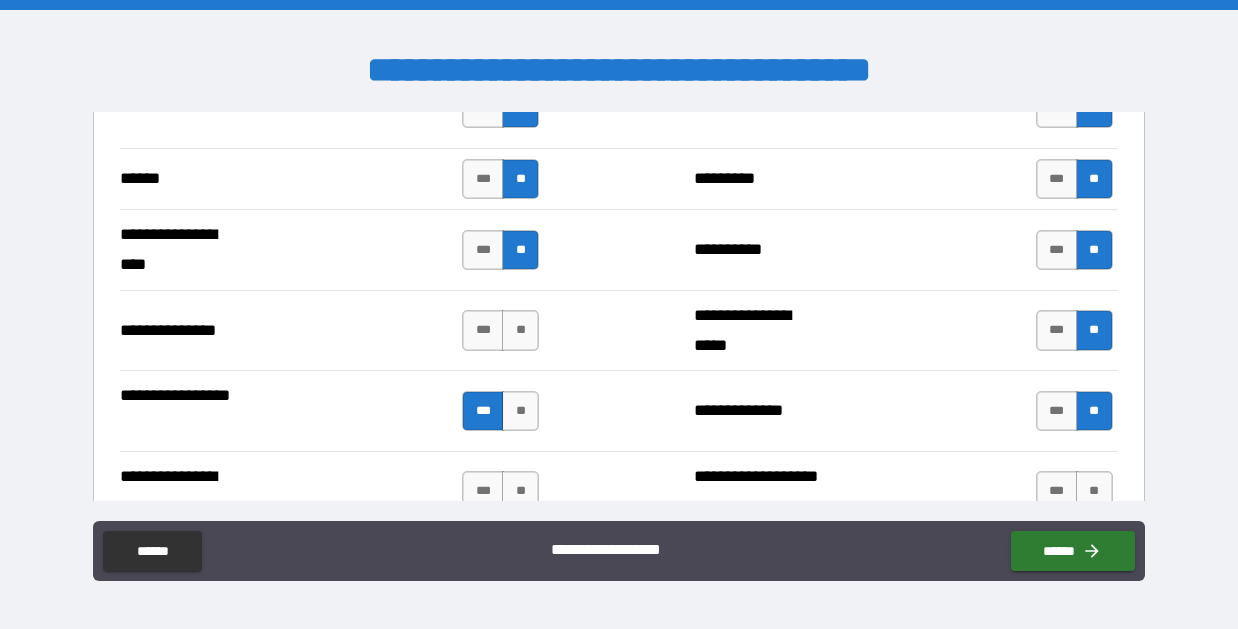click on "***" at bounding box center [483, 411] 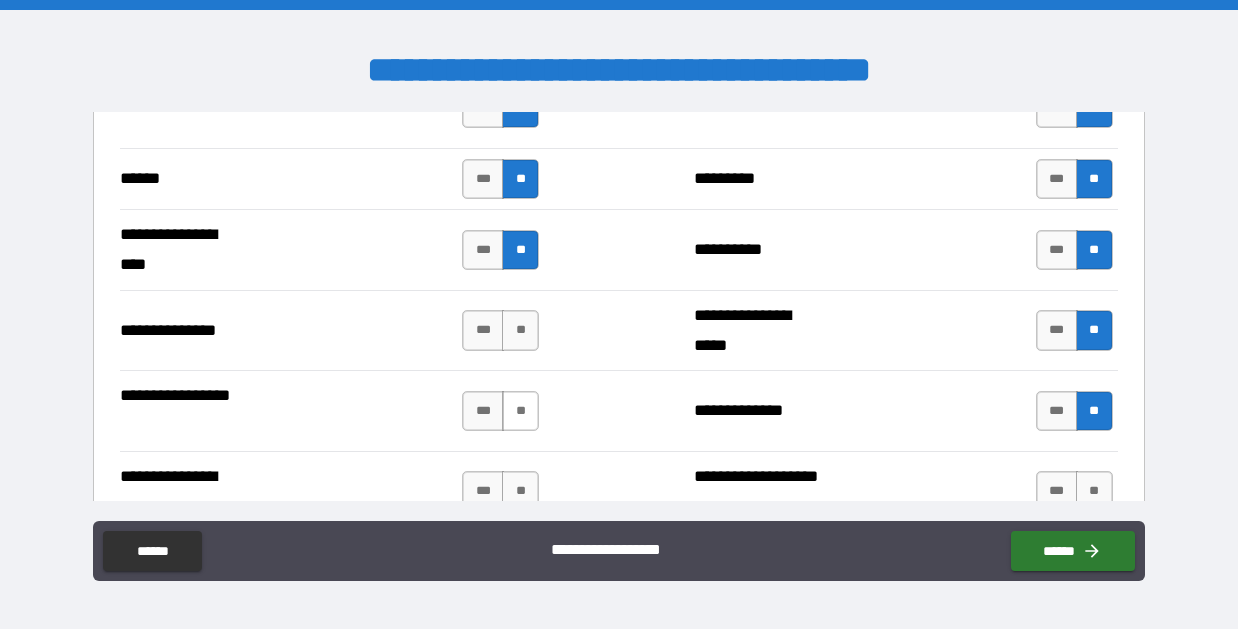 click on "**" at bounding box center [520, 411] 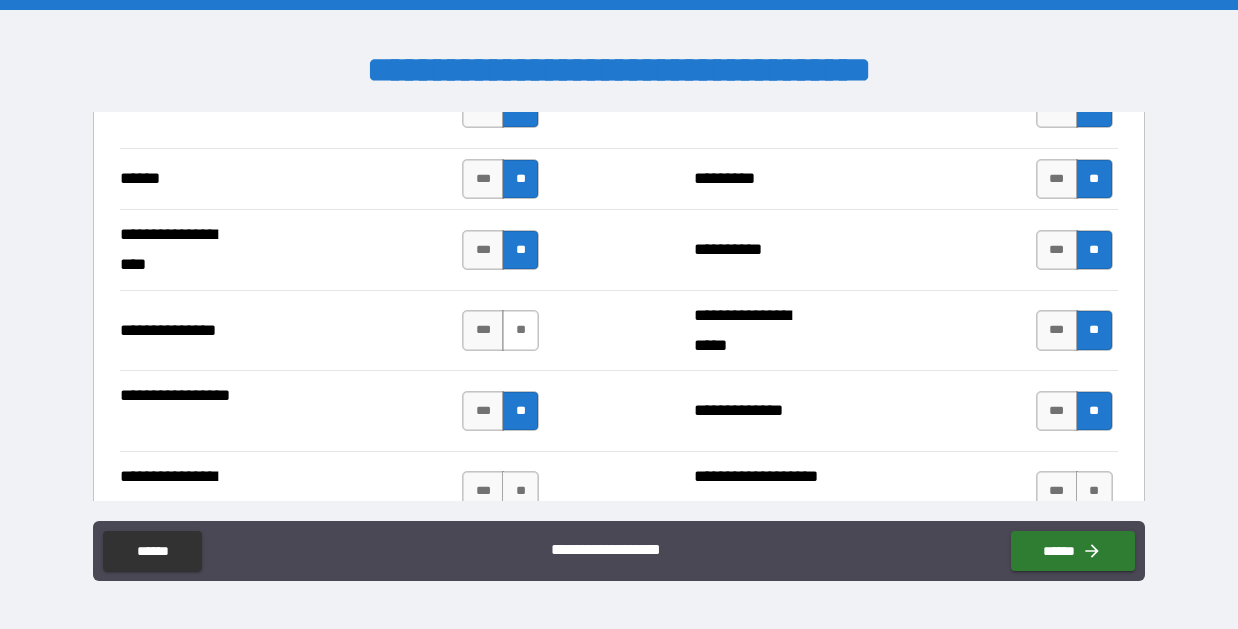 click on "**" at bounding box center [520, 330] 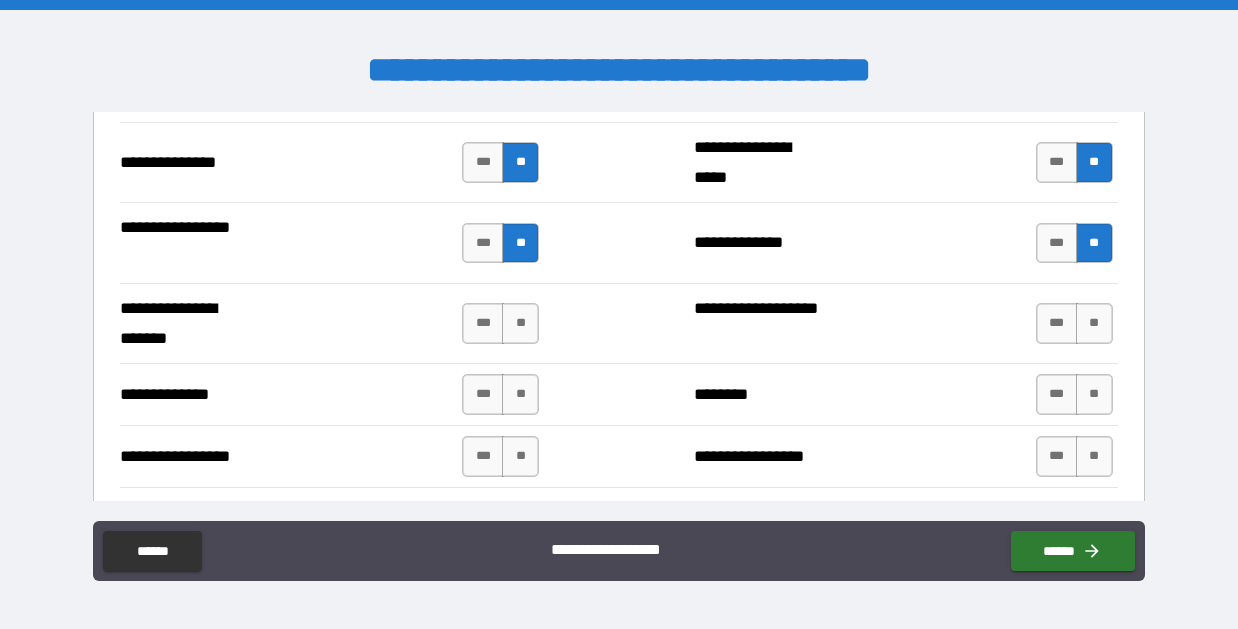 scroll, scrollTop: 2879, scrollLeft: 0, axis: vertical 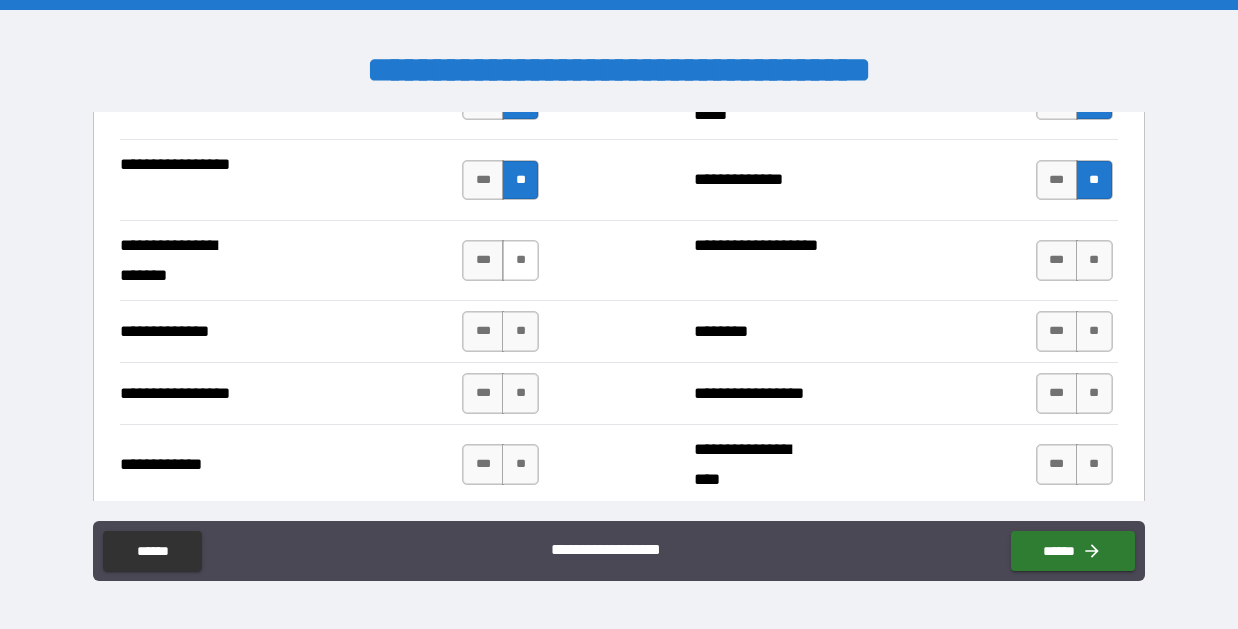 click on "**" at bounding box center [520, 260] 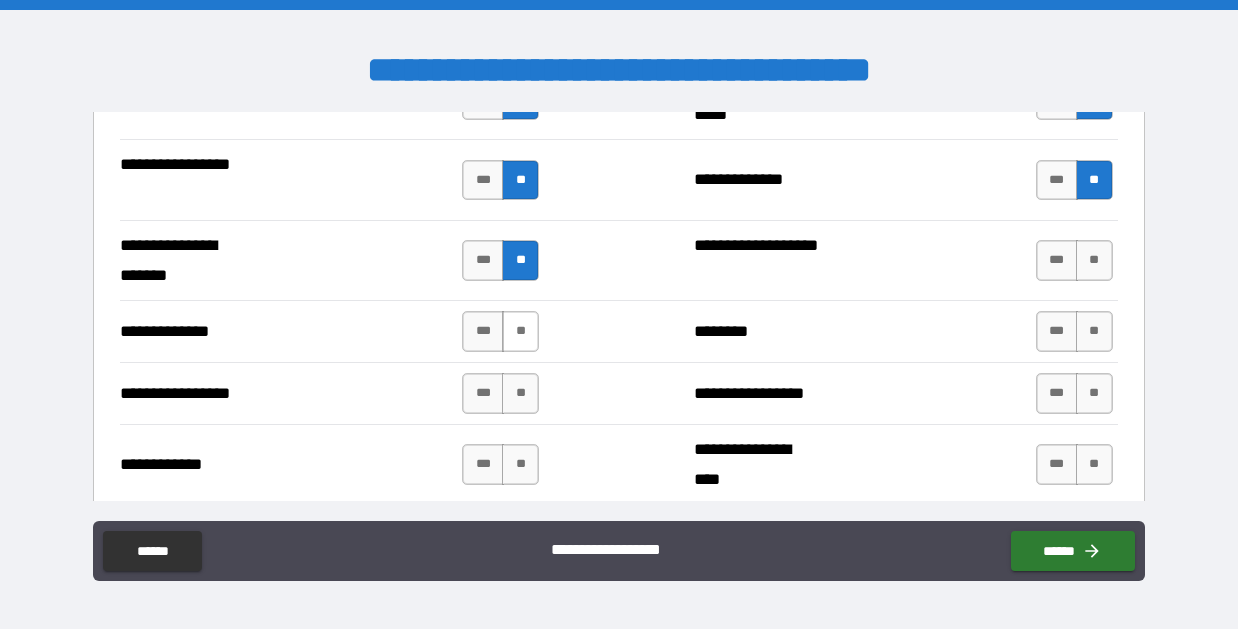 click on "**" at bounding box center (520, 331) 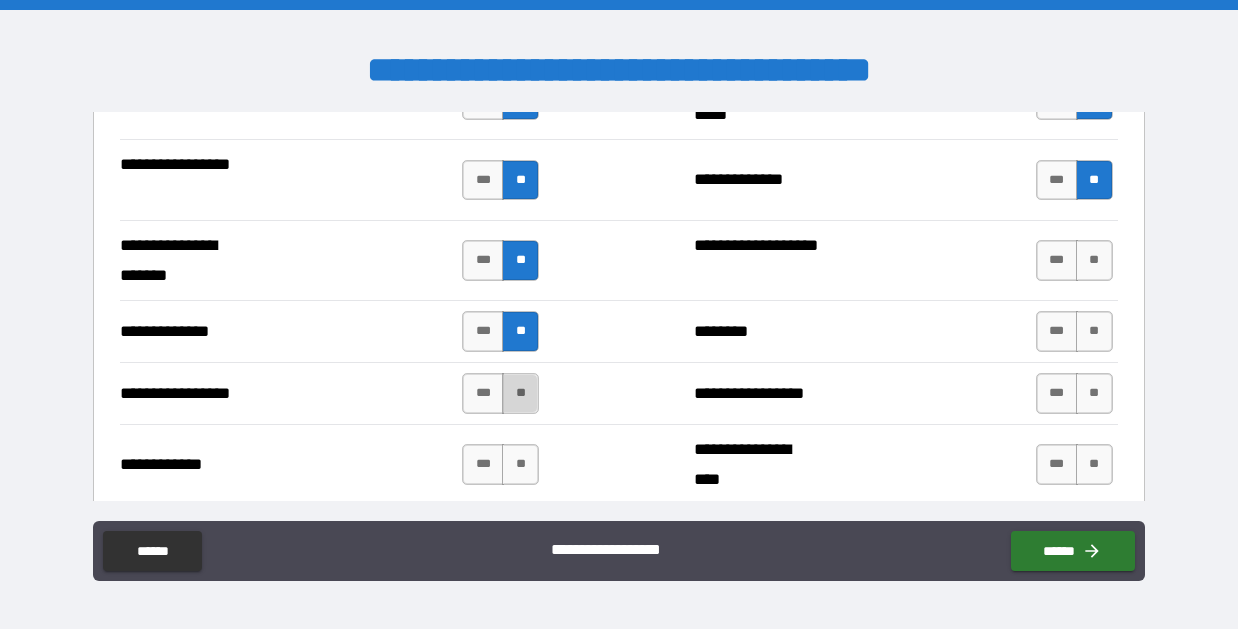 click on "**" at bounding box center (520, 393) 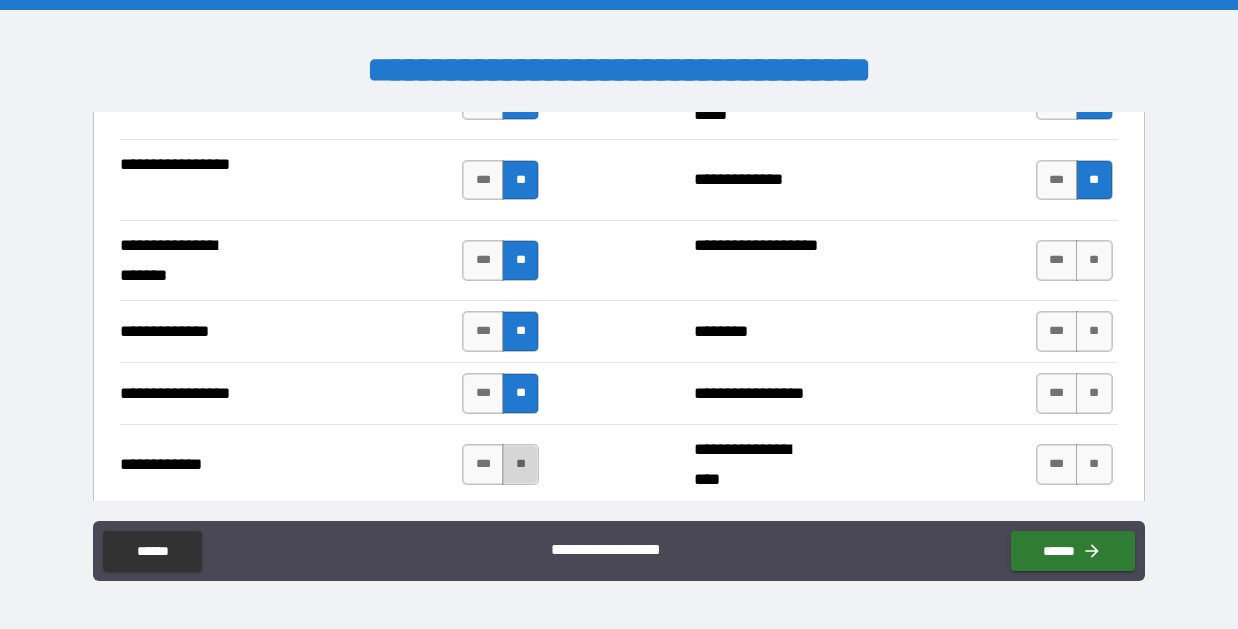 click on "**" at bounding box center (520, 464) 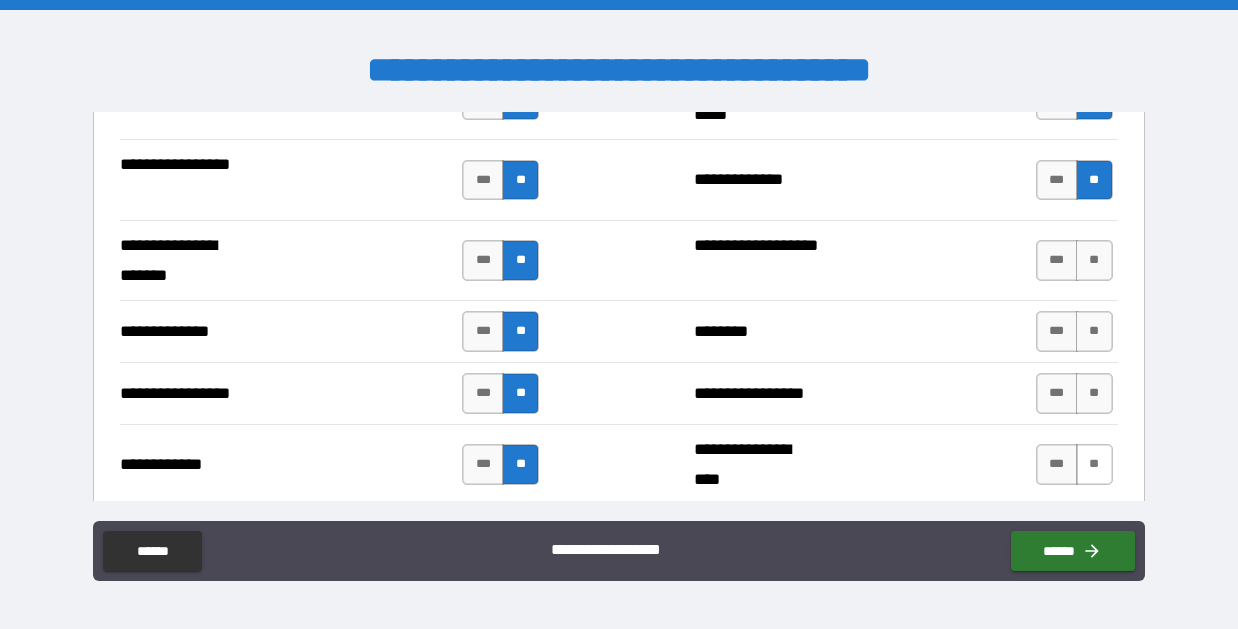 click on "**" at bounding box center (1094, 464) 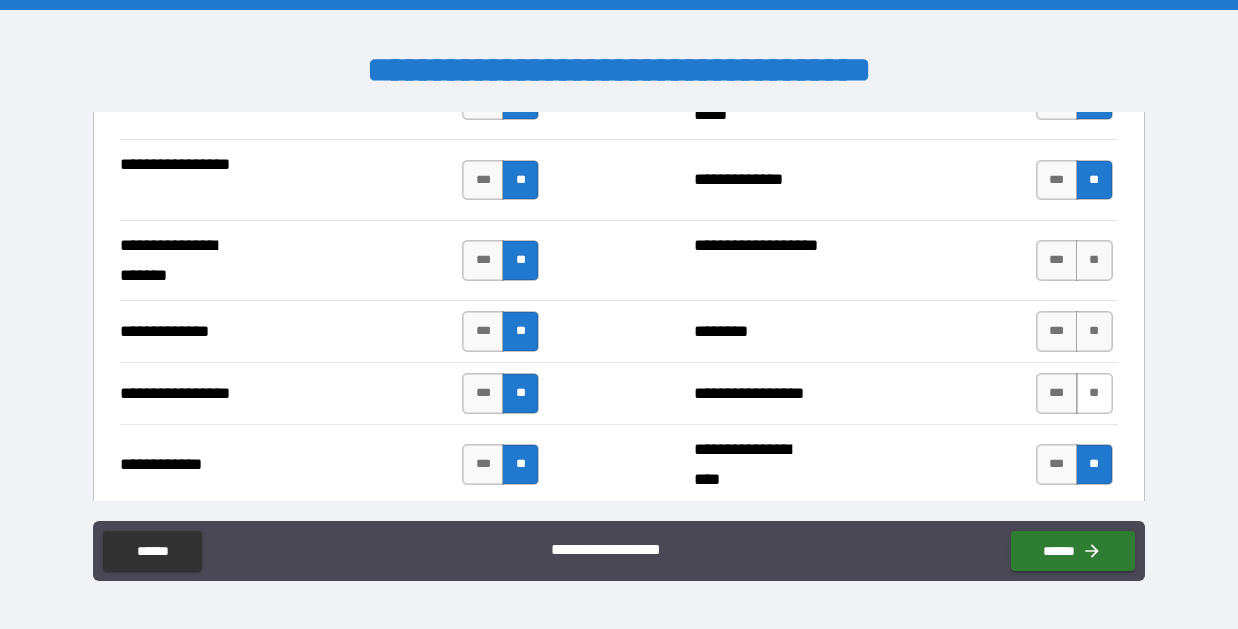 click on "**" at bounding box center [1094, 393] 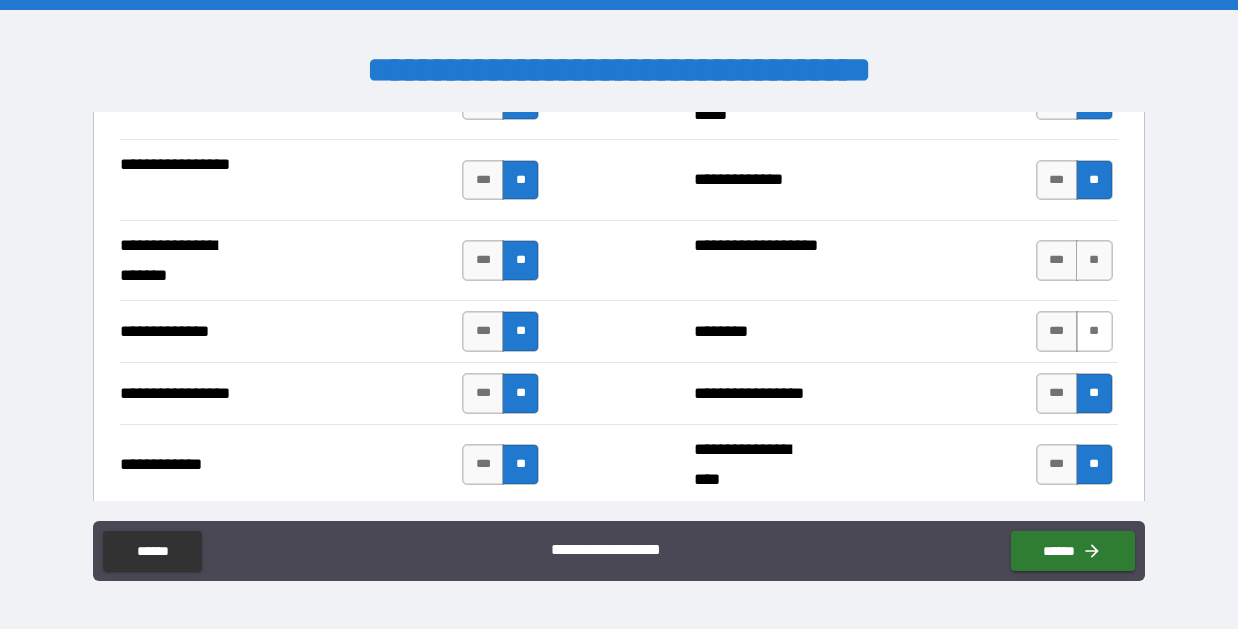 click on "**" at bounding box center (1094, 331) 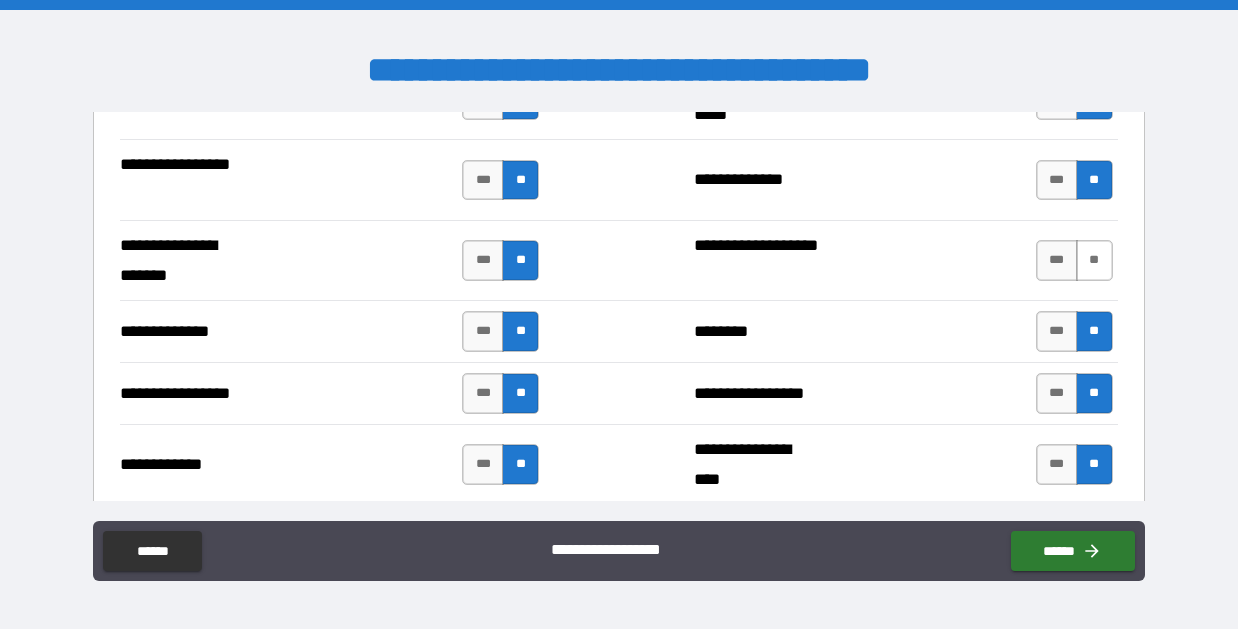 click on "**" at bounding box center [1094, 260] 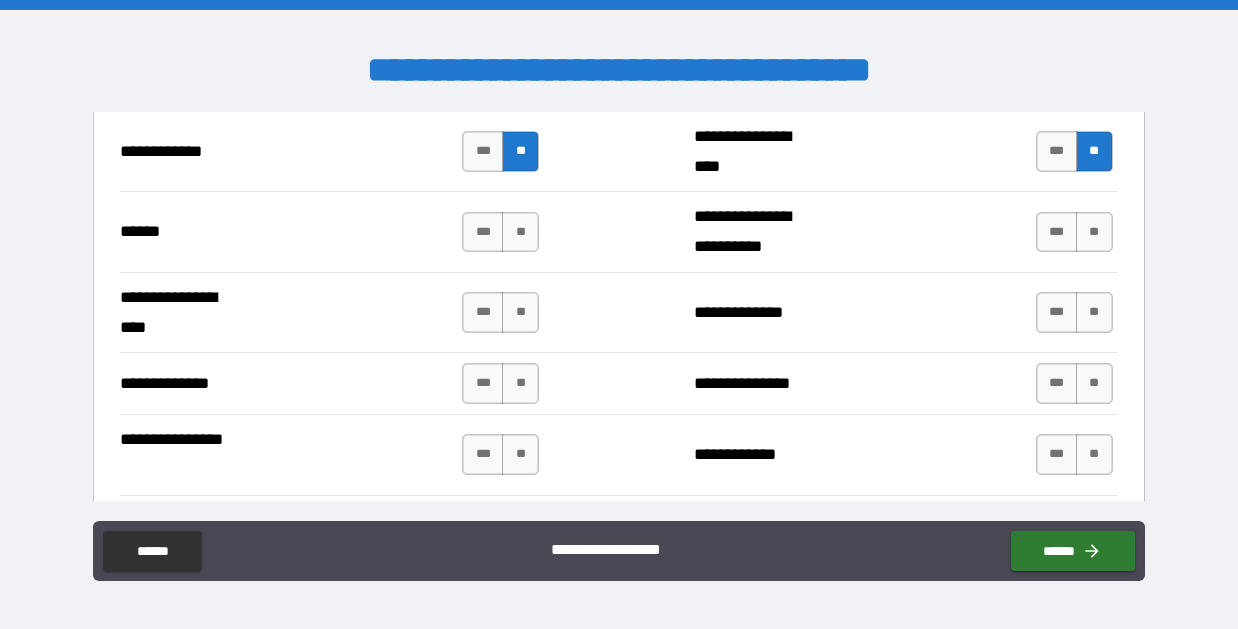 scroll, scrollTop: 3207, scrollLeft: 0, axis: vertical 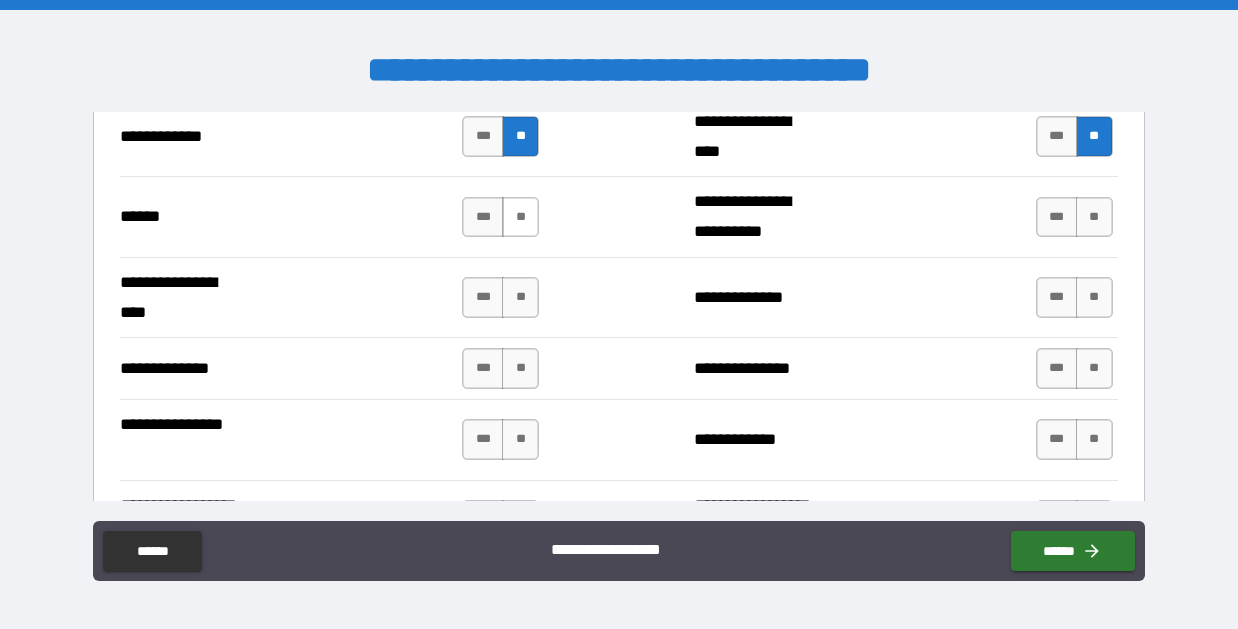 click on "**" at bounding box center (520, 217) 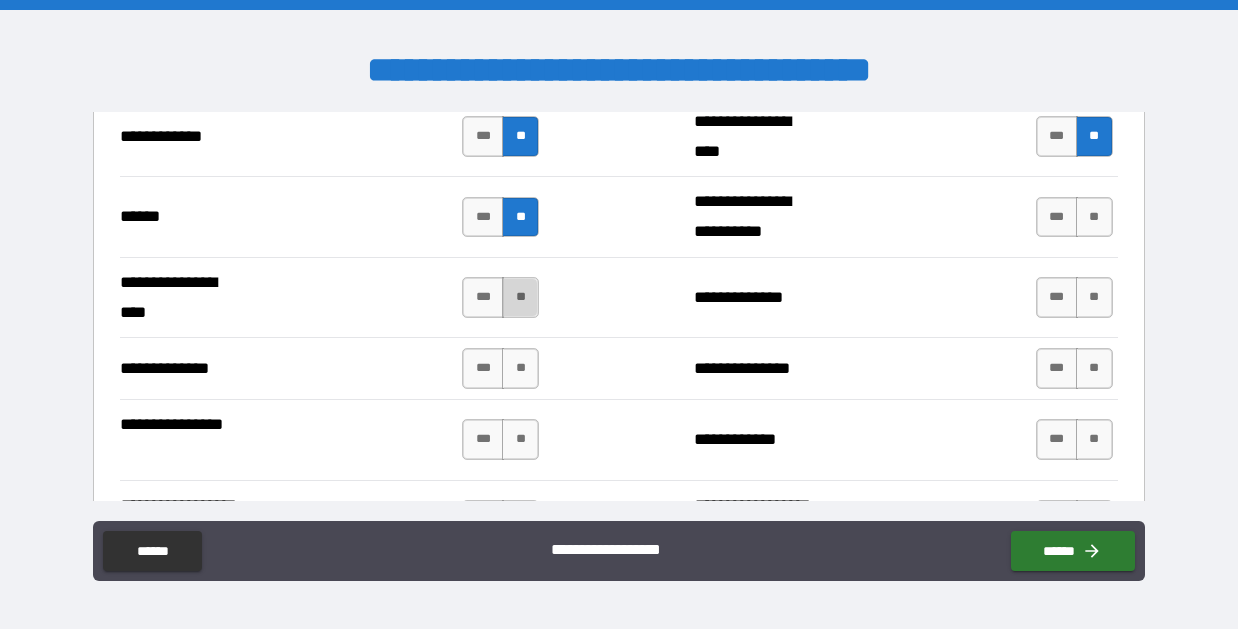 click on "**" at bounding box center [520, 297] 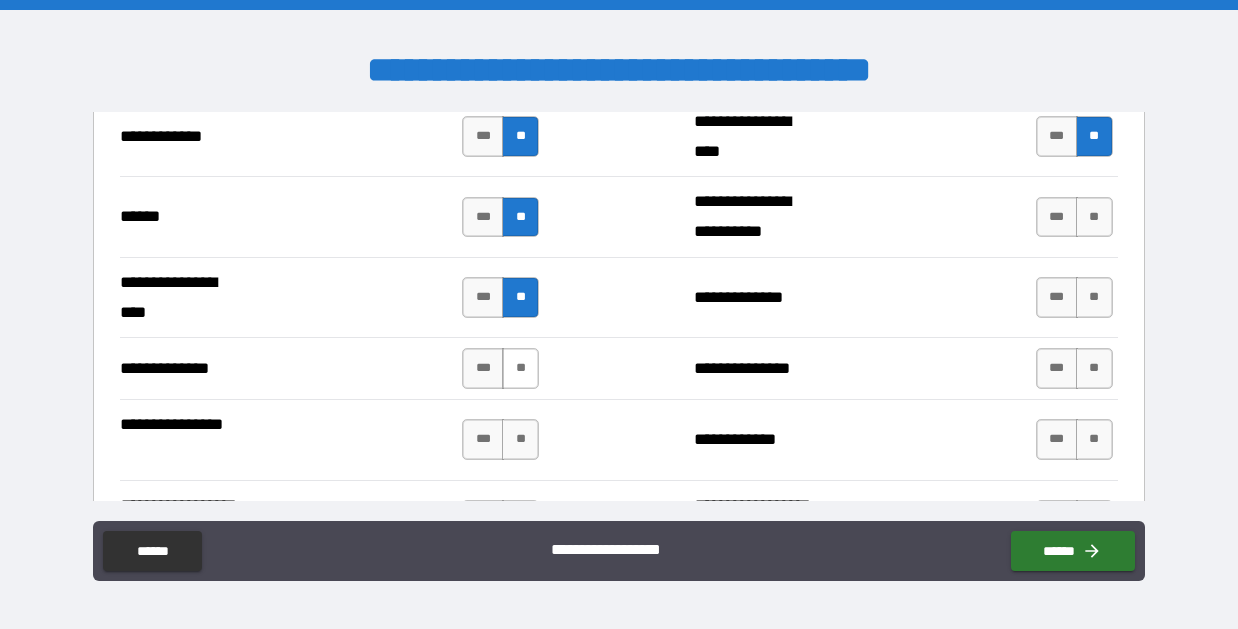 click on "**" at bounding box center [520, 368] 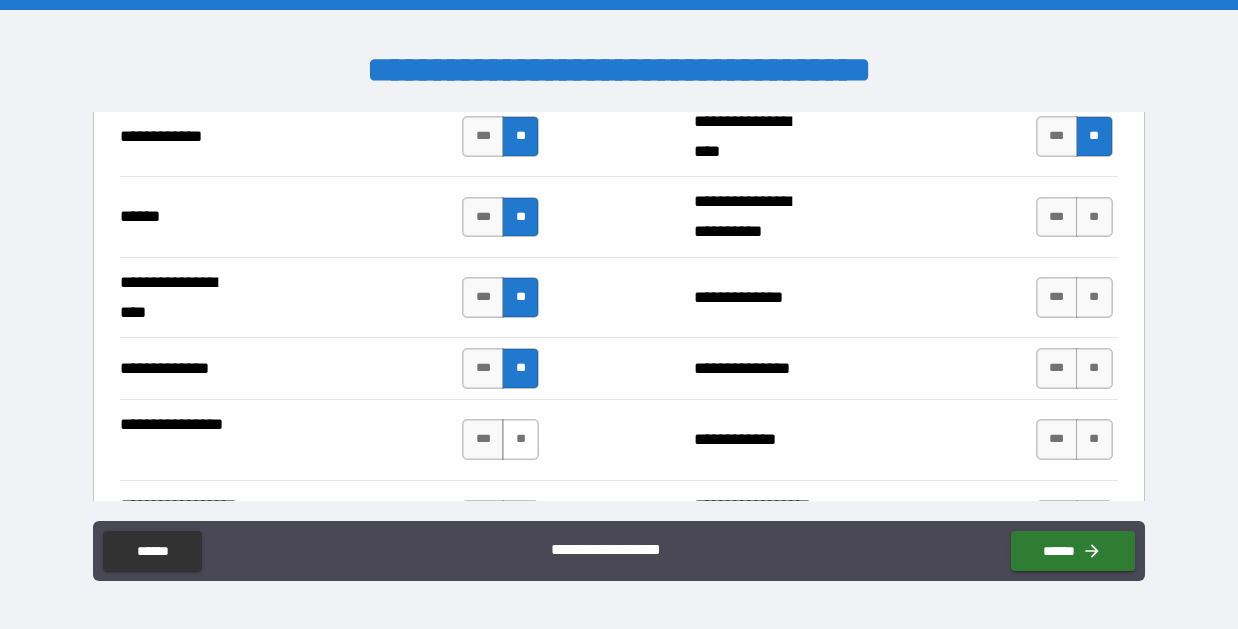 click on "**" at bounding box center [520, 439] 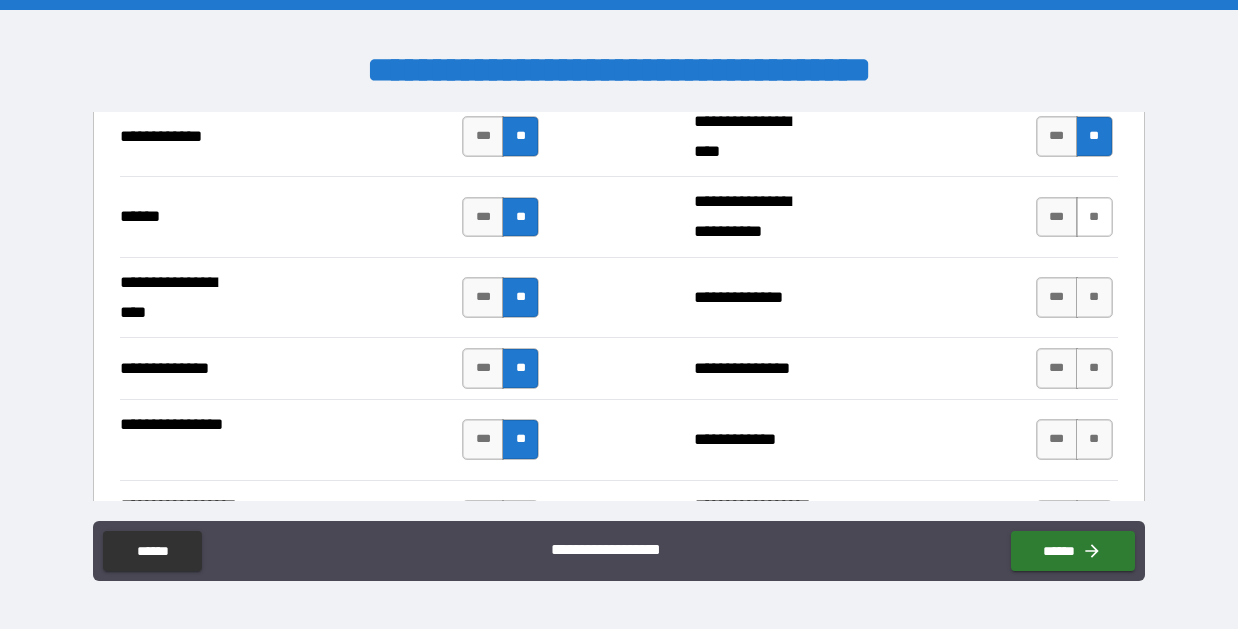 click on "**" at bounding box center [1094, 217] 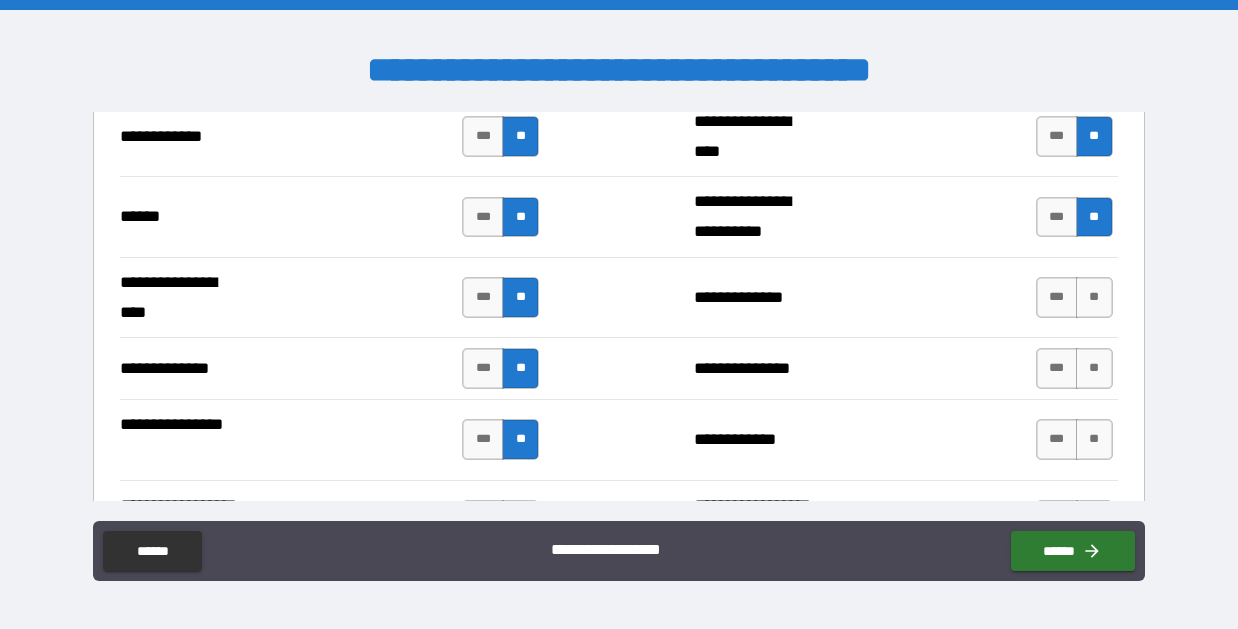 click on "**********" at bounding box center [619, 297] 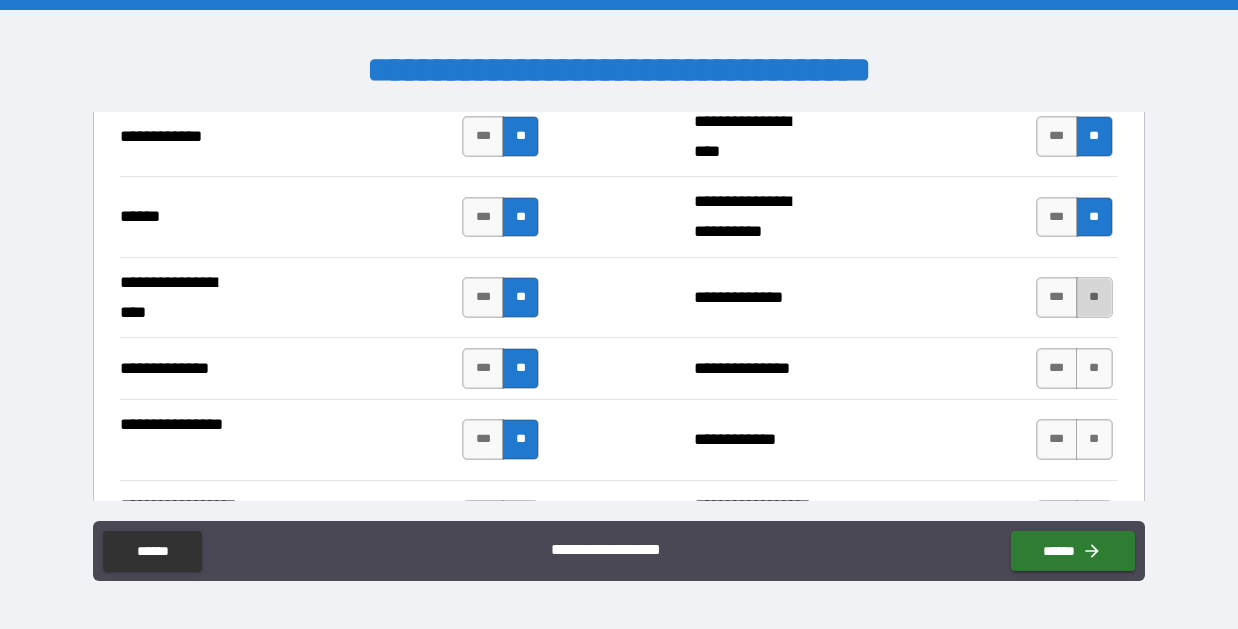 click on "**" at bounding box center (1094, 297) 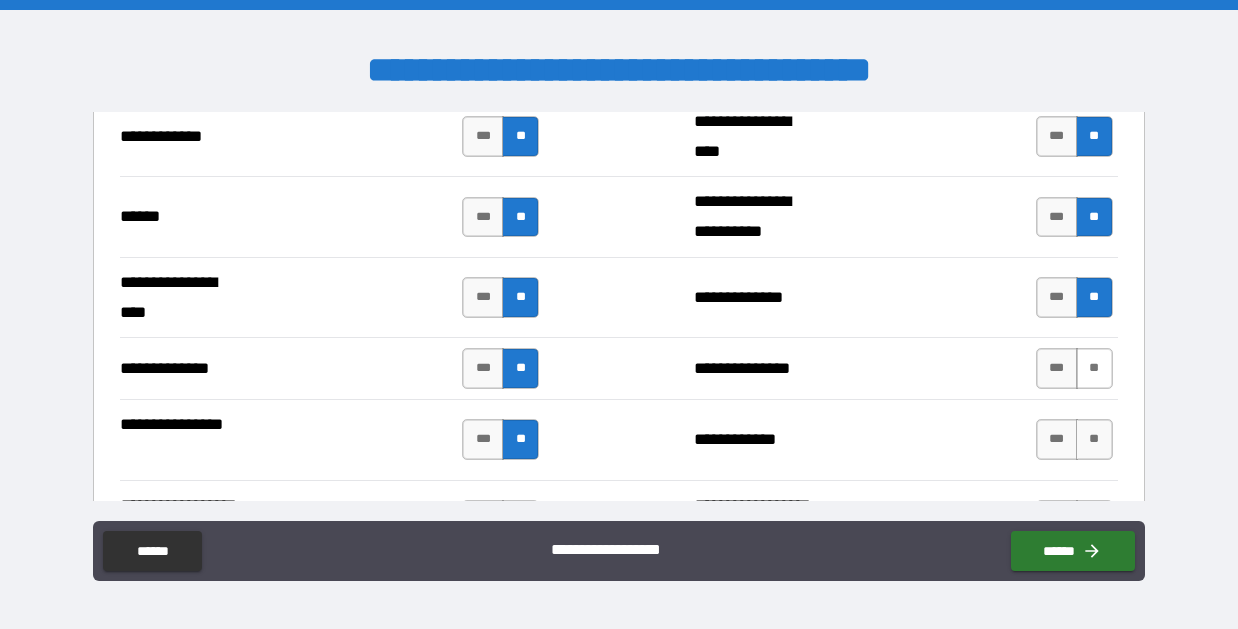 click on "**" at bounding box center (1094, 368) 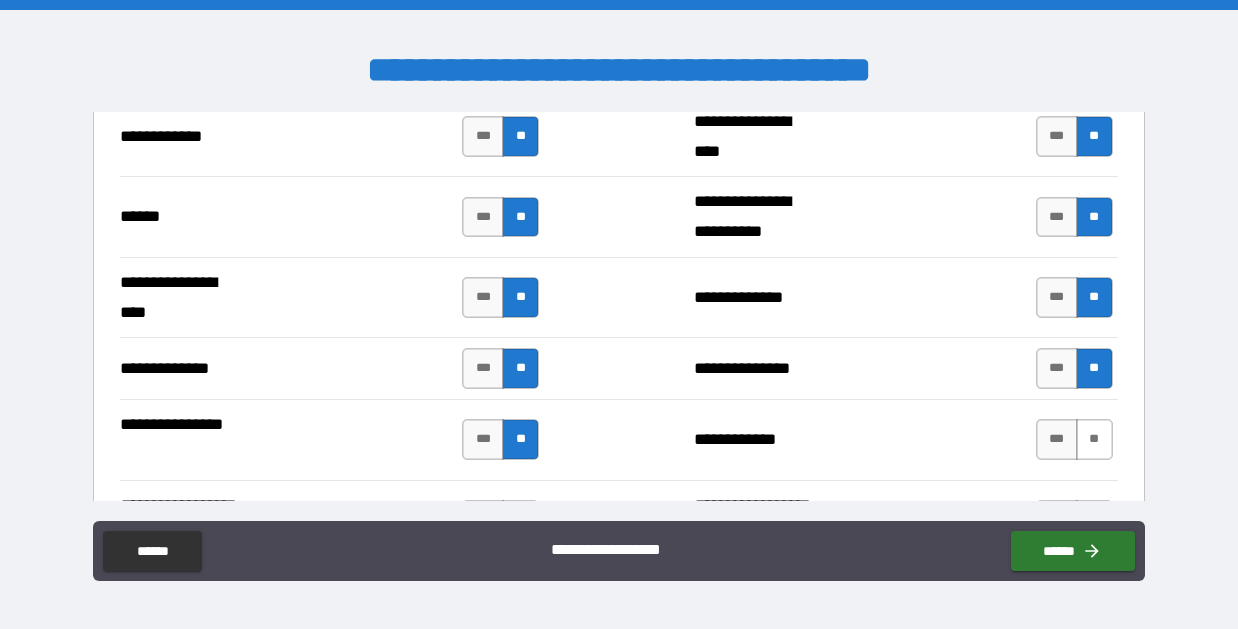 click on "**" at bounding box center [1094, 439] 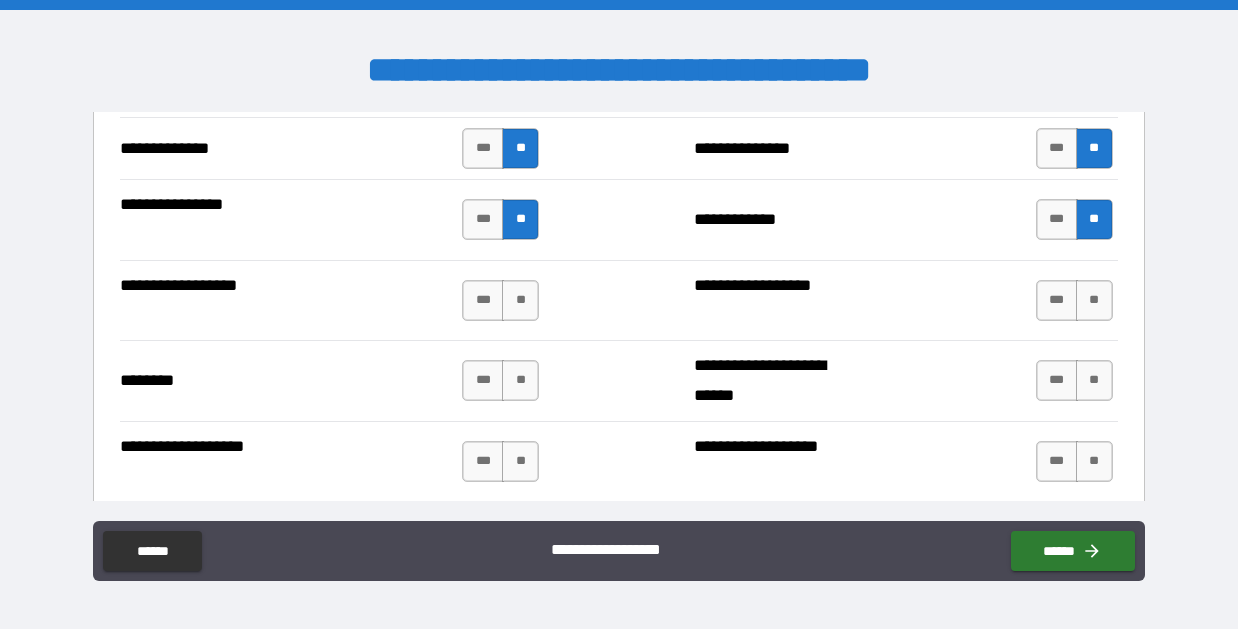 scroll, scrollTop: 3432, scrollLeft: 0, axis: vertical 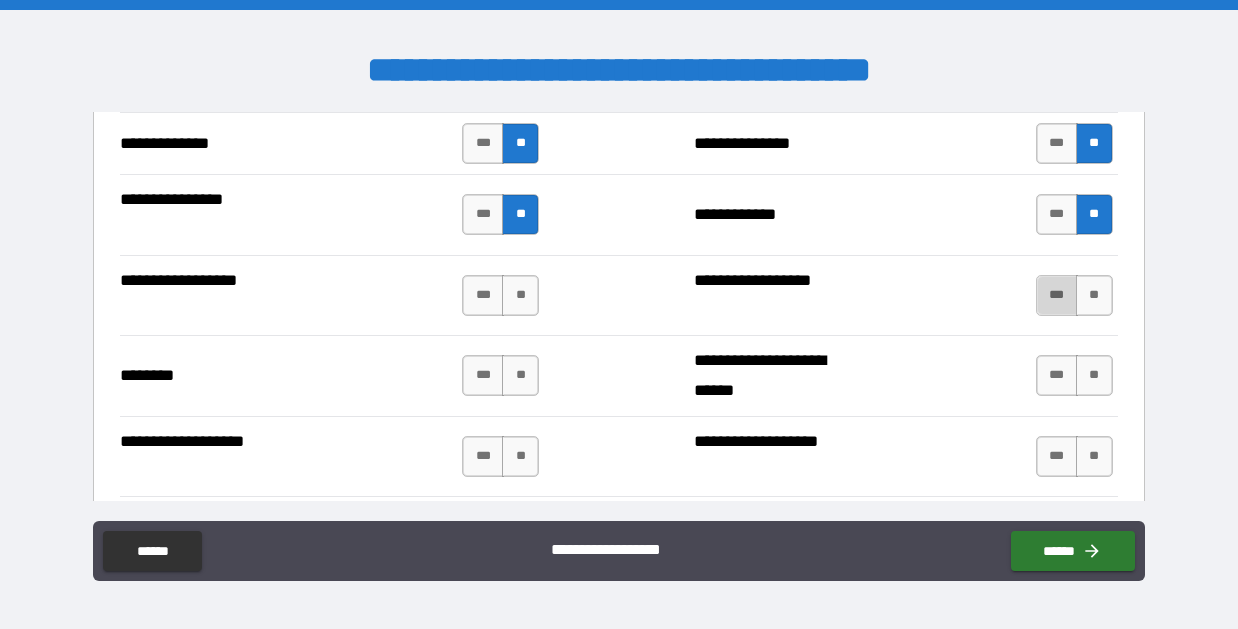 click on "***" at bounding box center [1057, 295] 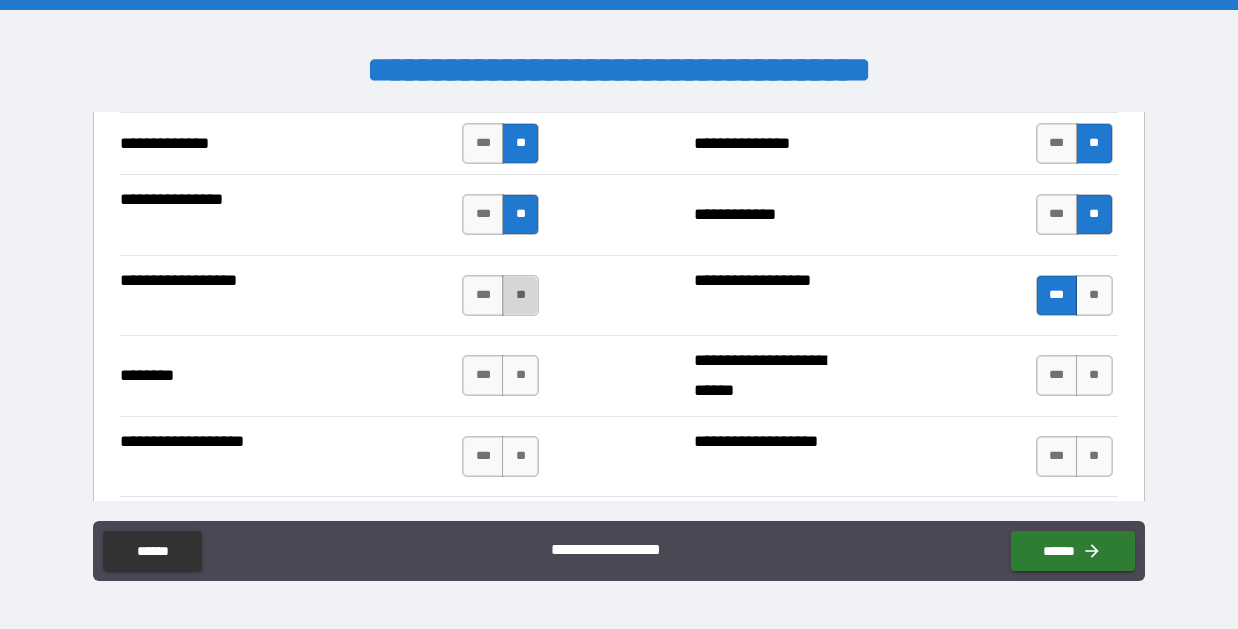 click on "**" at bounding box center [520, 295] 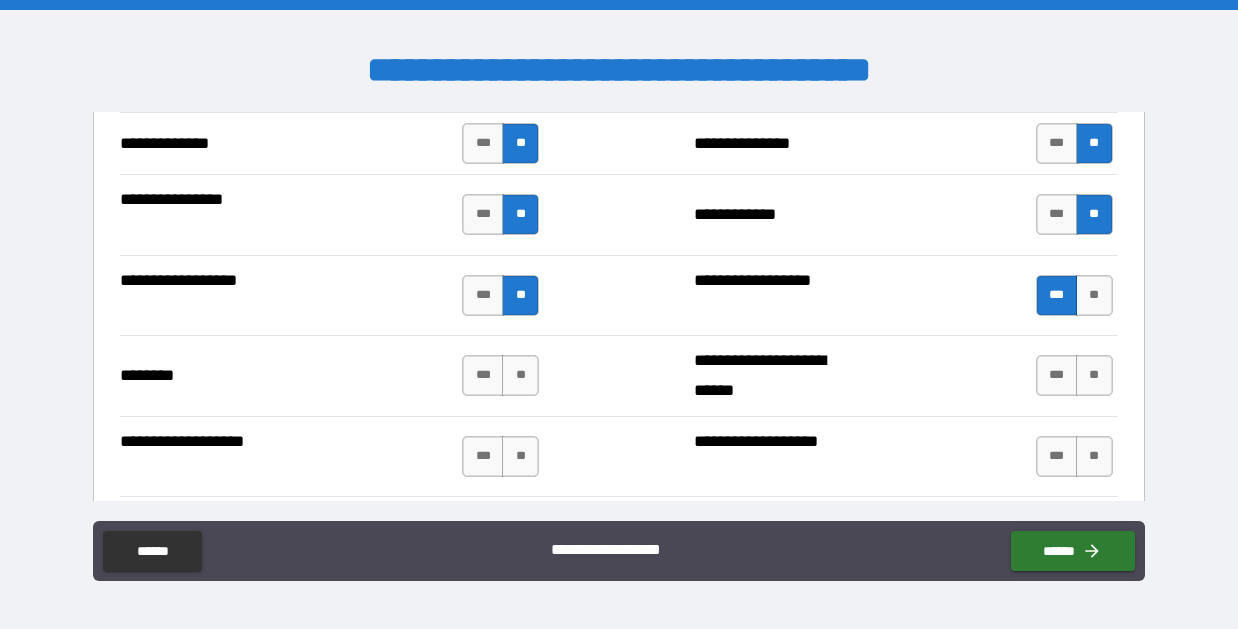 click on "**********" at bounding box center (619, 375) 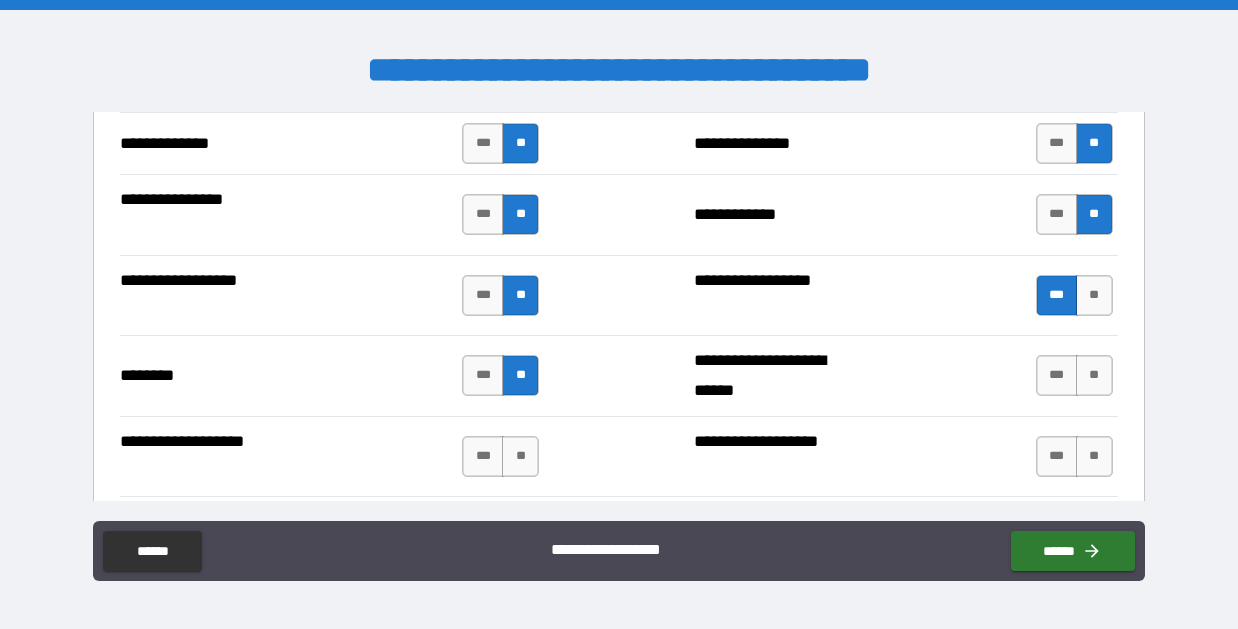 click on "*** **" at bounding box center (503, 457) 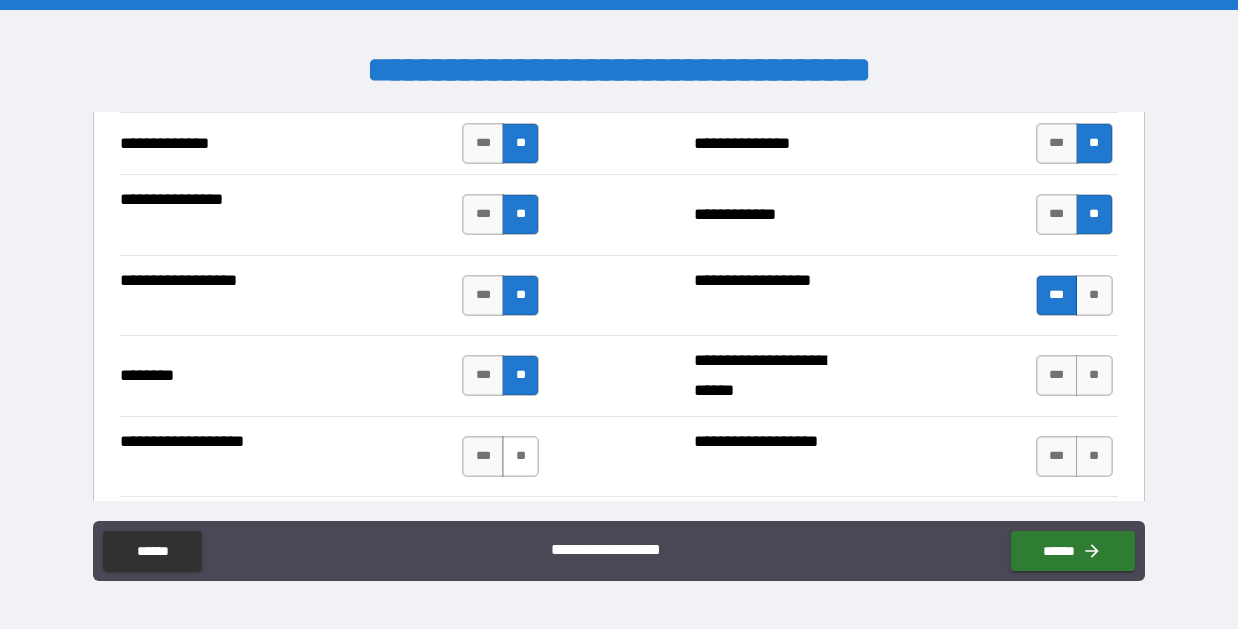 click on "**" at bounding box center (520, 456) 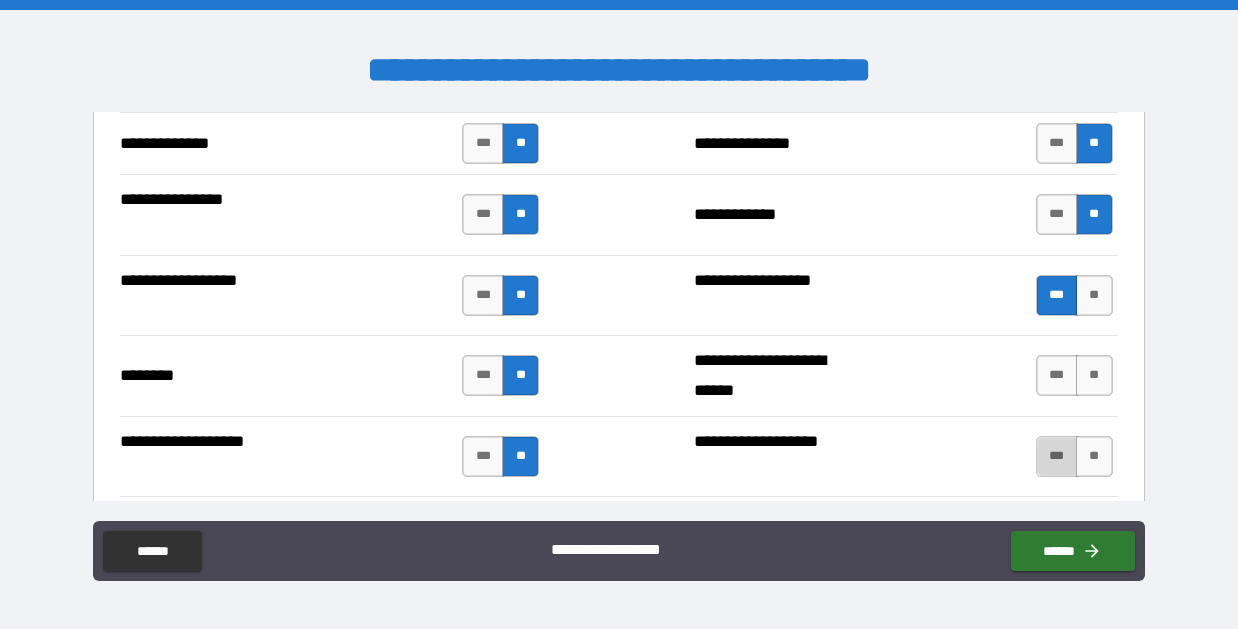 click on "***" at bounding box center (1057, 456) 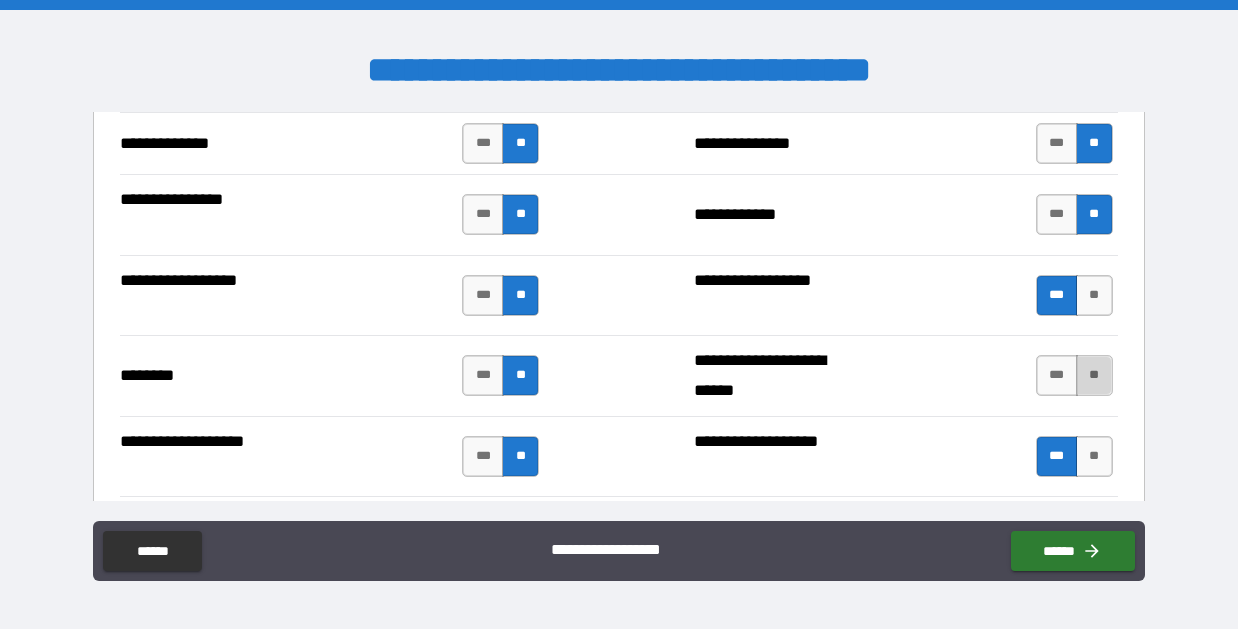 click on "**" at bounding box center [1094, 375] 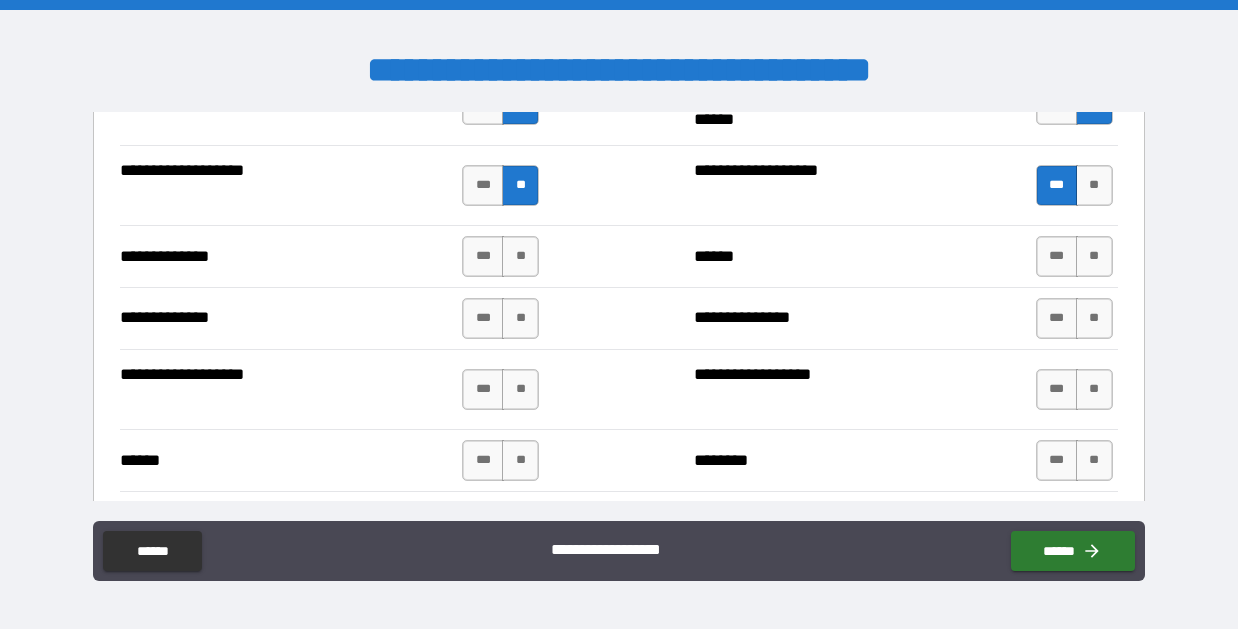 scroll, scrollTop: 3745, scrollLeft: 0, axis: vertical 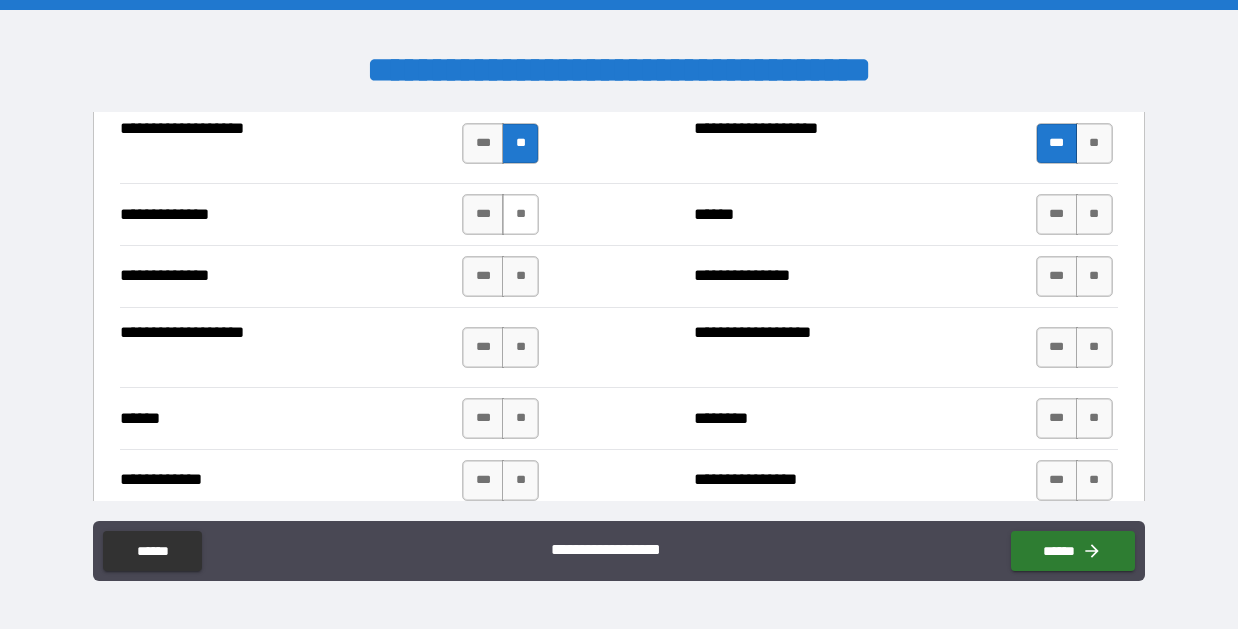 click on "**" at bounding box center [520, 214] 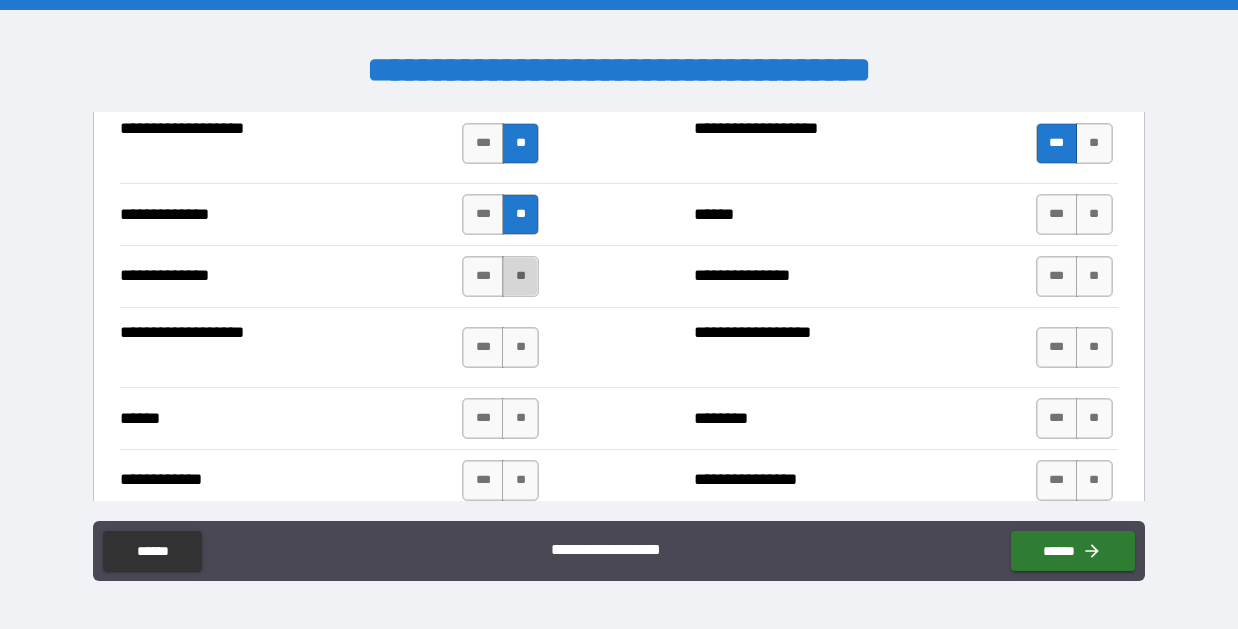 click on "**" at bounding box center [520, 276] 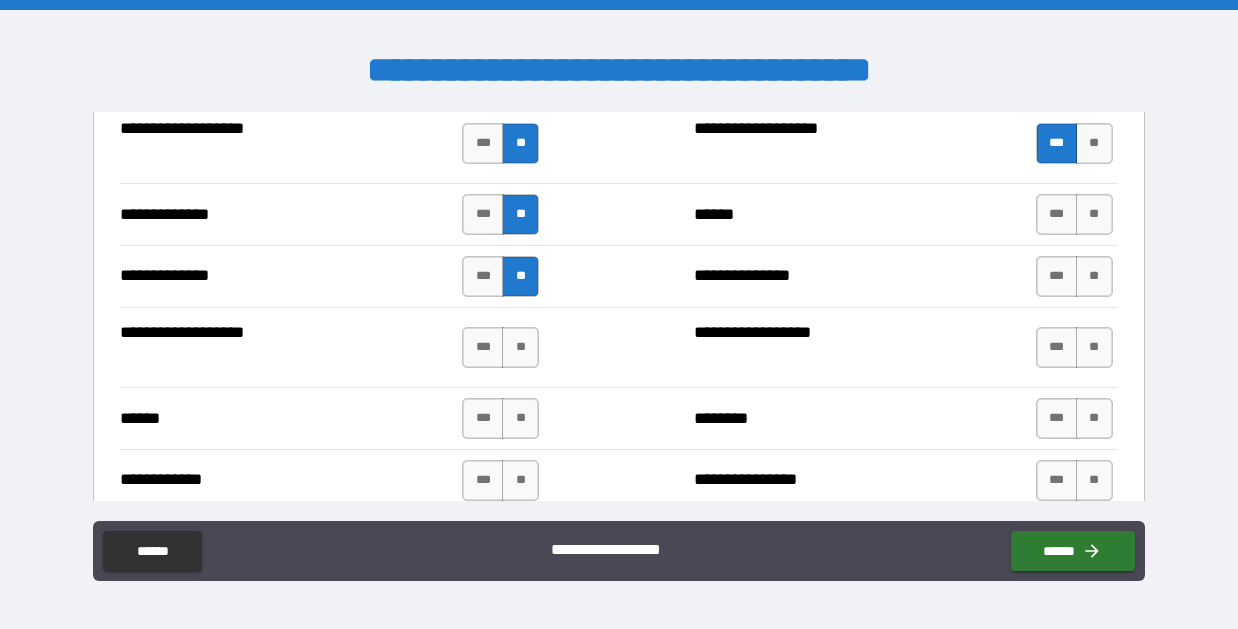 click on "*** **" at bounding box center (500, 347) 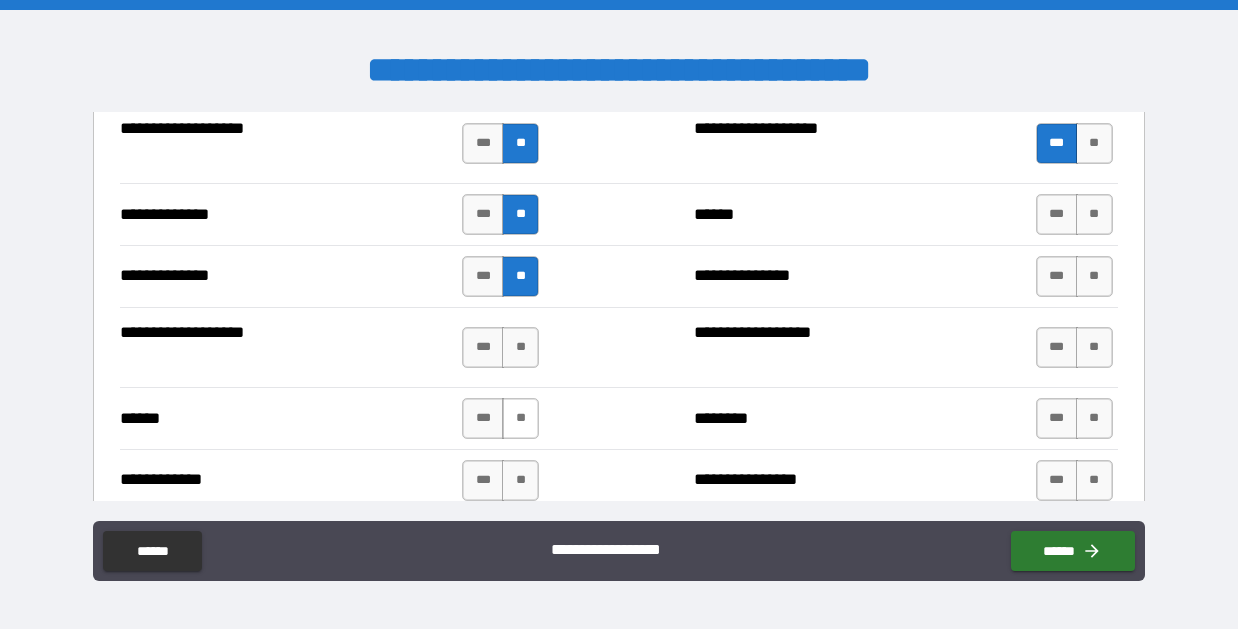 click on "**" at bounding box center (520, 418) 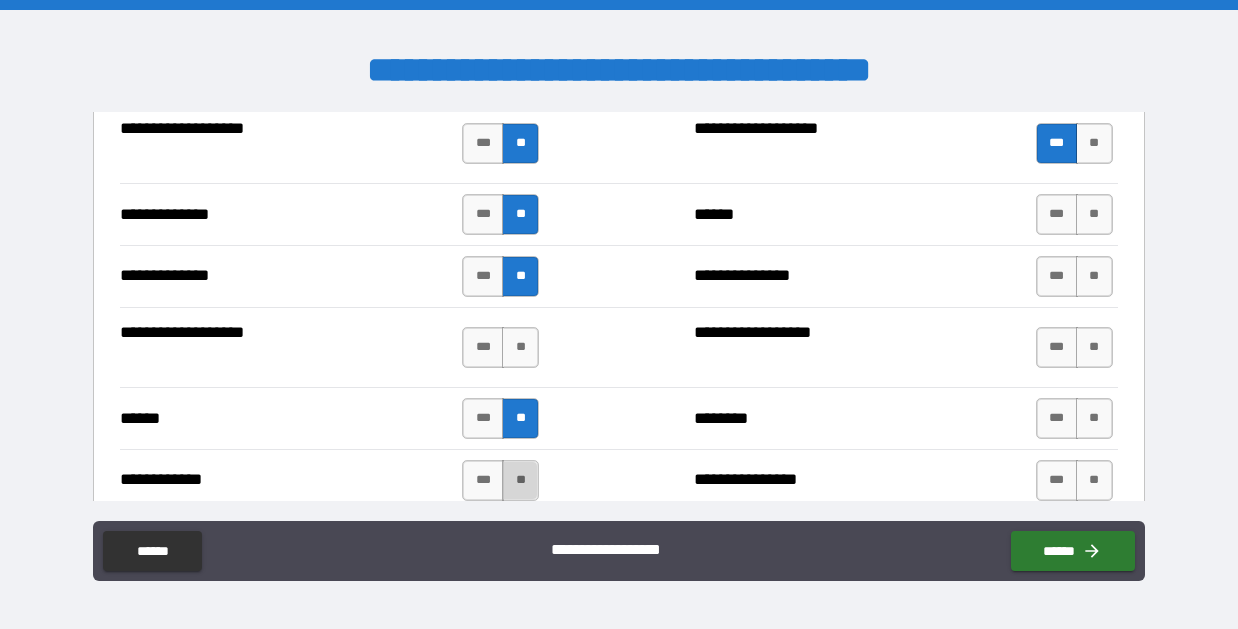 click on "**" at bounding box center [520, 480] 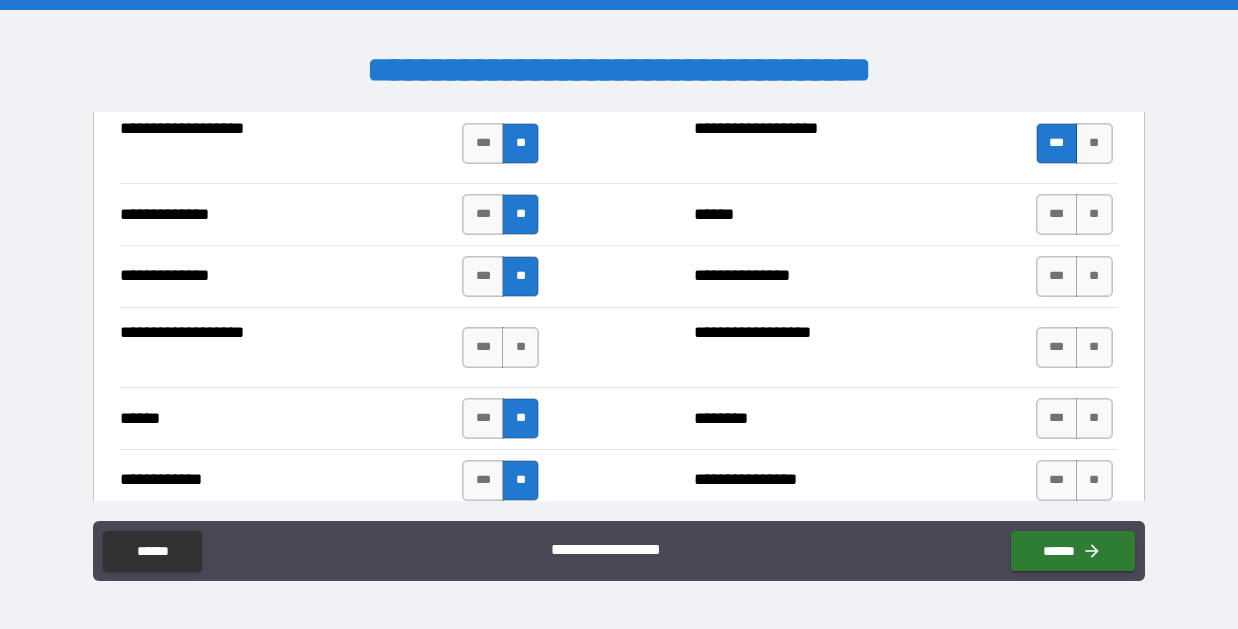 click on "**********" at bounding box center (619, 480) 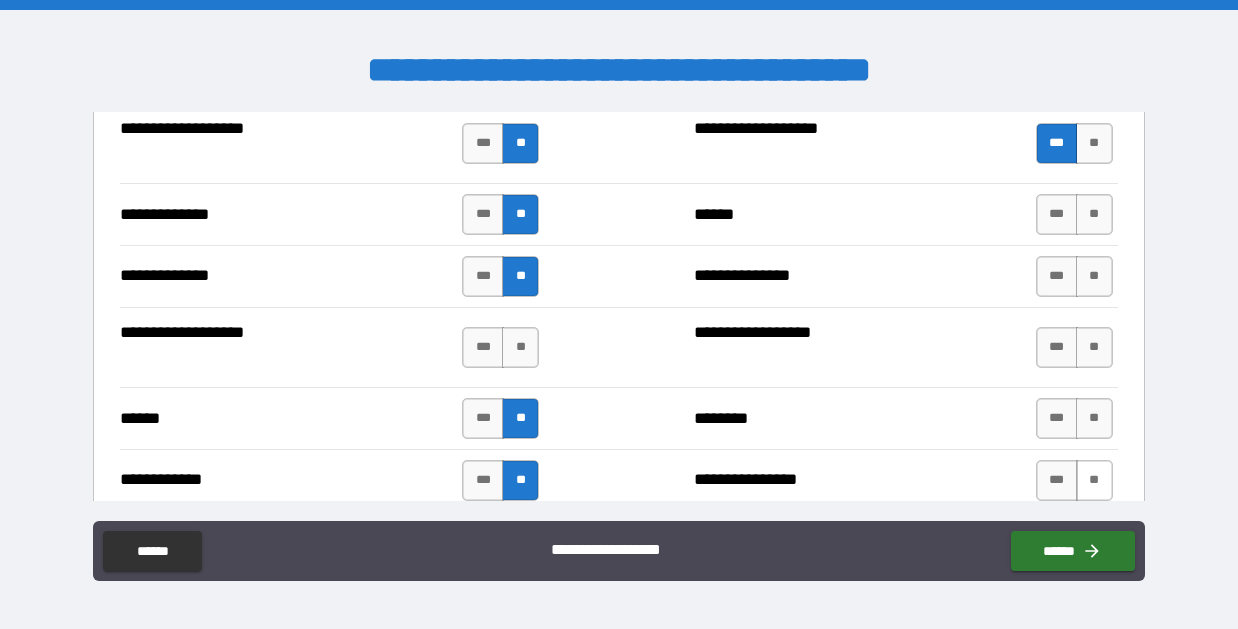 click on "**" at bounding box center [1094, 480] 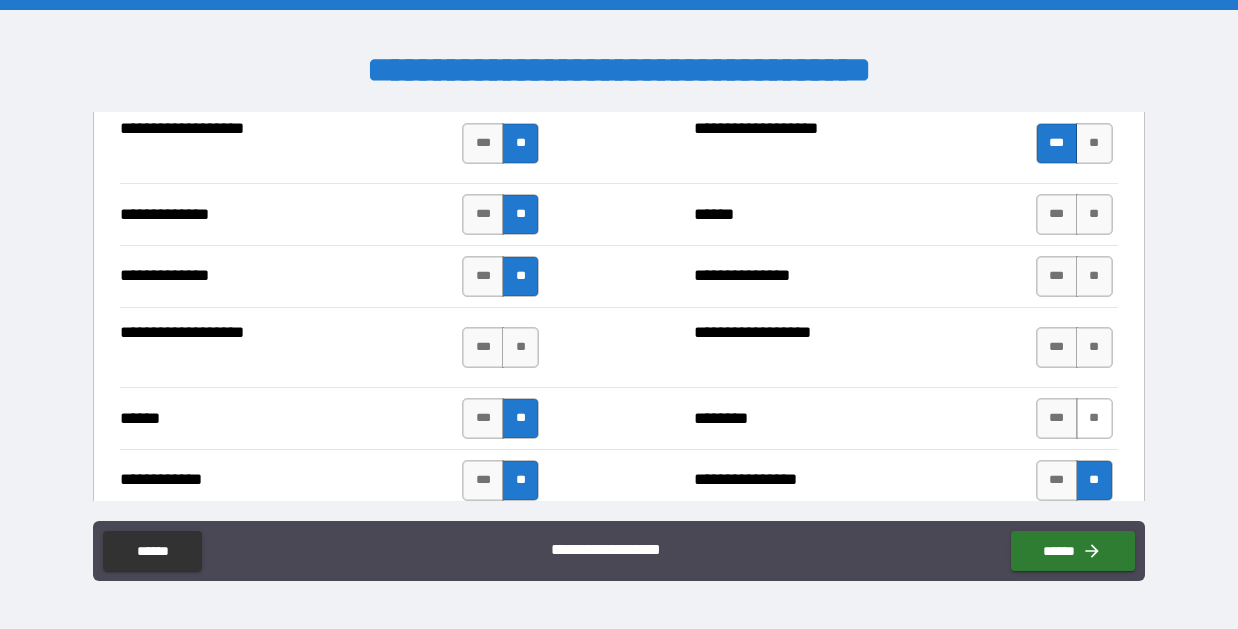 click on "**" at bounding box center [1094, 418] 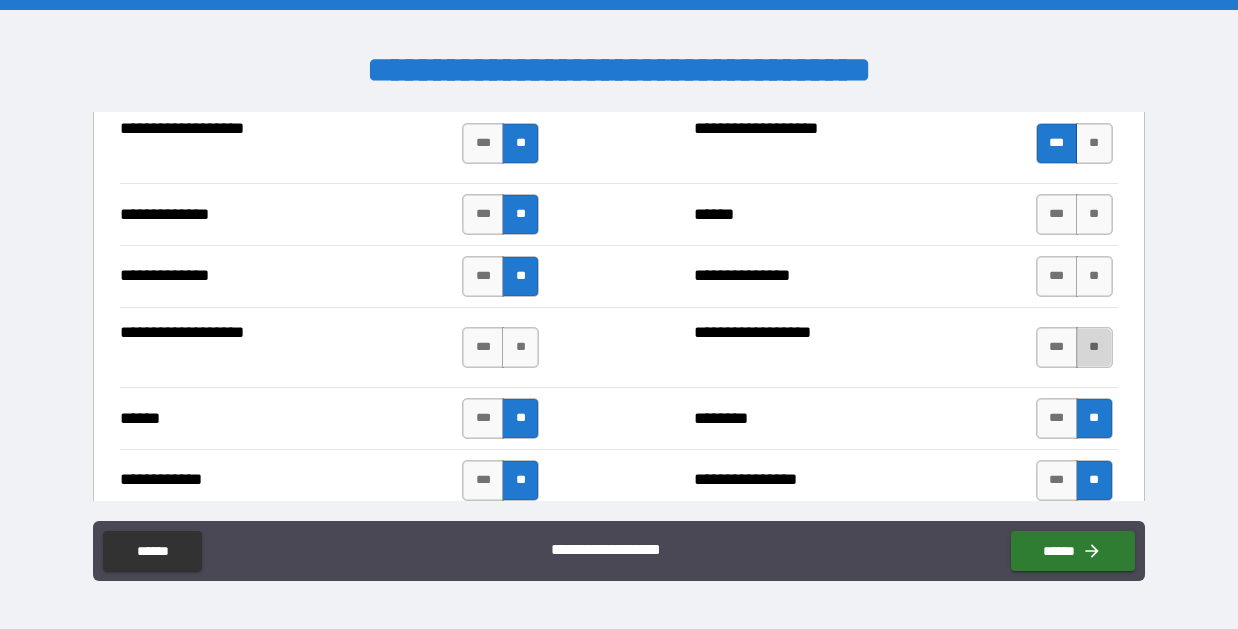 click on "**" at bounding box center [1094, 347] 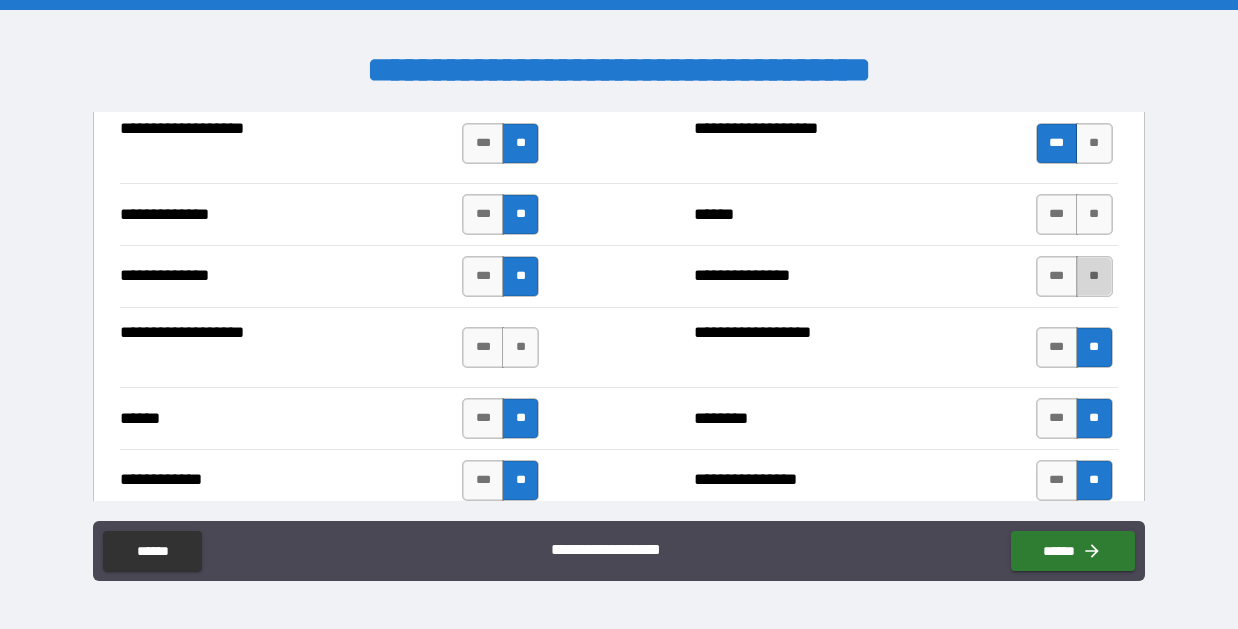 click on "**" at bounding box center (1094, 276) 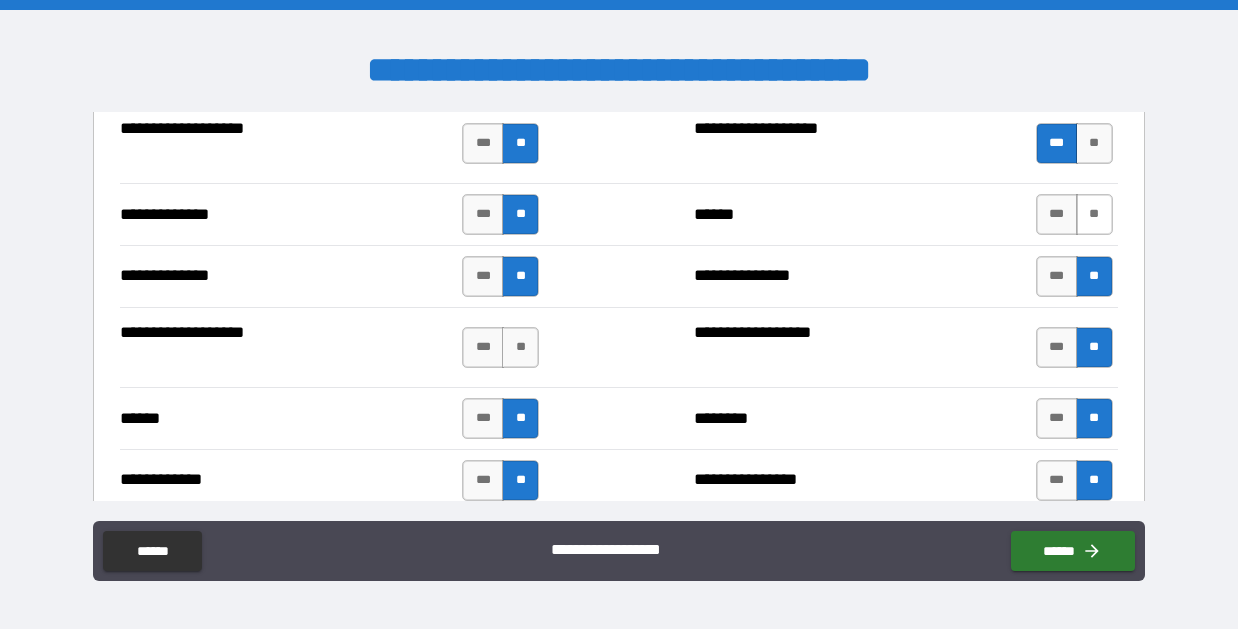 click on "**" at bounding box center [1094, 214] 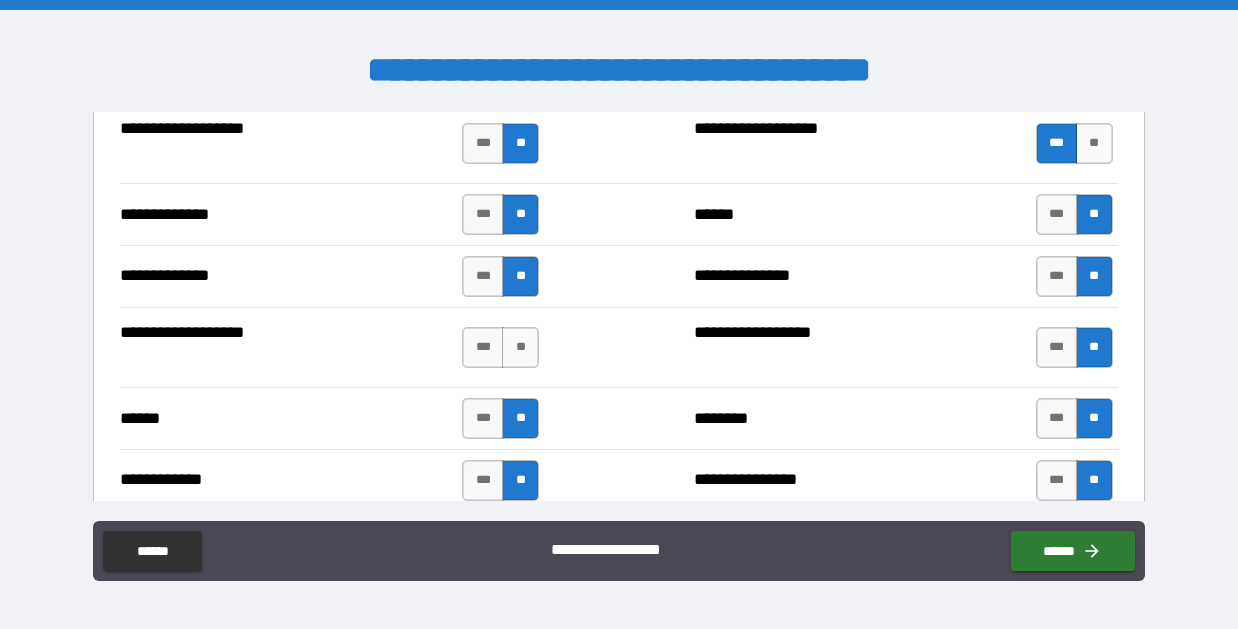 scroll, scrollTop: 3980, scrollLeft: 0, axis: vertical 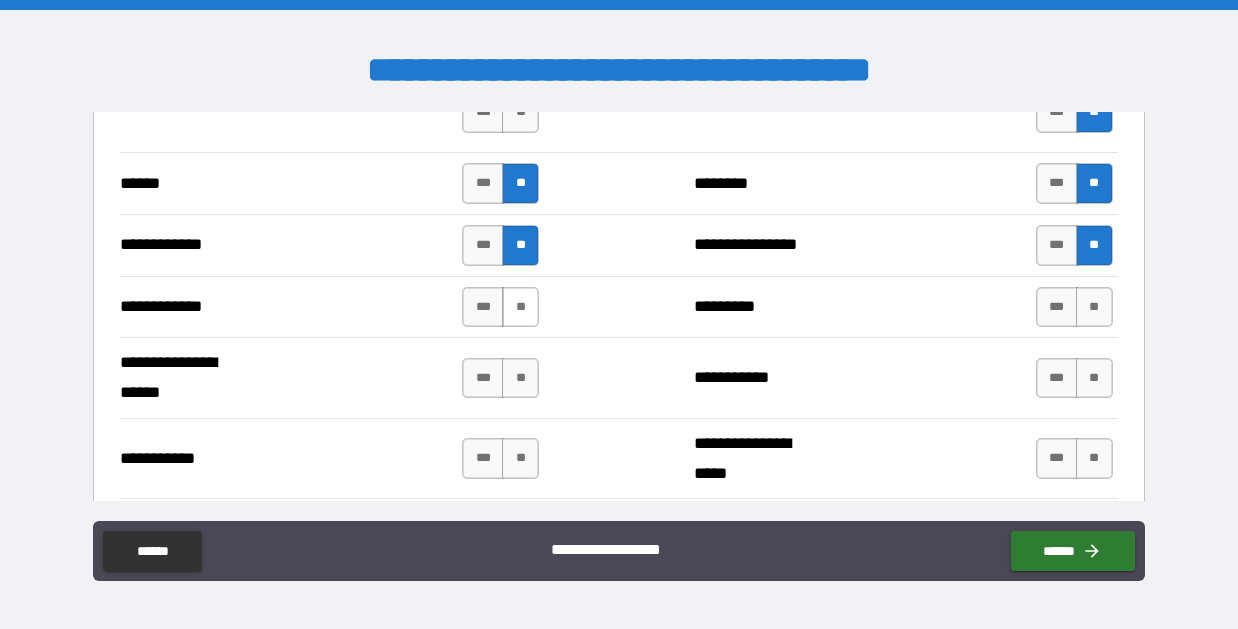 click on "**" at bounding box center [520, 307] 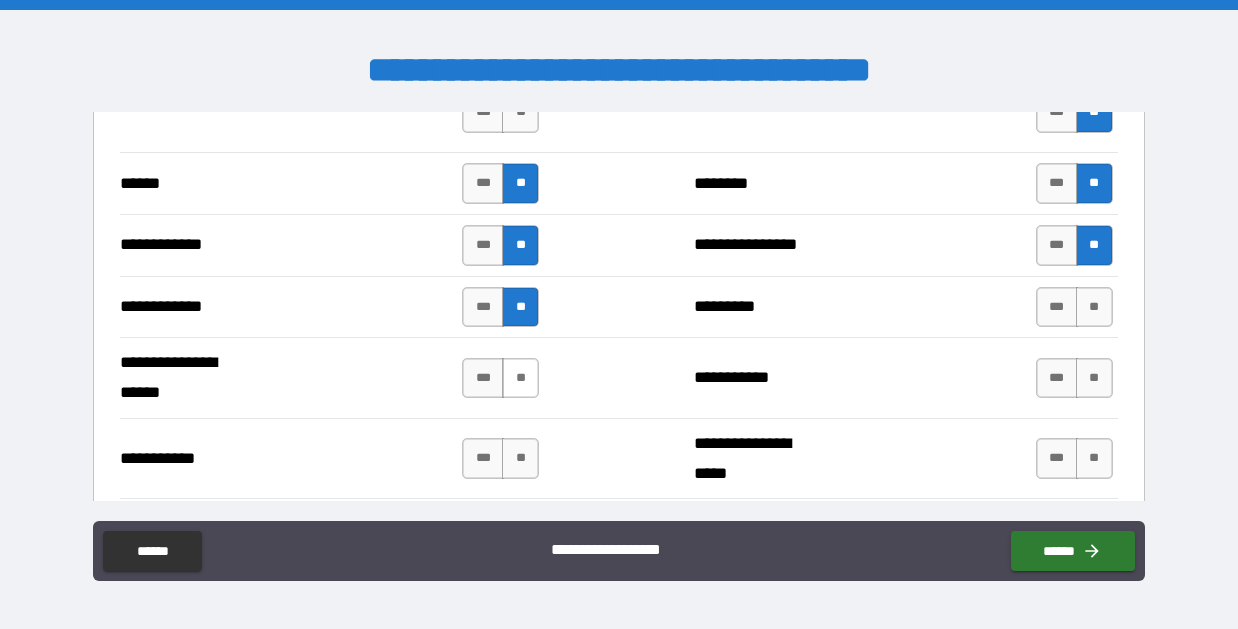 click on "**" at bounding box center (520, 378) 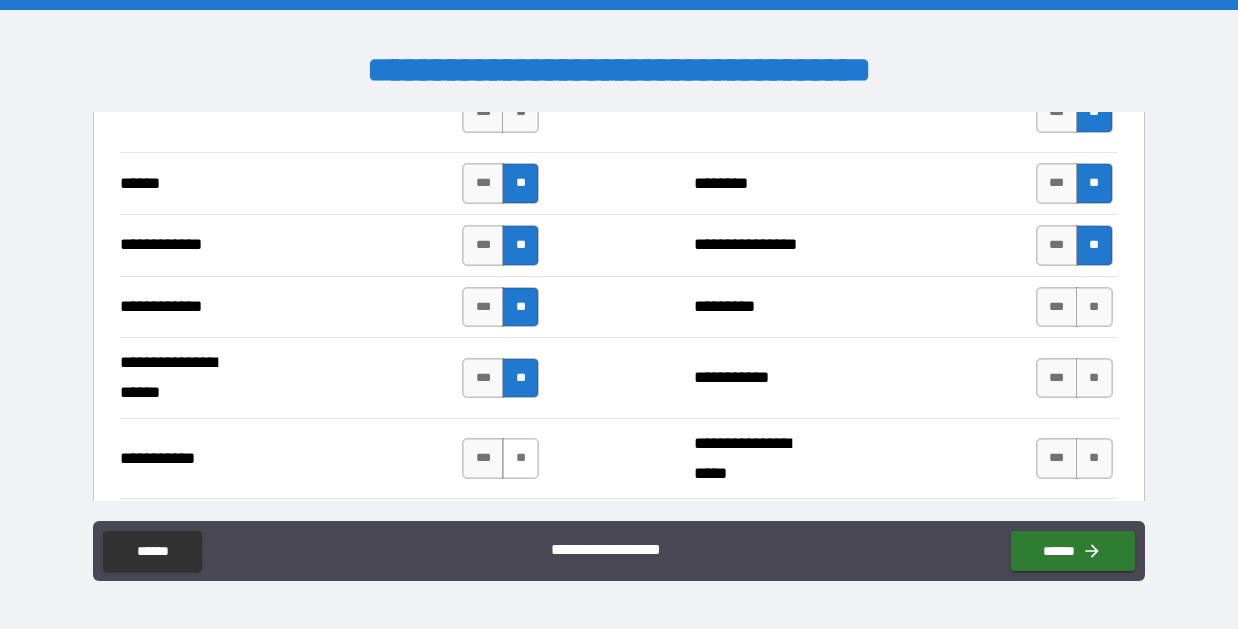 click on "**" at bounding box center [520, 458] 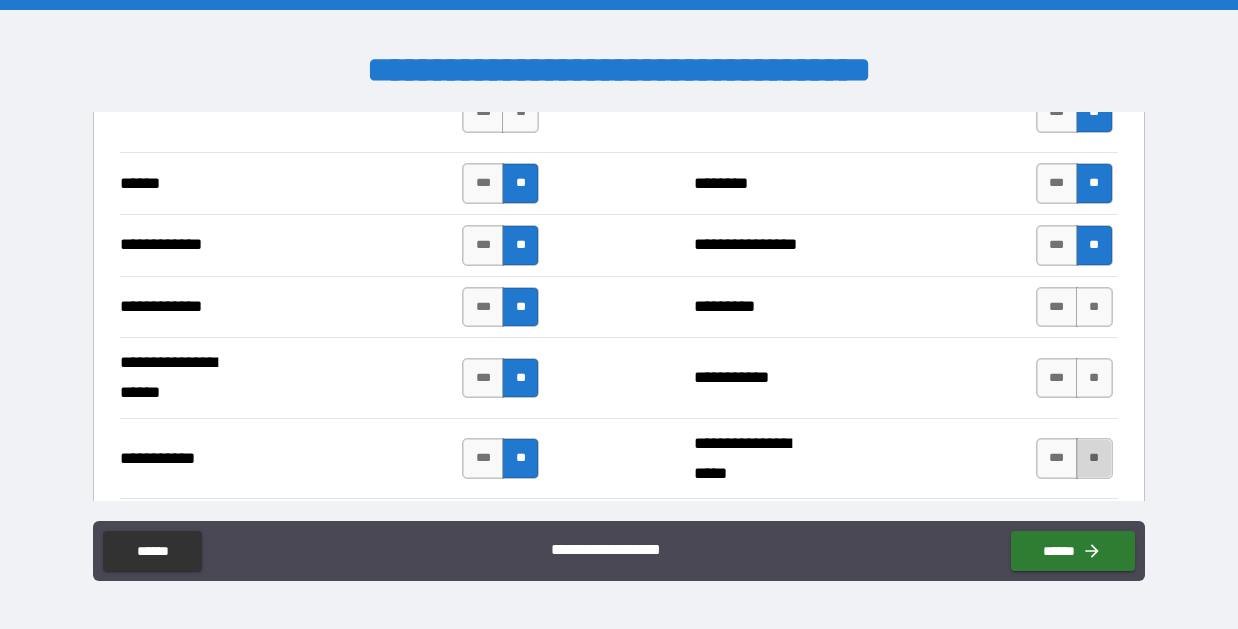 click on "**" at bounding box center [1094, 458] 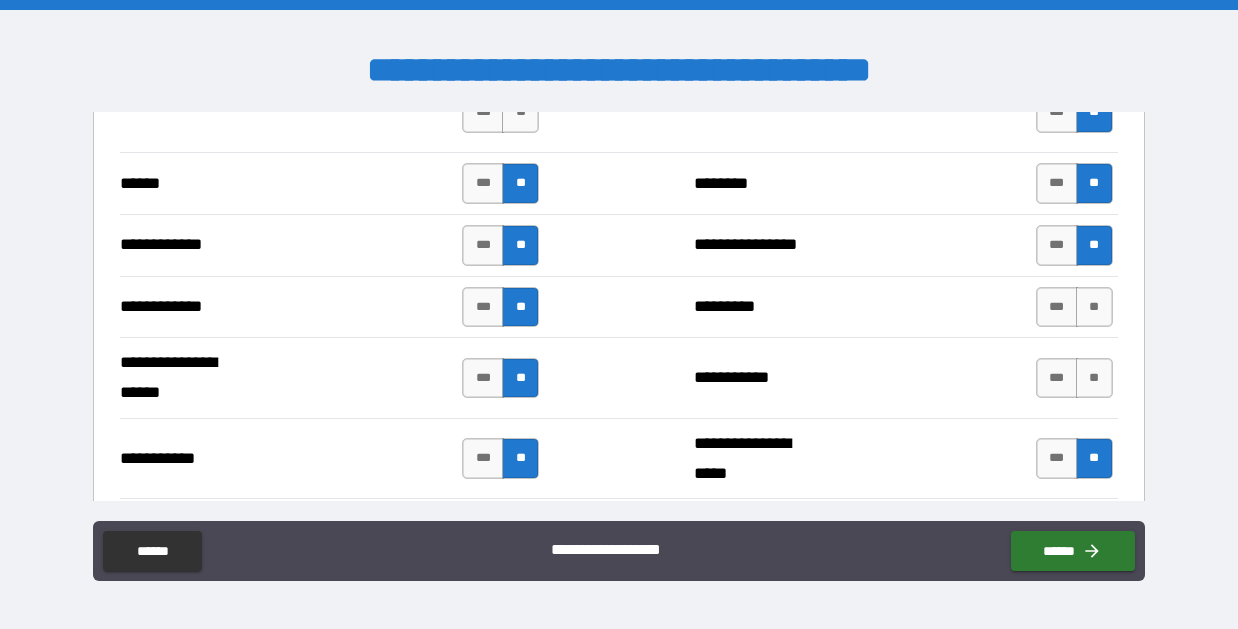 click on "**********" at bounding box center (619, 377) 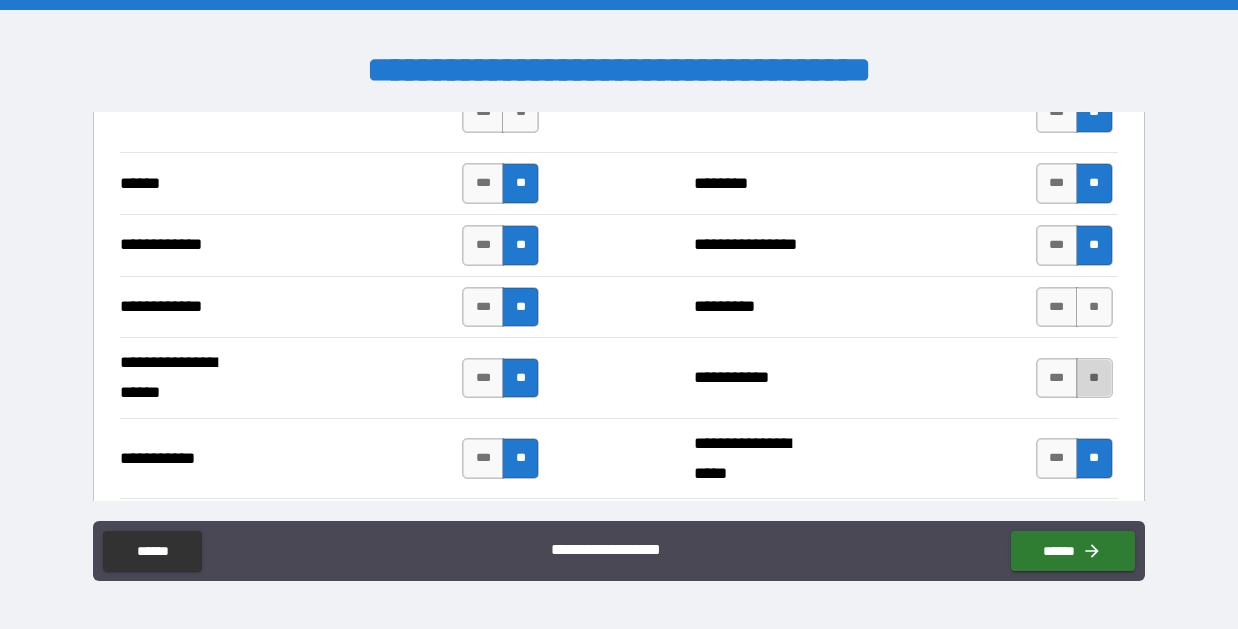 click on "**" at bounding box center (1094, 378) 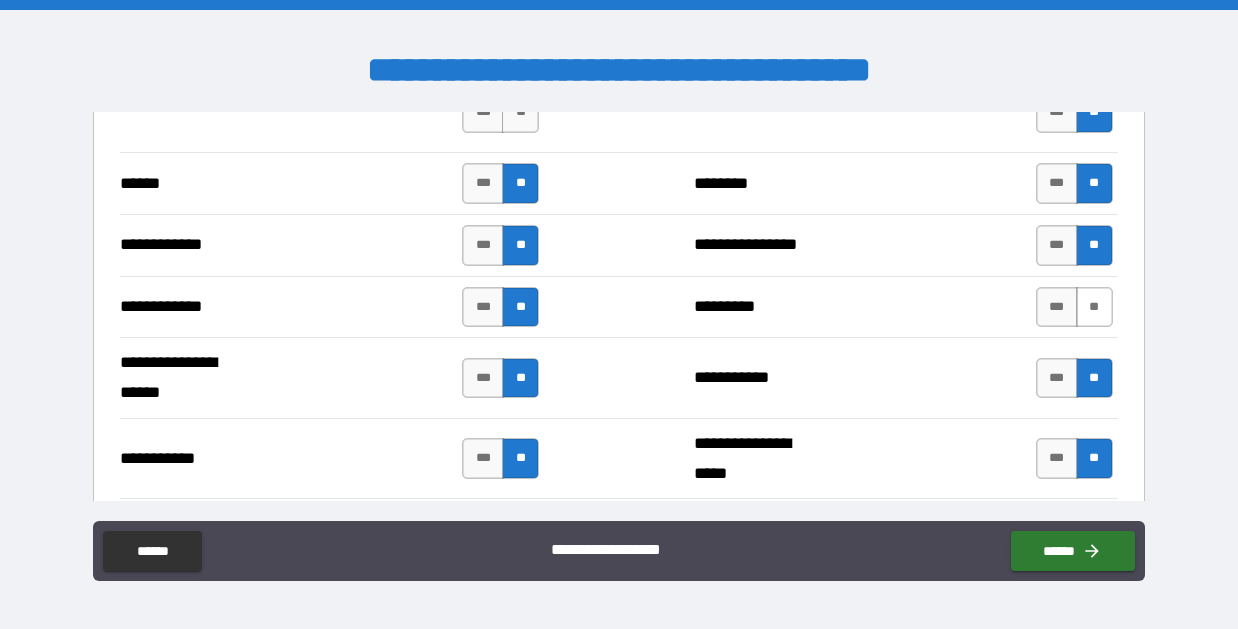 click on "**" at bounding box center (1094, 307) 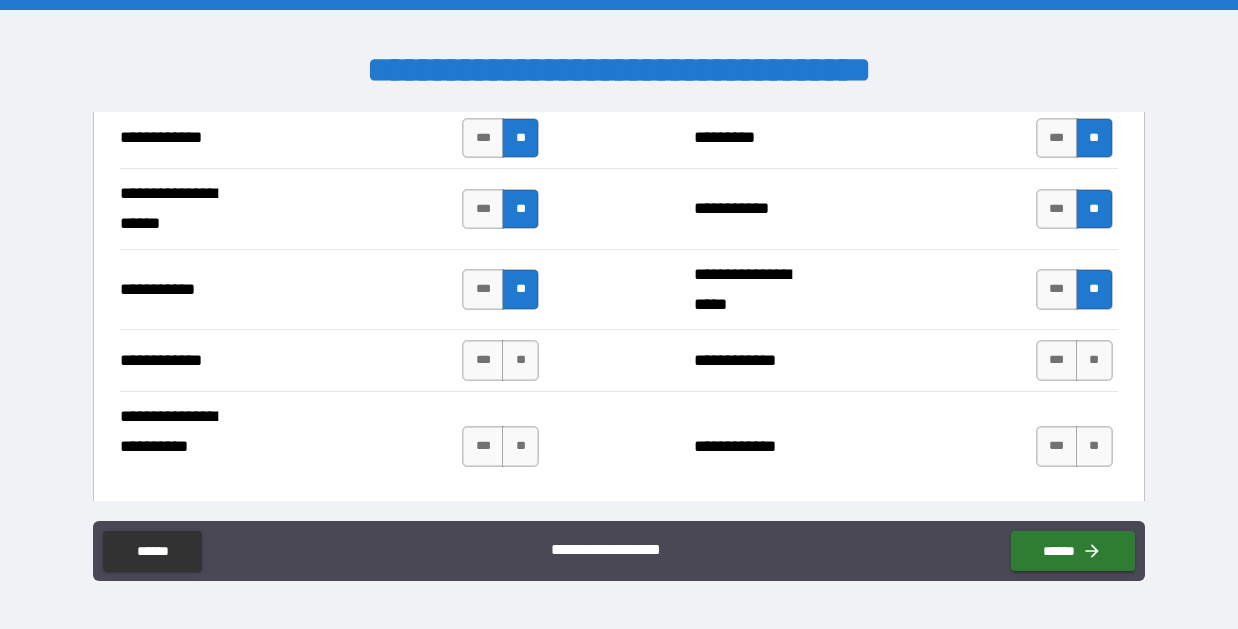 scroll, scrollTop: 4235, scrollLeft: 0, axis: vertical 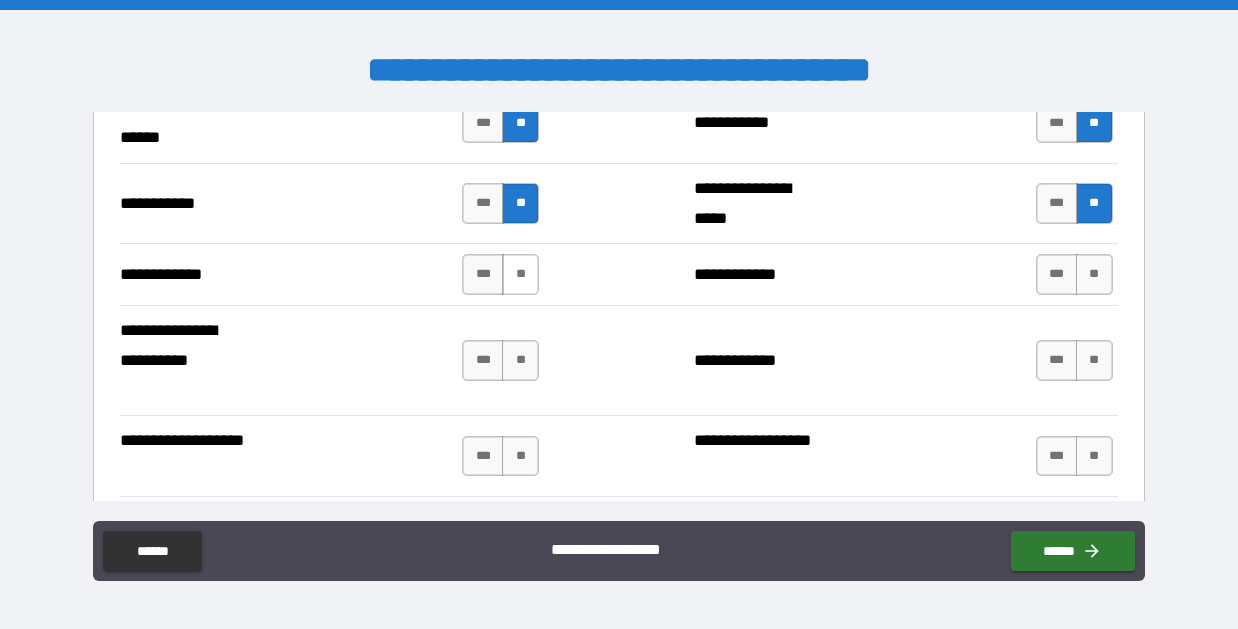 click on "**" at bounding box center (520, 274) 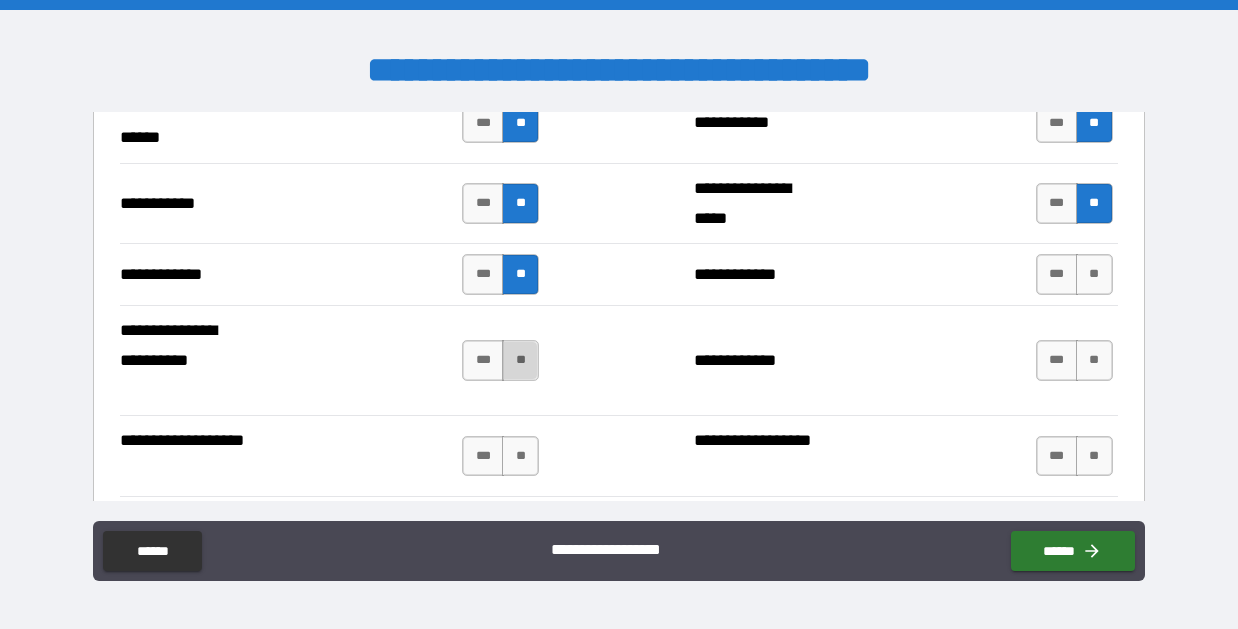 click on "**" at bounding box center [520, 360] 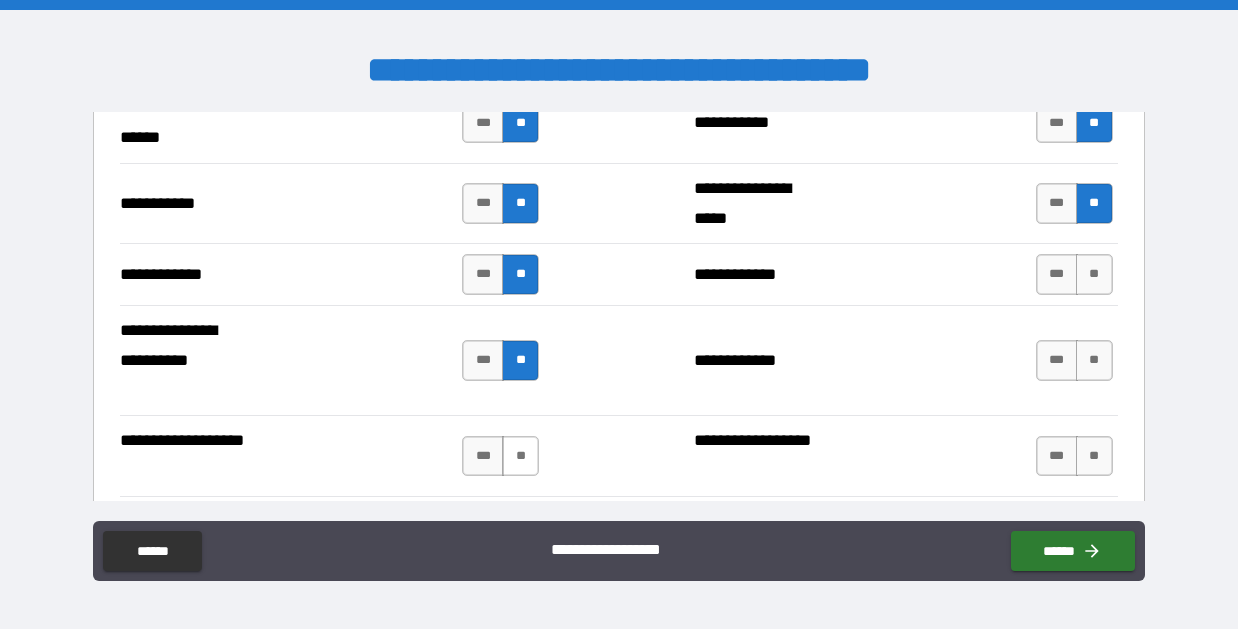 click on "**" at bounding box center [520, 456] 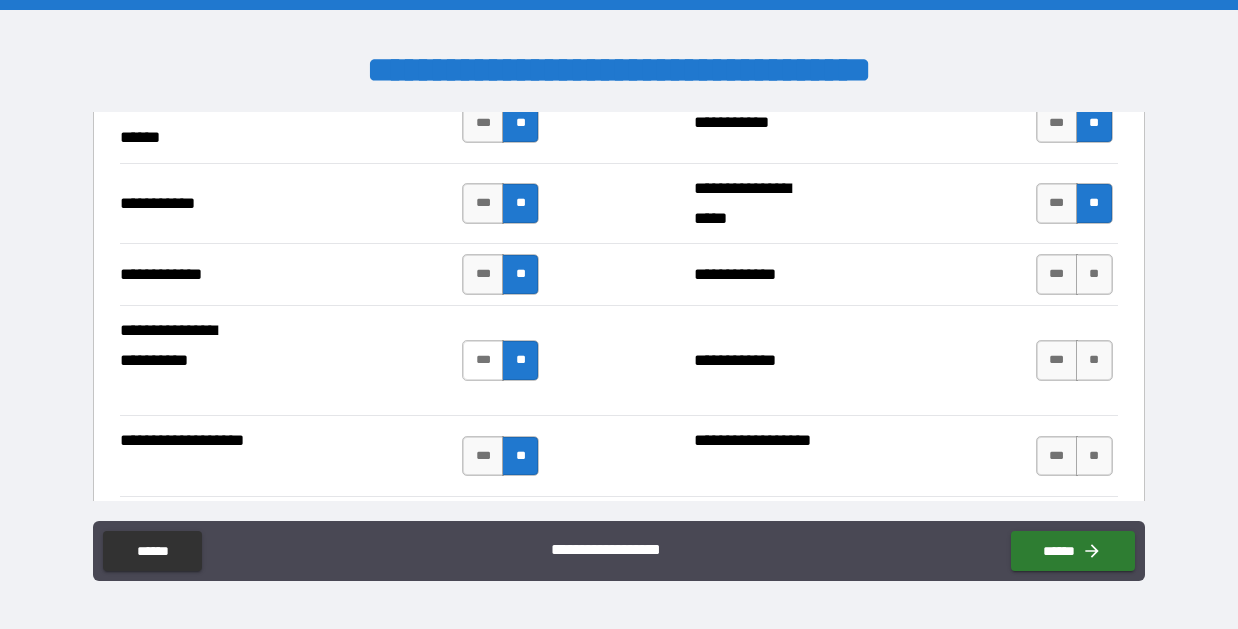 click on "***" at bounding box center (483, 360) 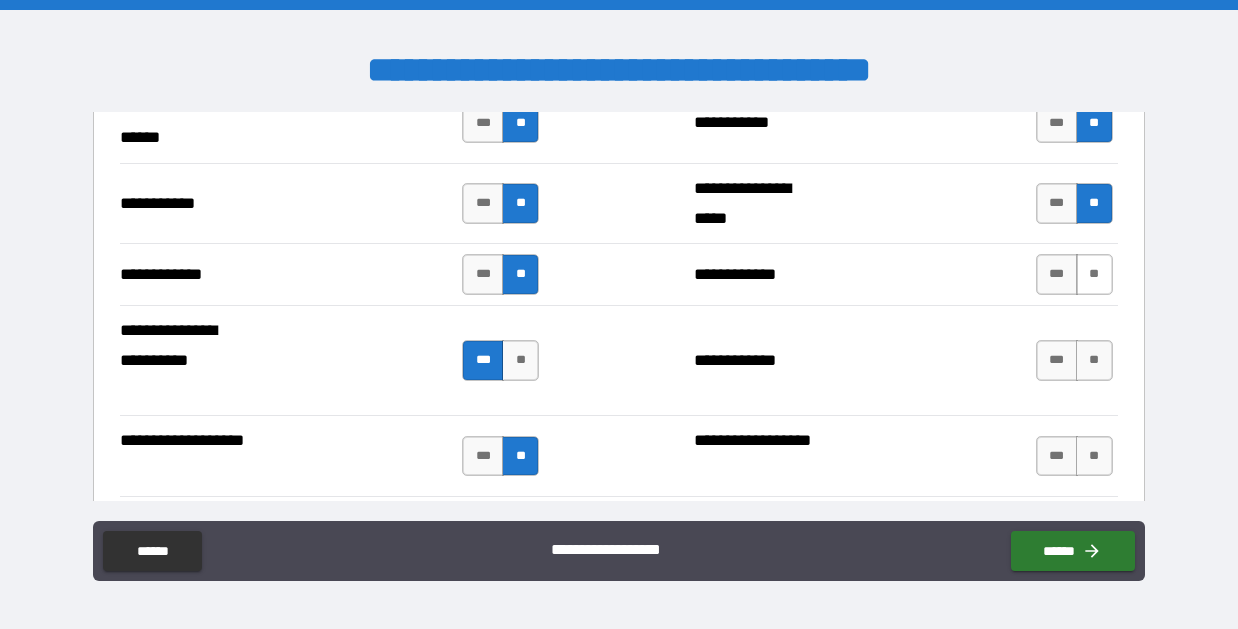click on "**" at bounding box center [1094, 274] 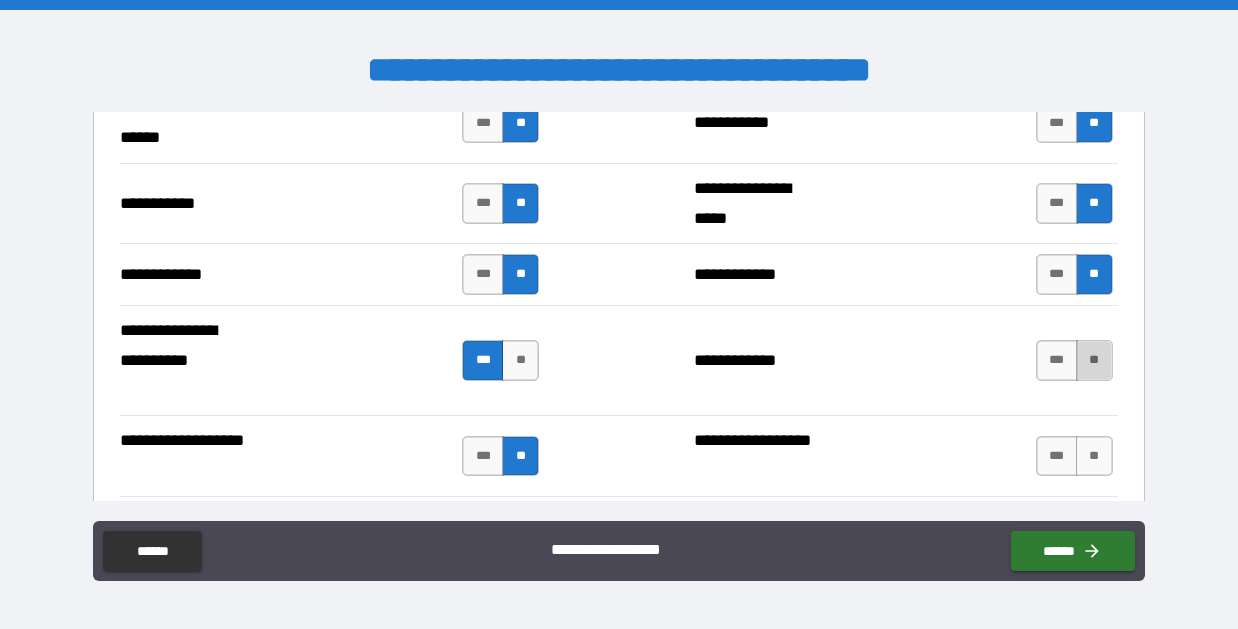 click on "**" at bounding box center (1094, 360) 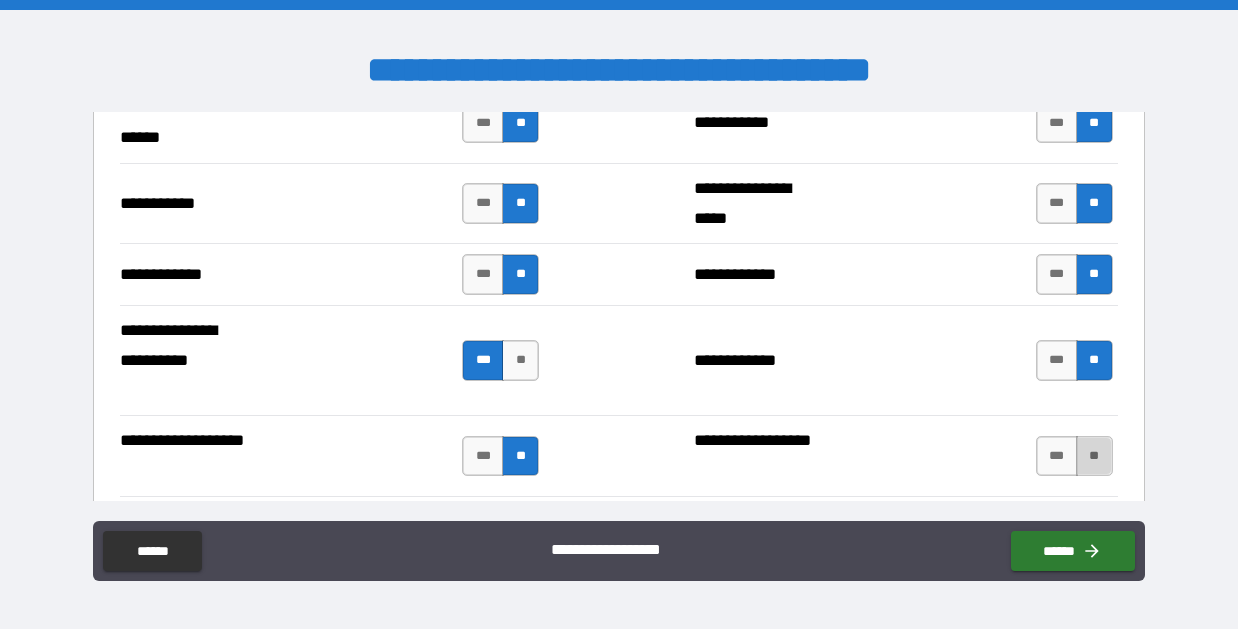 click on "**" at bounding box center (1094, 456) 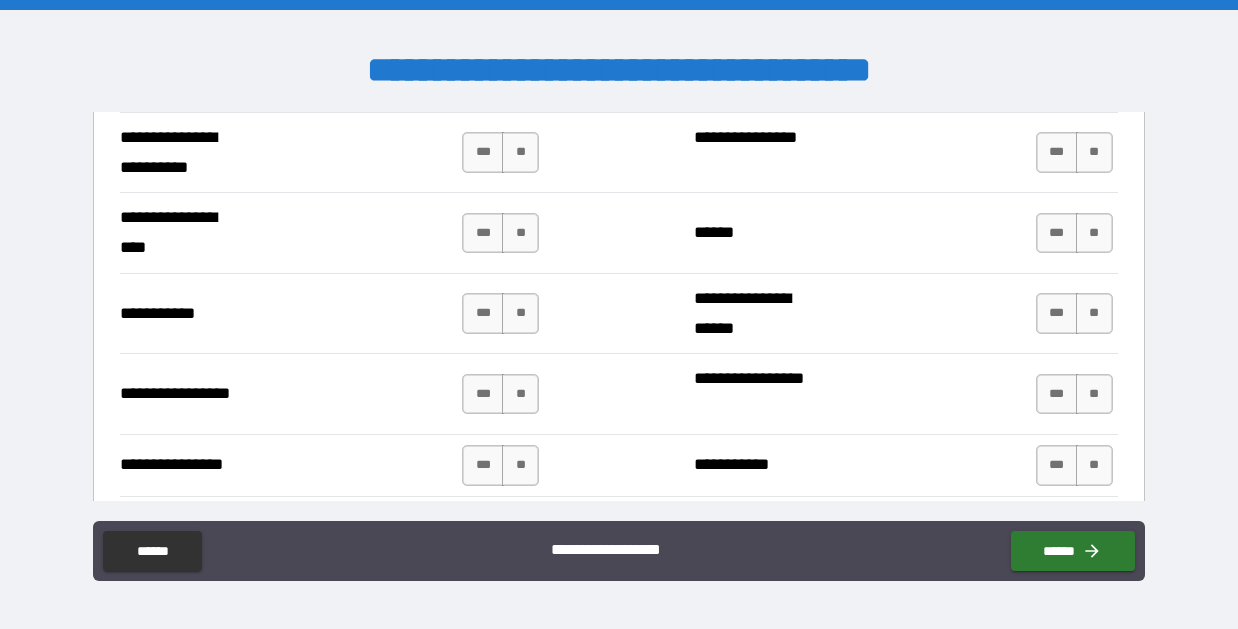 scroll, scrollTop: 4638, scrollLeft: 0, axis: vertical 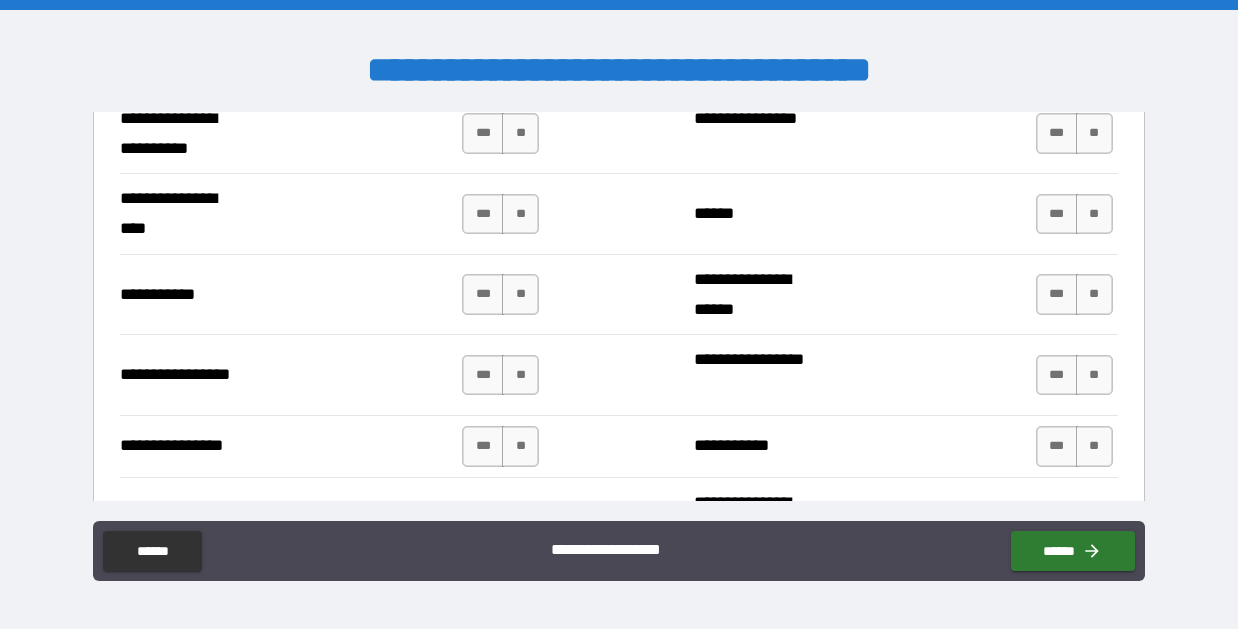 click on "**********" at bounding box center [619, 133] 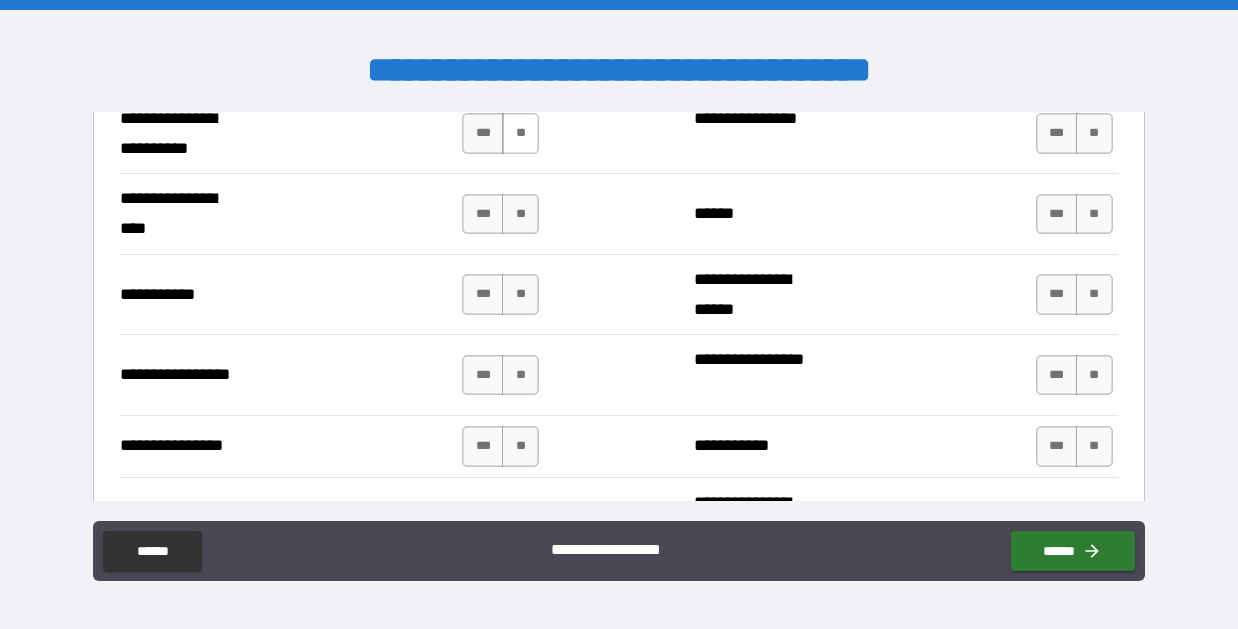 click on "**" at bounding box center [520, 133] 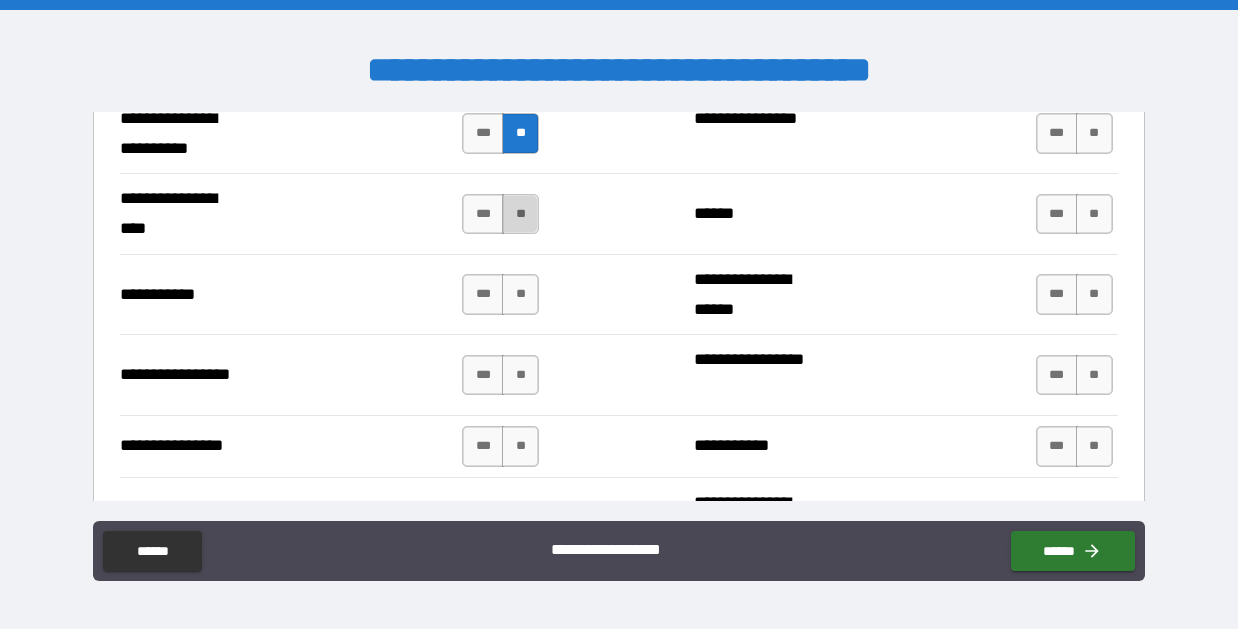 click on "**" at bounding box center (520, 214) 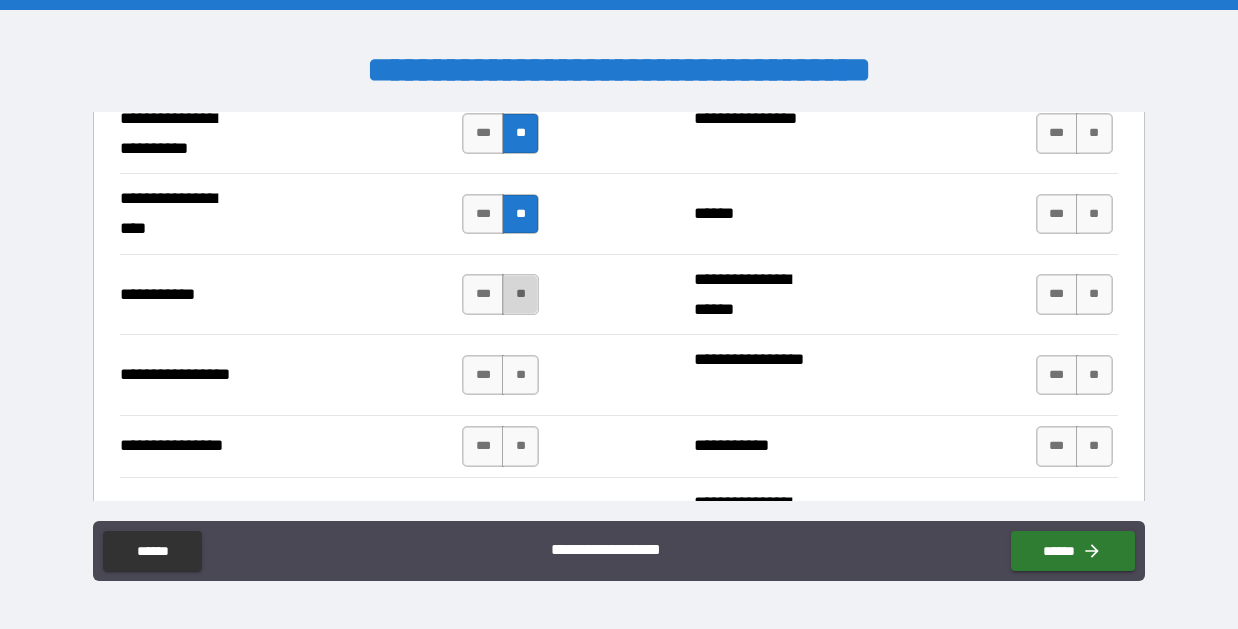 click on "**" at bounding box center (520, 294) 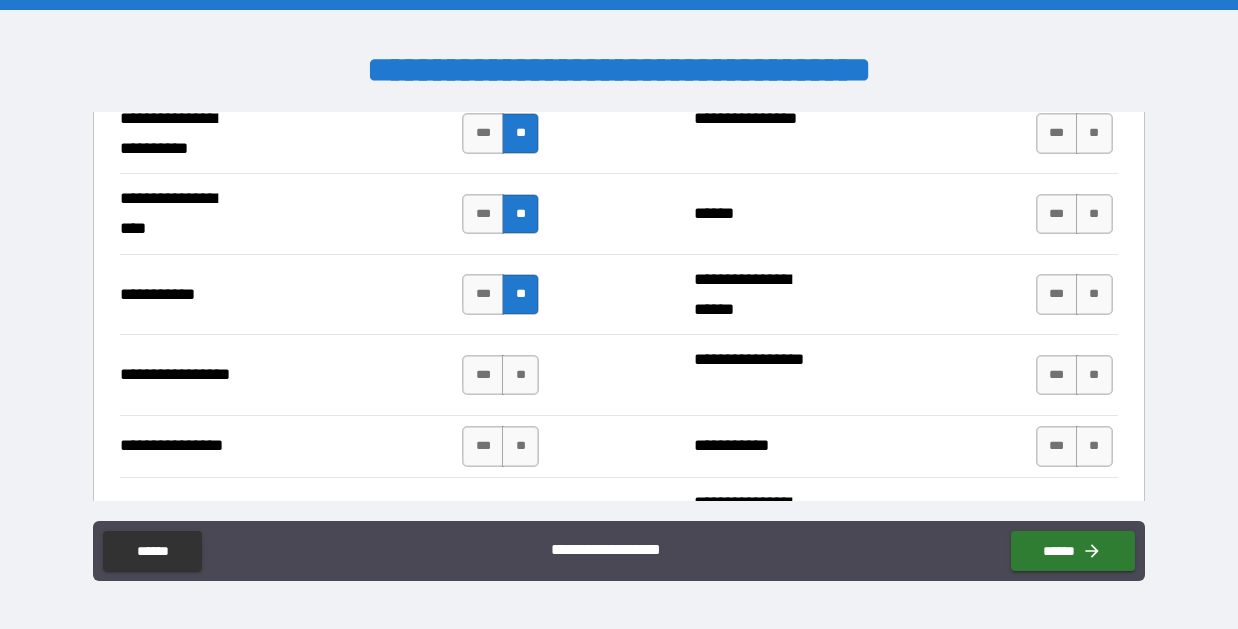 click on "**********" at bounding box center [619, 374] 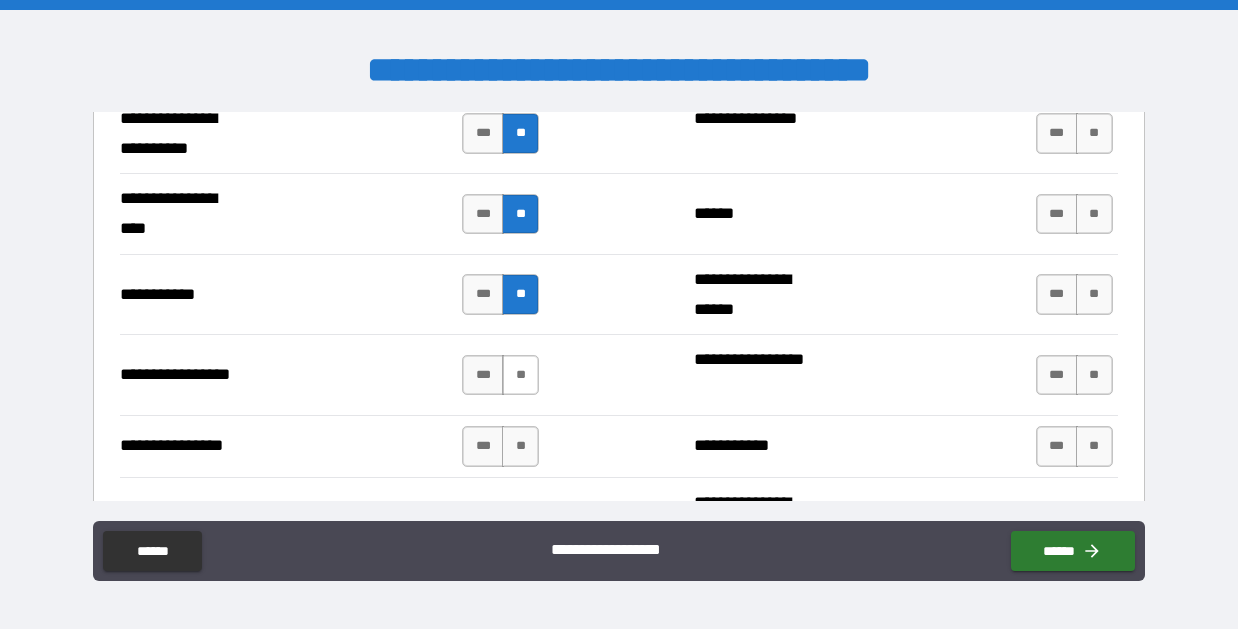 click on "**" at bounding box center [520, 375] 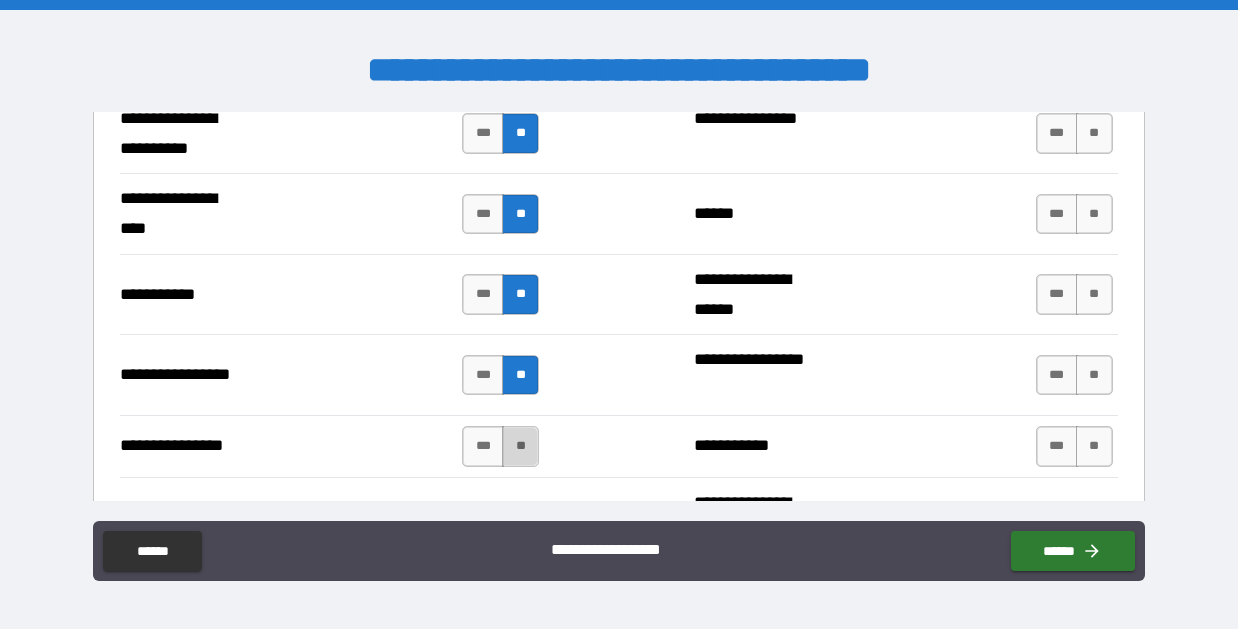 click on "**" at bounding box center [520, 446] 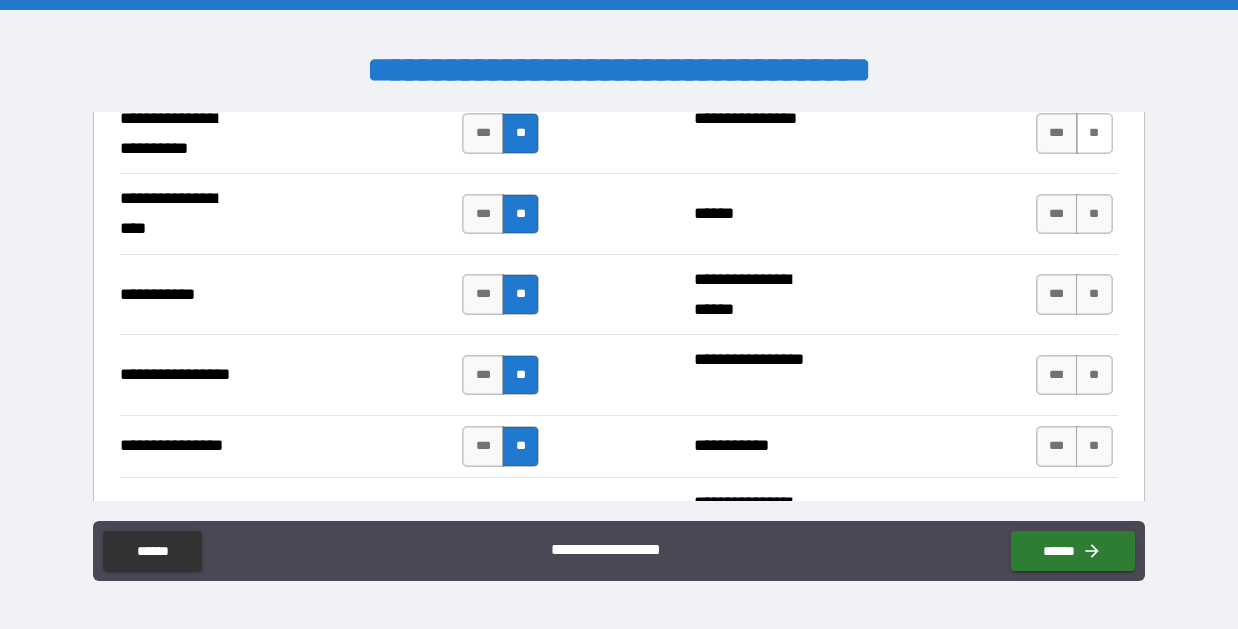 click on "**" at bounding box center [1094, 133] 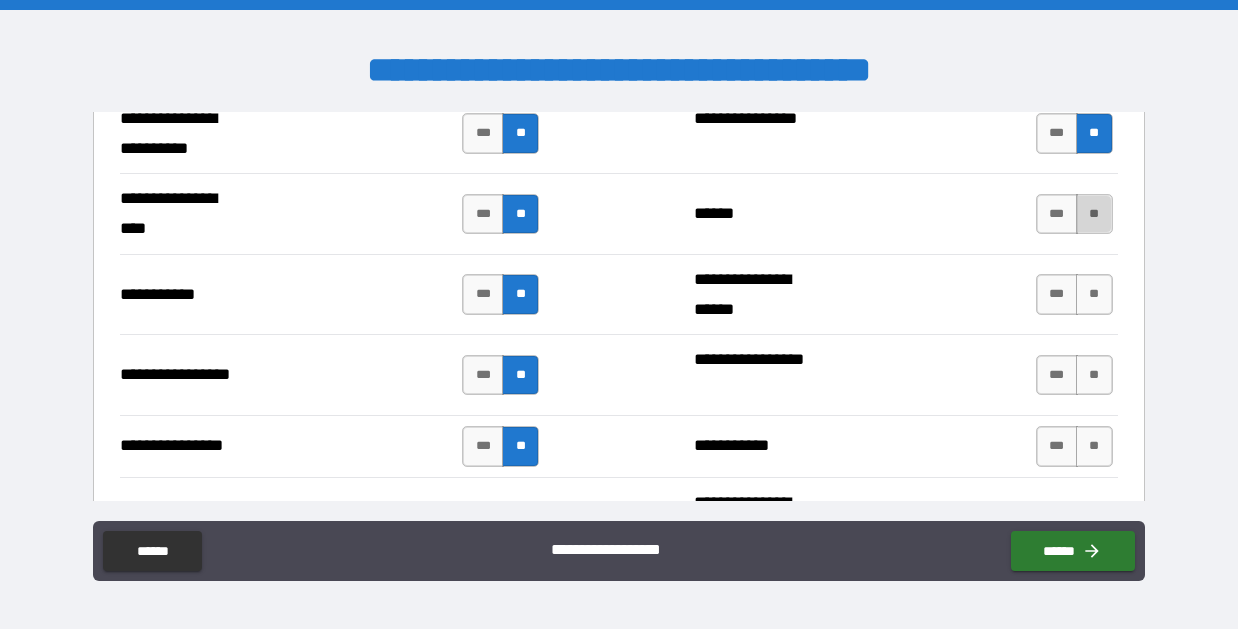 click on "**" at bounding box center [1094, 214] 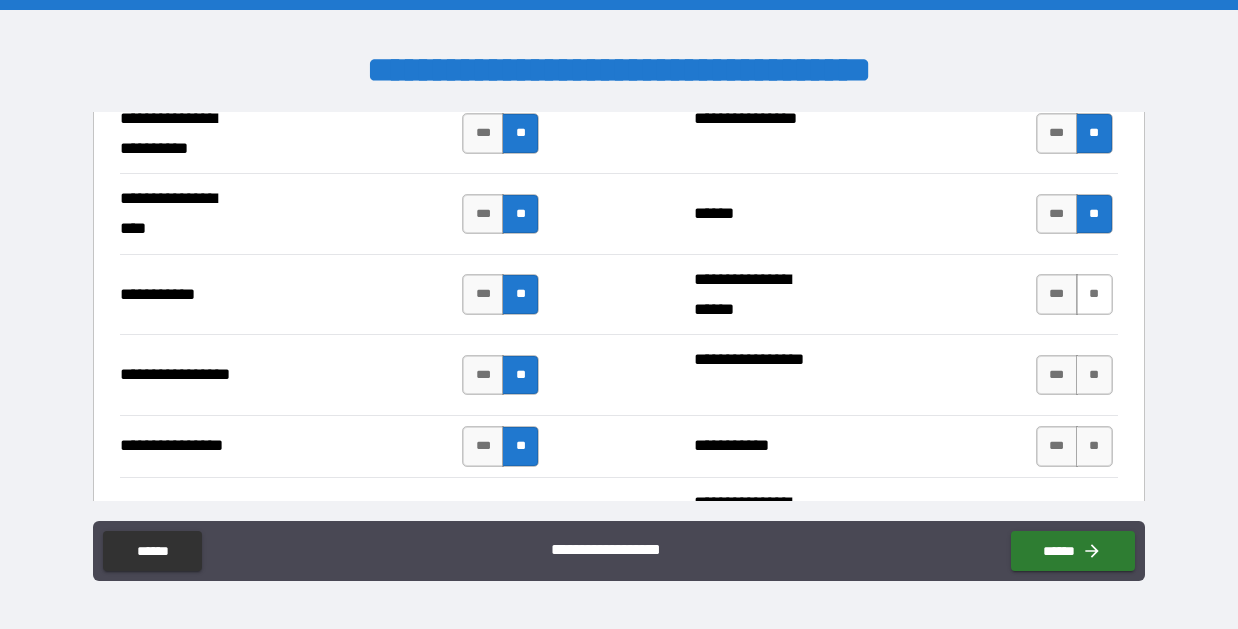 click on "**" at bounding box center [1094, 294] 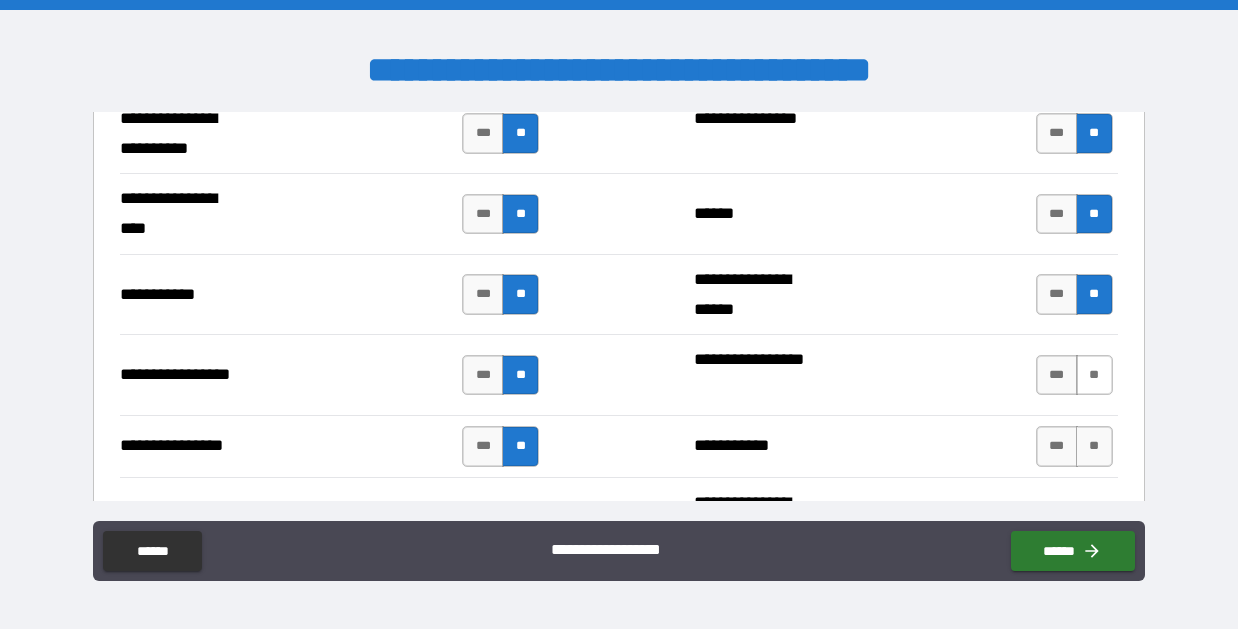 click on "**" at bounding box center (1094, 375) 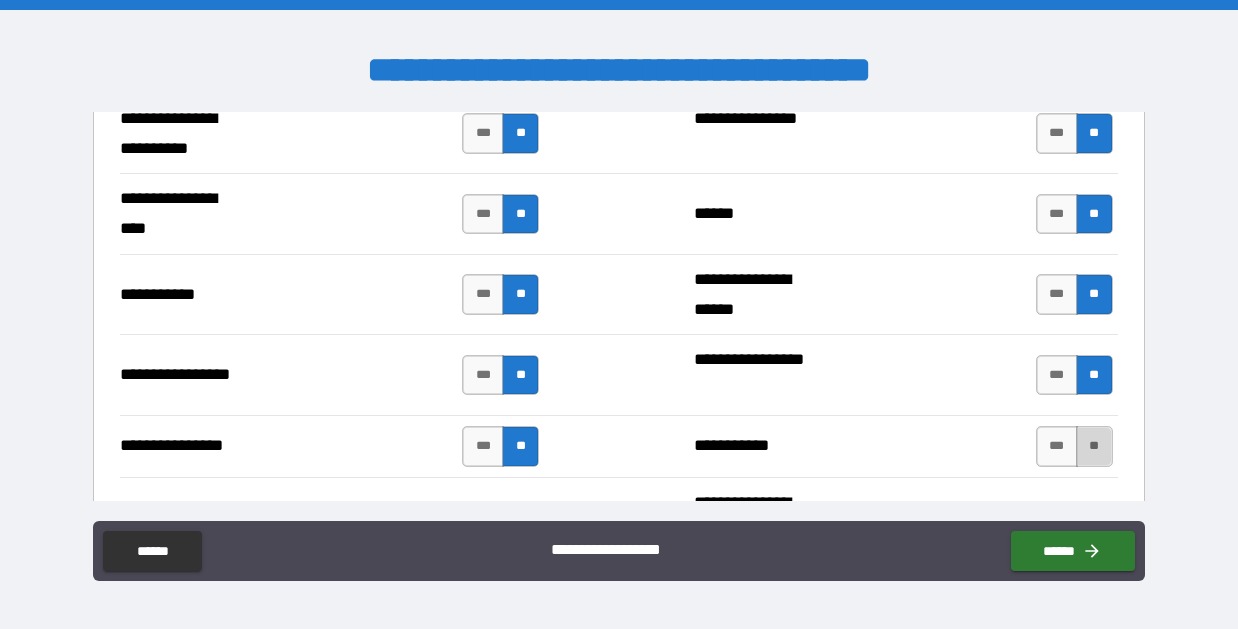 click on "**" at bounding box center (1094, 446) 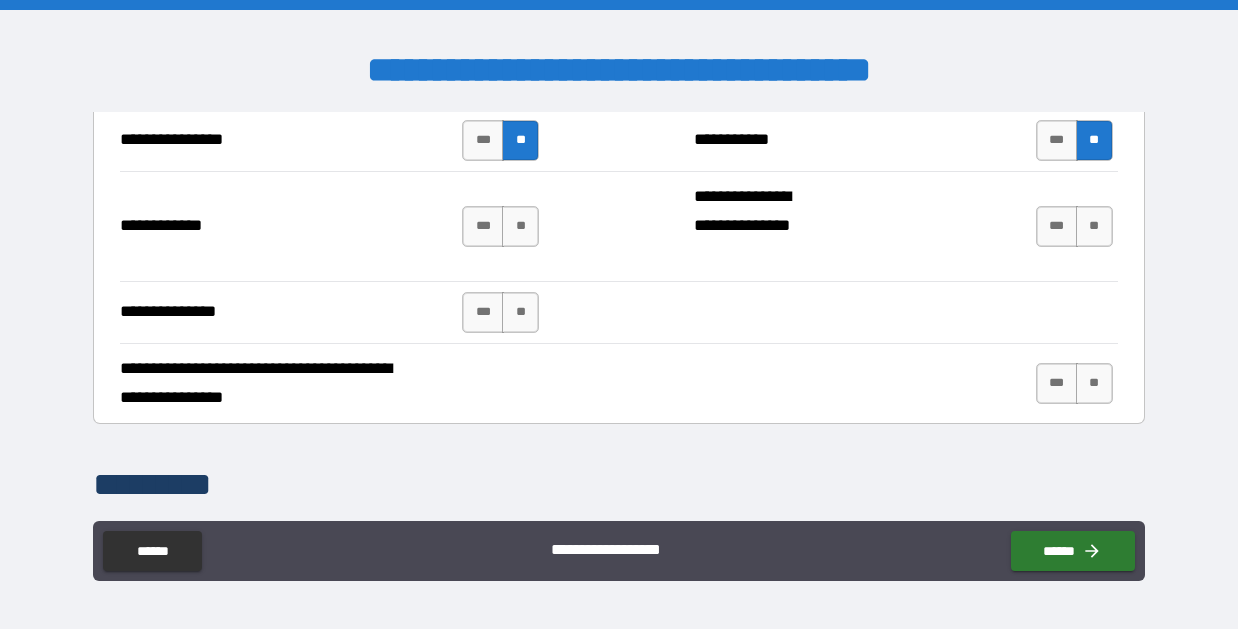 scroll, scrollTop: 4945, scrollLeft: 0, axis: vertical 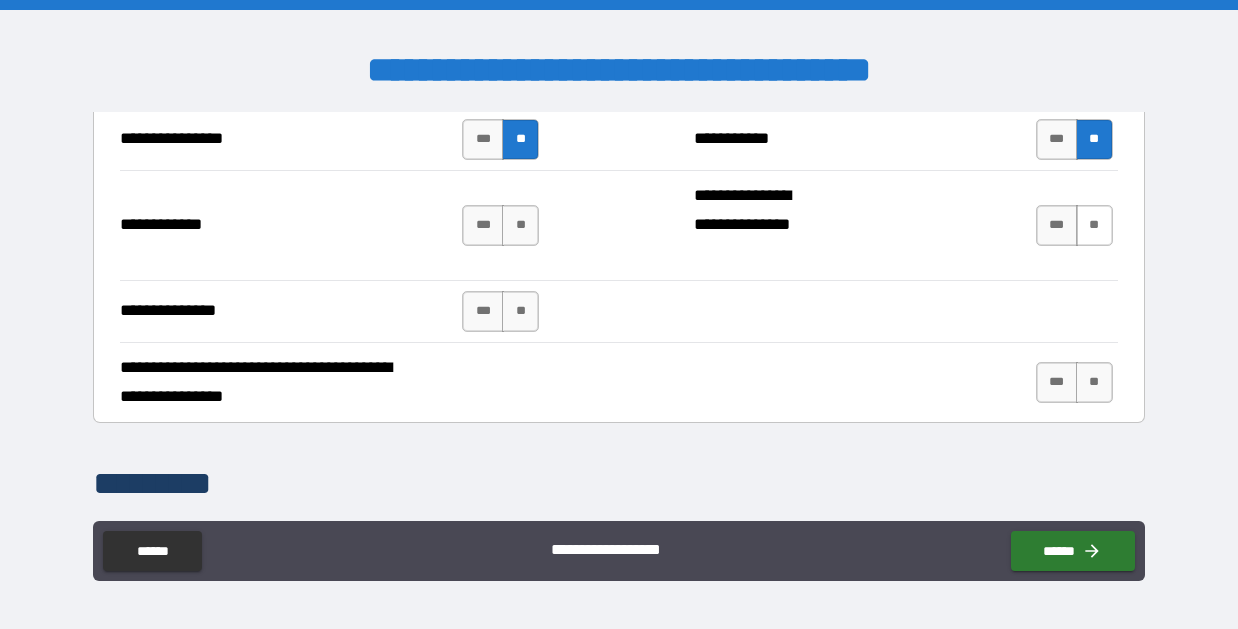 click on "**" at bounding box center [1094, 225] 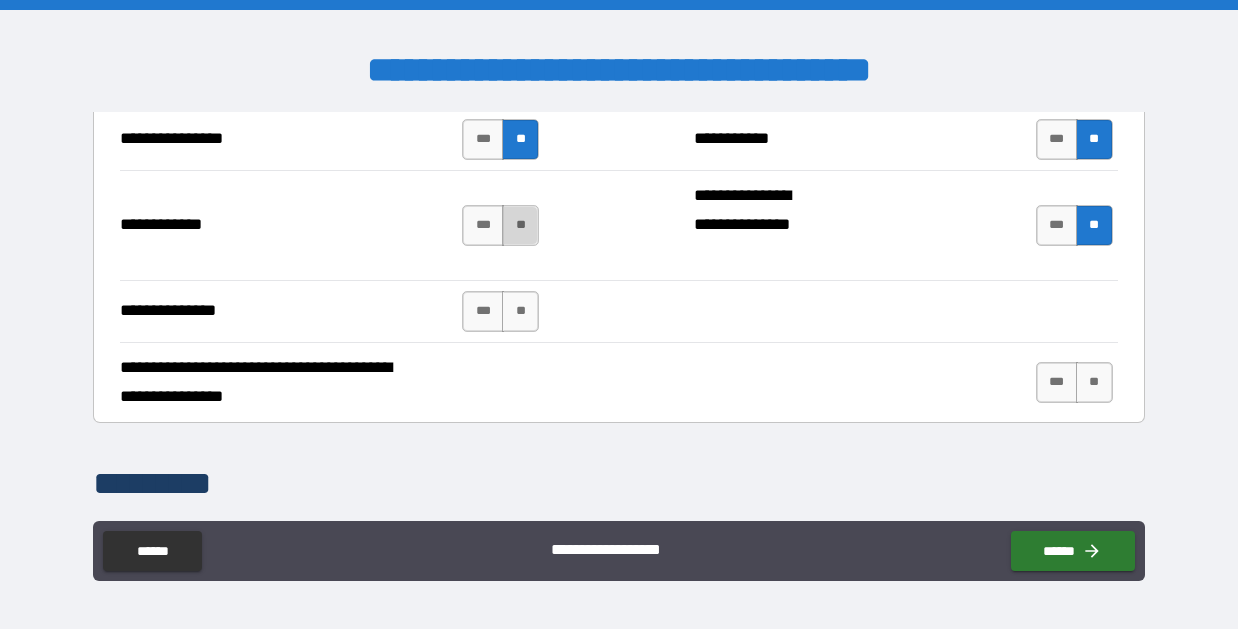click on "**" at bounding box center (520, 225) 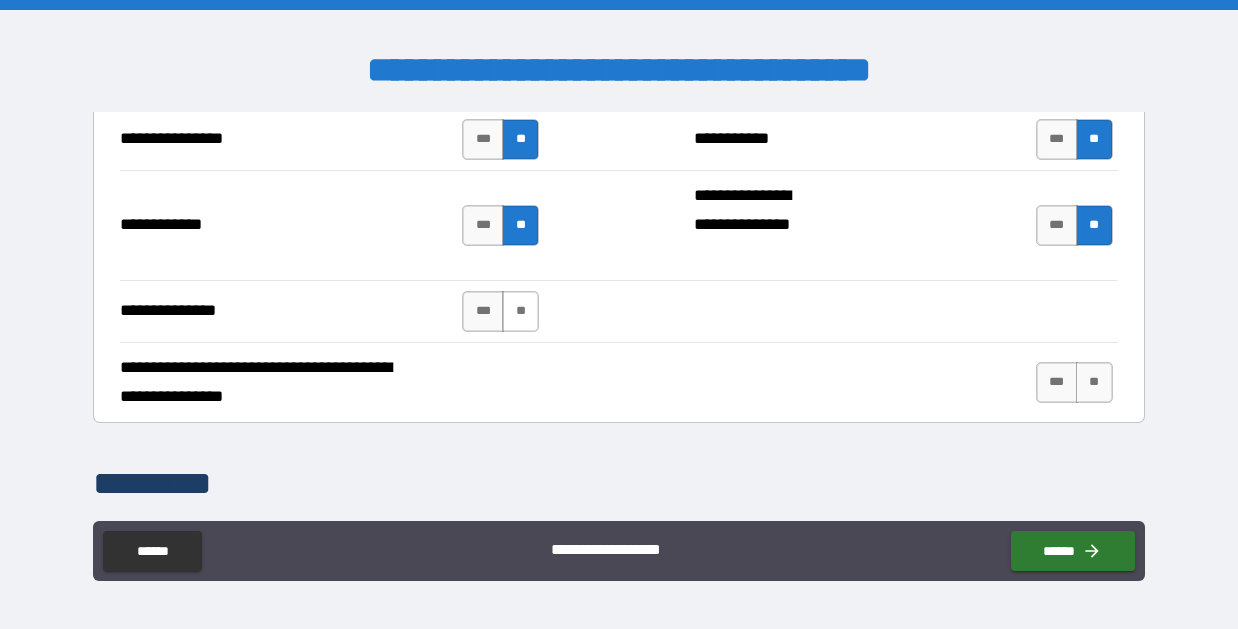click on "**" at bounding box center (520, 311) 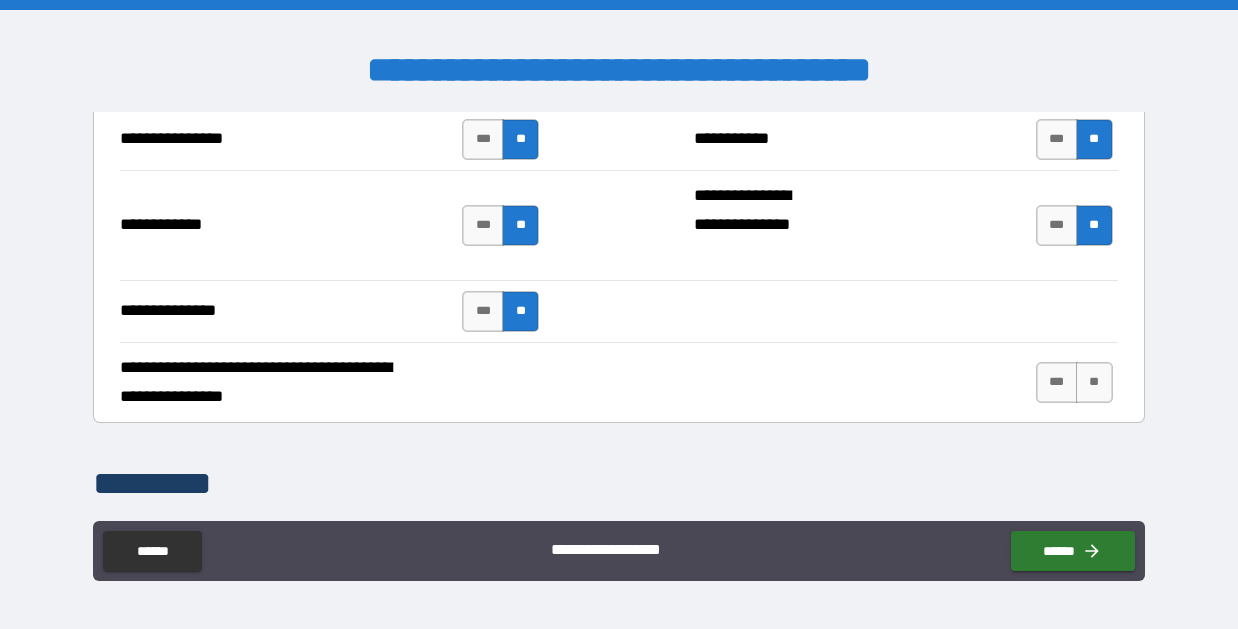 scroll, scrollTop: 4999, scrollLeft: 0, axis: vertical 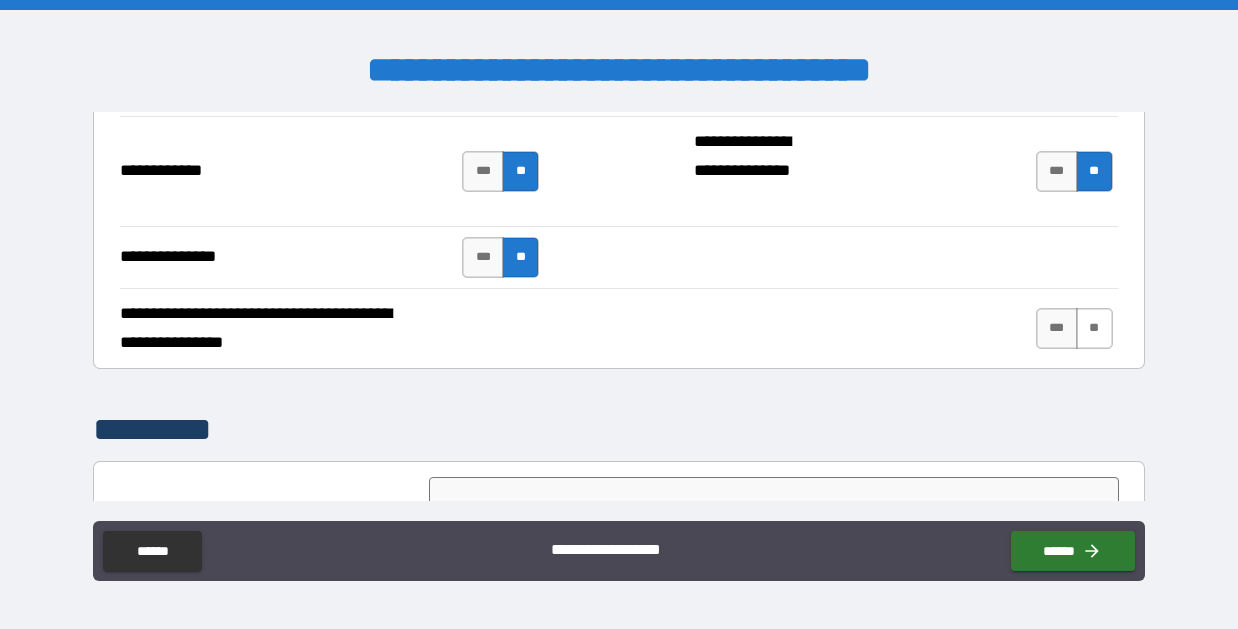 click on "**" at bounding box center (1094, 328) 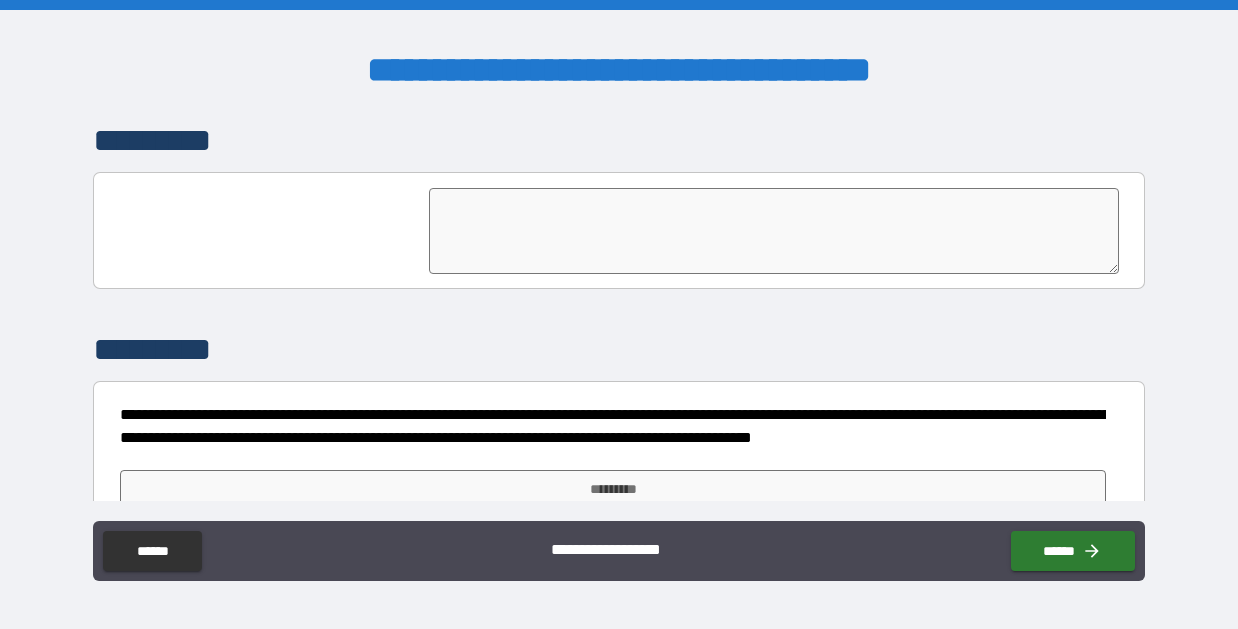 scroll, scrollTop: 5328, scrollLeft: 0, axis: vertical 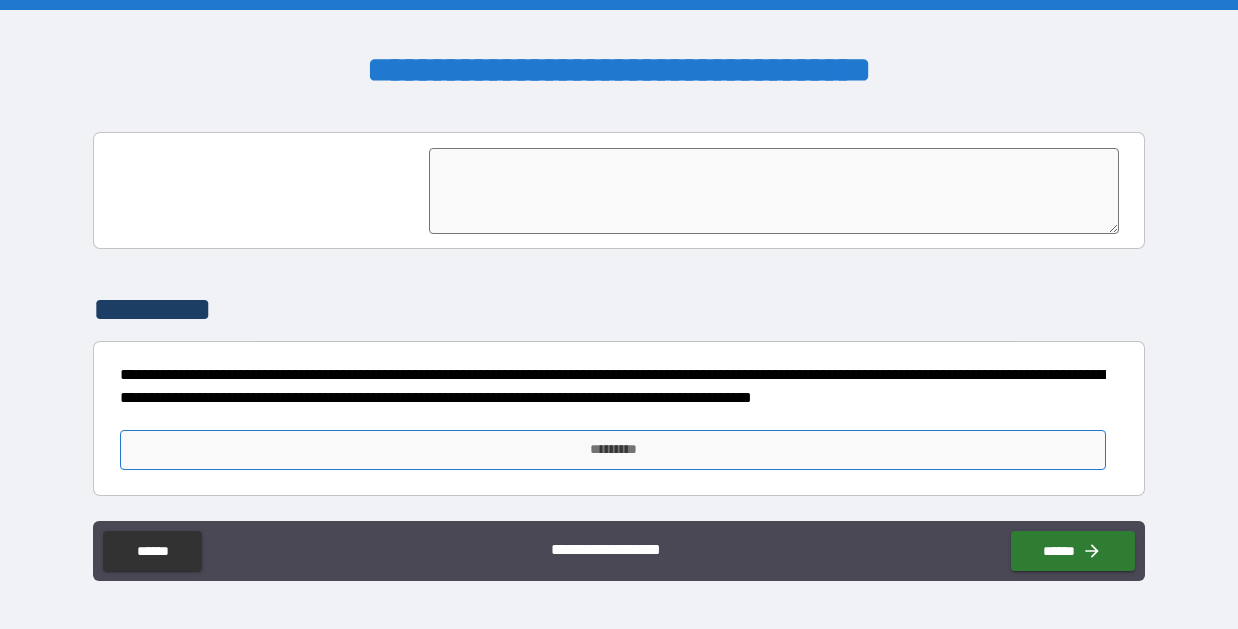click on "*********" at bounding box center (613, 450) 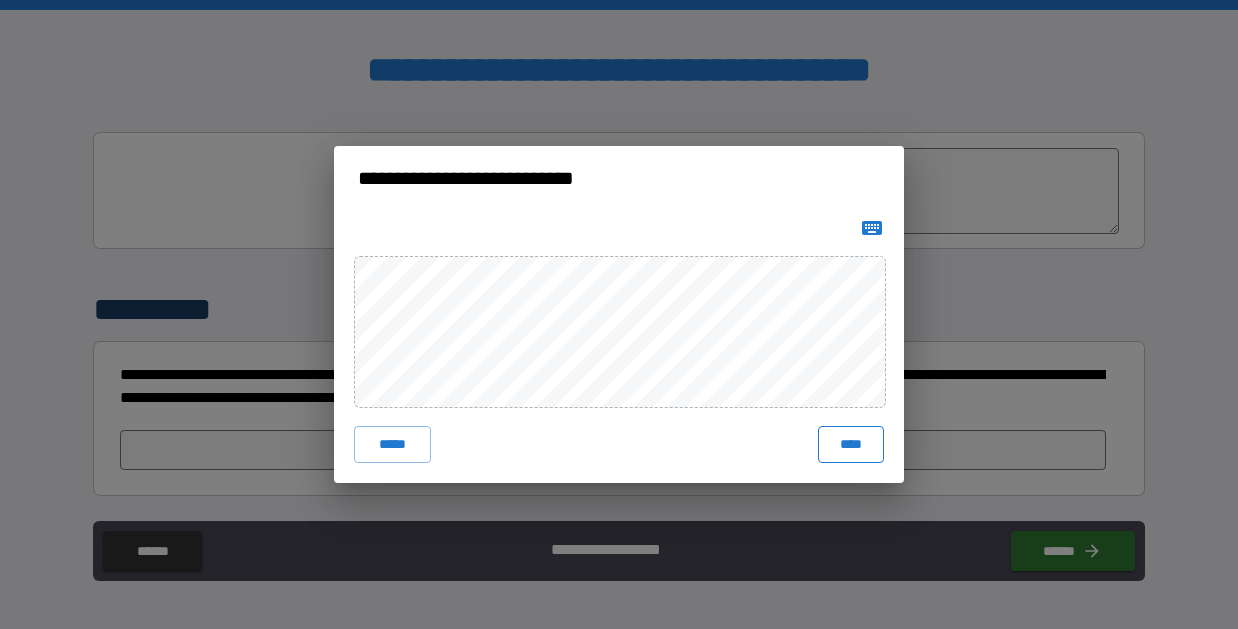 click on "****" at bounding box center [851, 444] 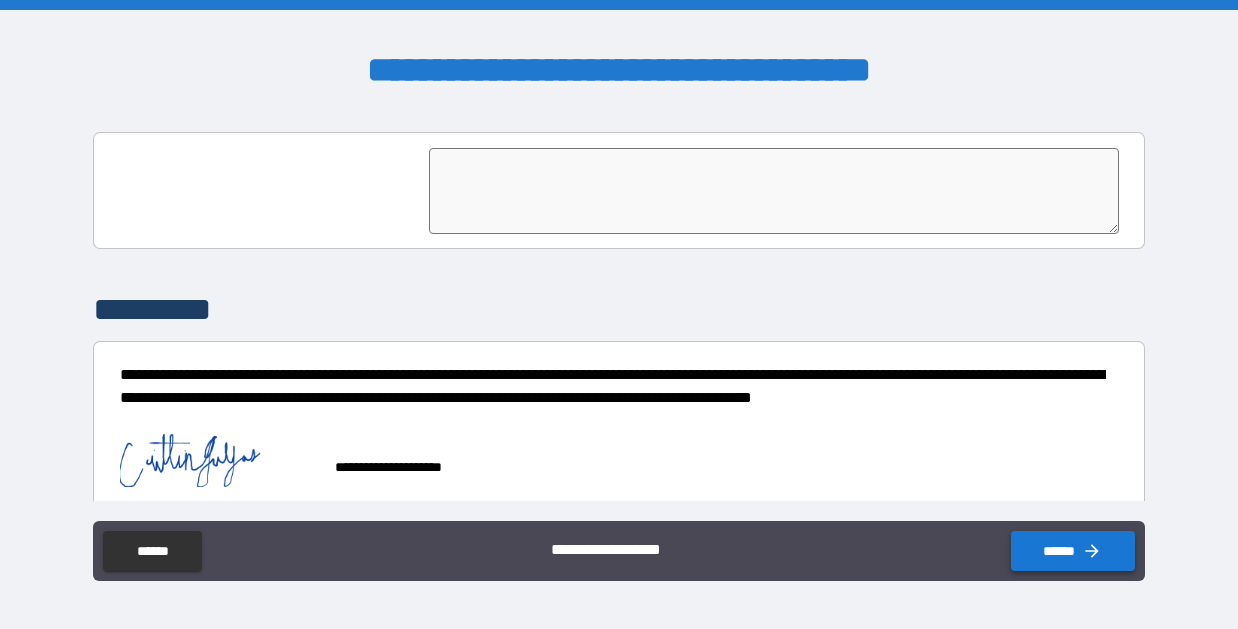 click on "******" at bounding box center (1073, 551) 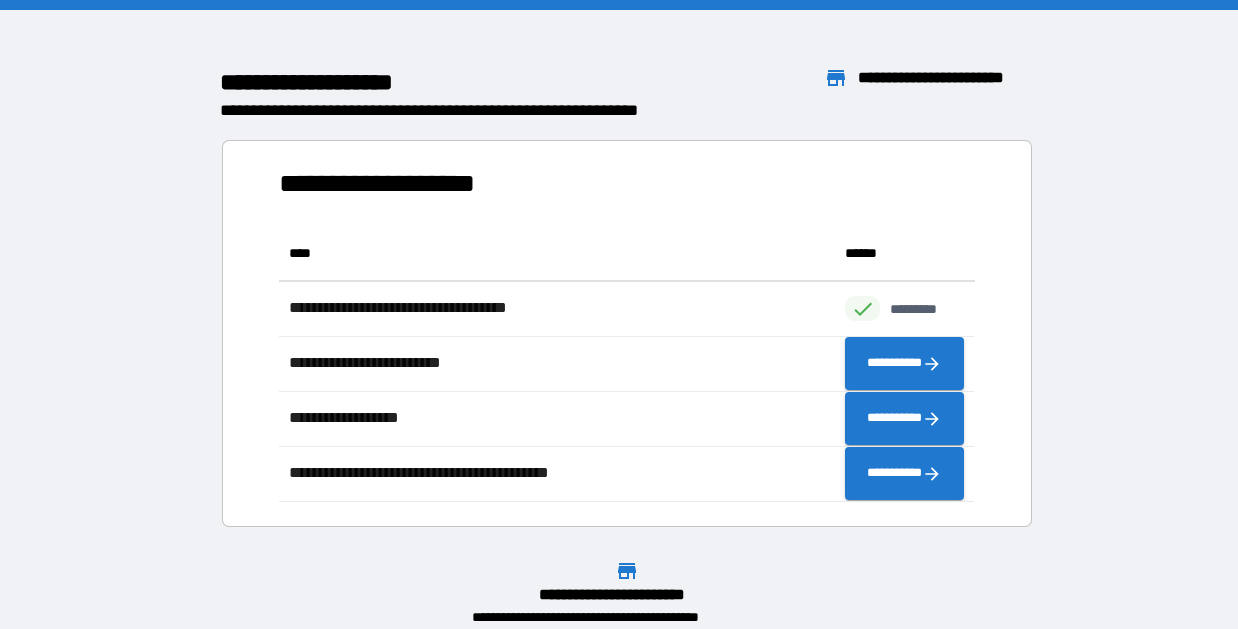 scroll, scrollTop: 1, scrollLeft: 0, axis: vertical 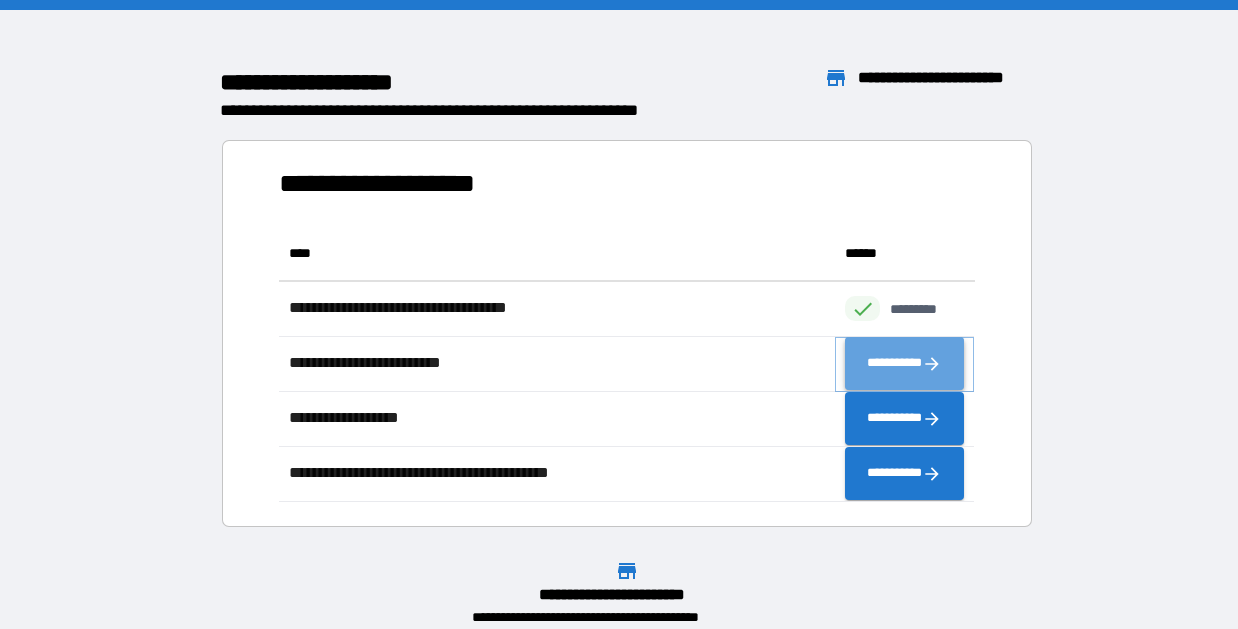 click on "**********" at bounding box center [904, 364] 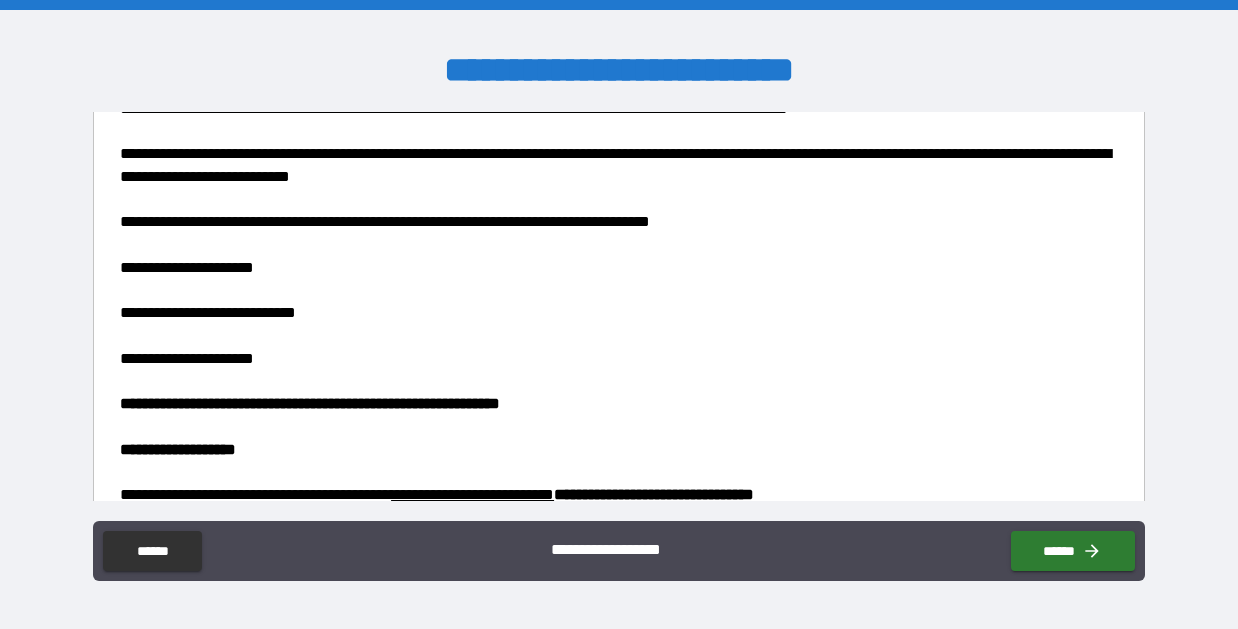 scroll, scrollTop: 1468, scrollLeft: 0, axis: vertical 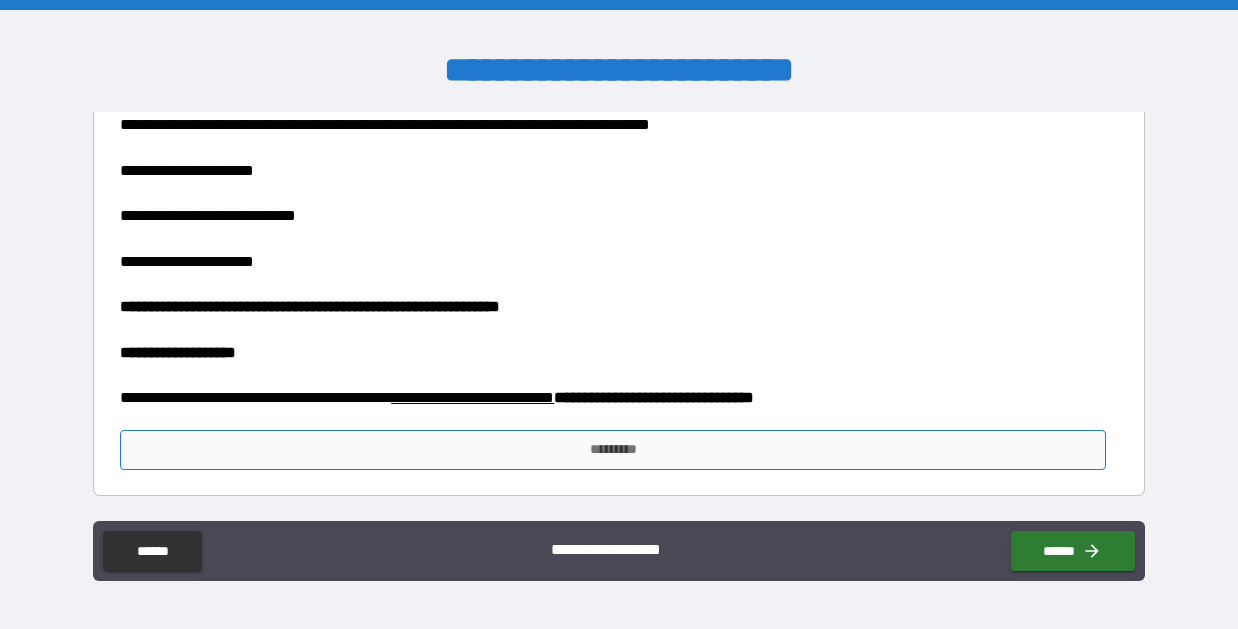 click on "*********" at bounding box center [613, 450] 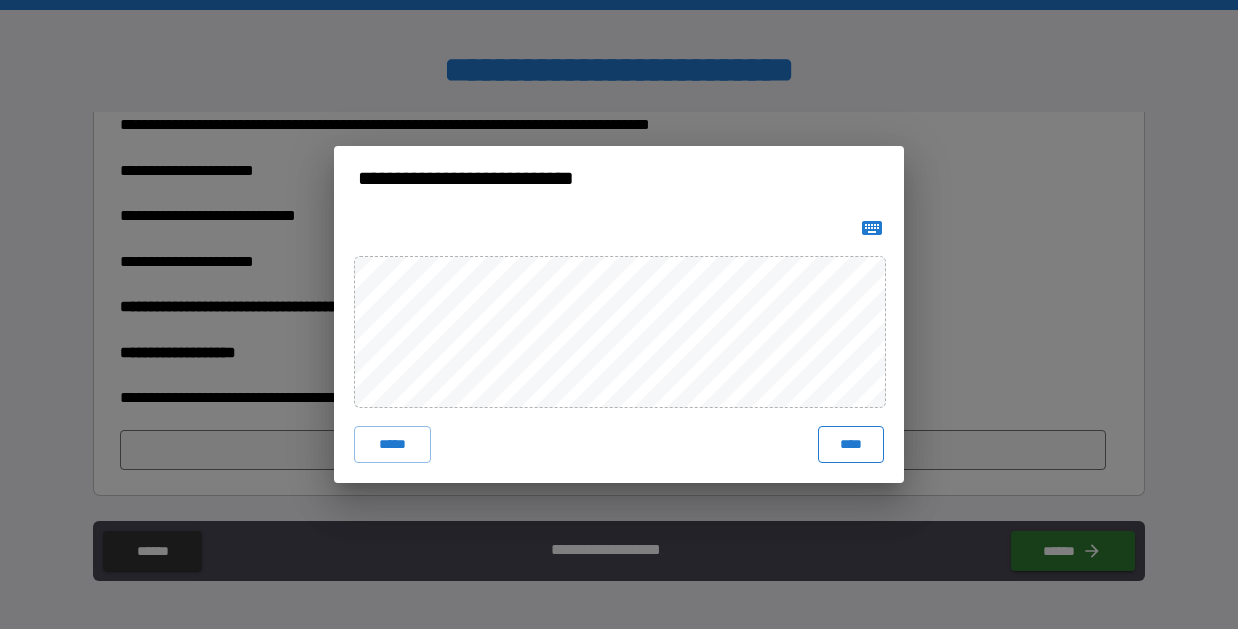 click on "****" at bounding box center [851, 444] 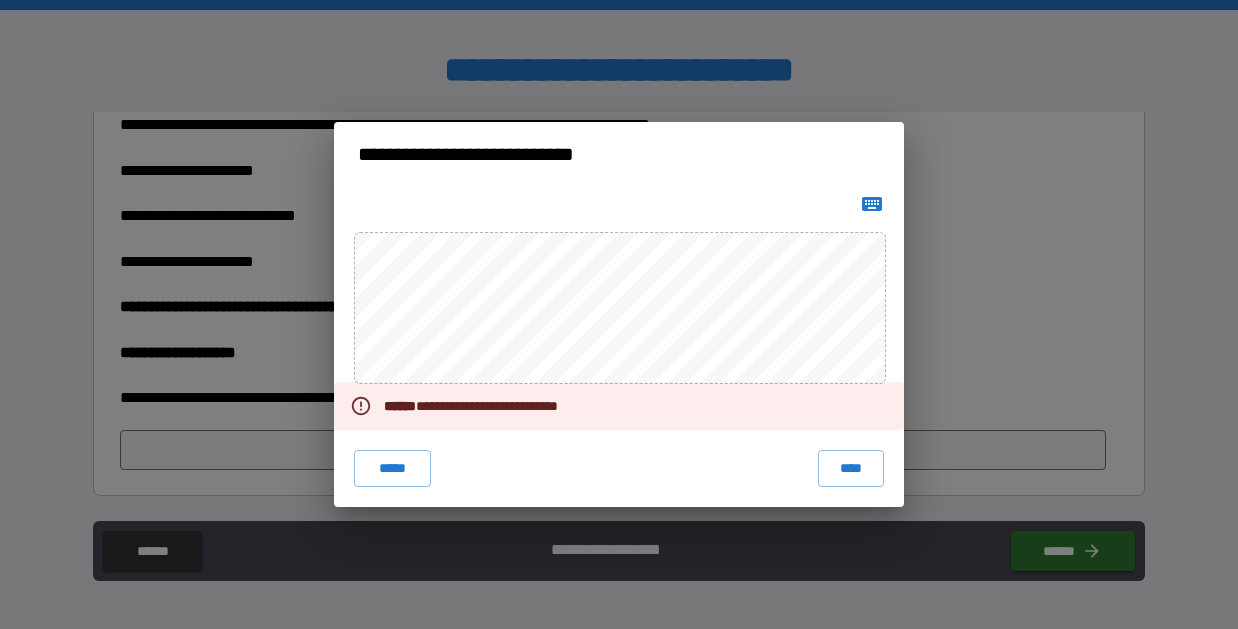 click 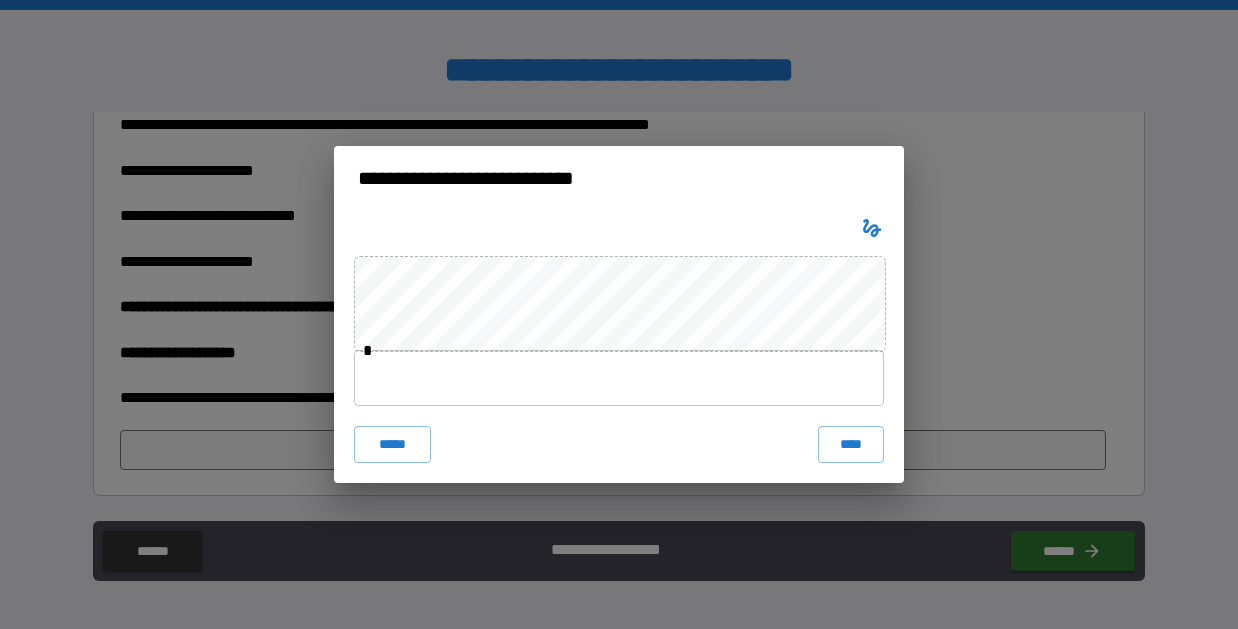 click on "* ***** ****" at bounding box center (619, 346) 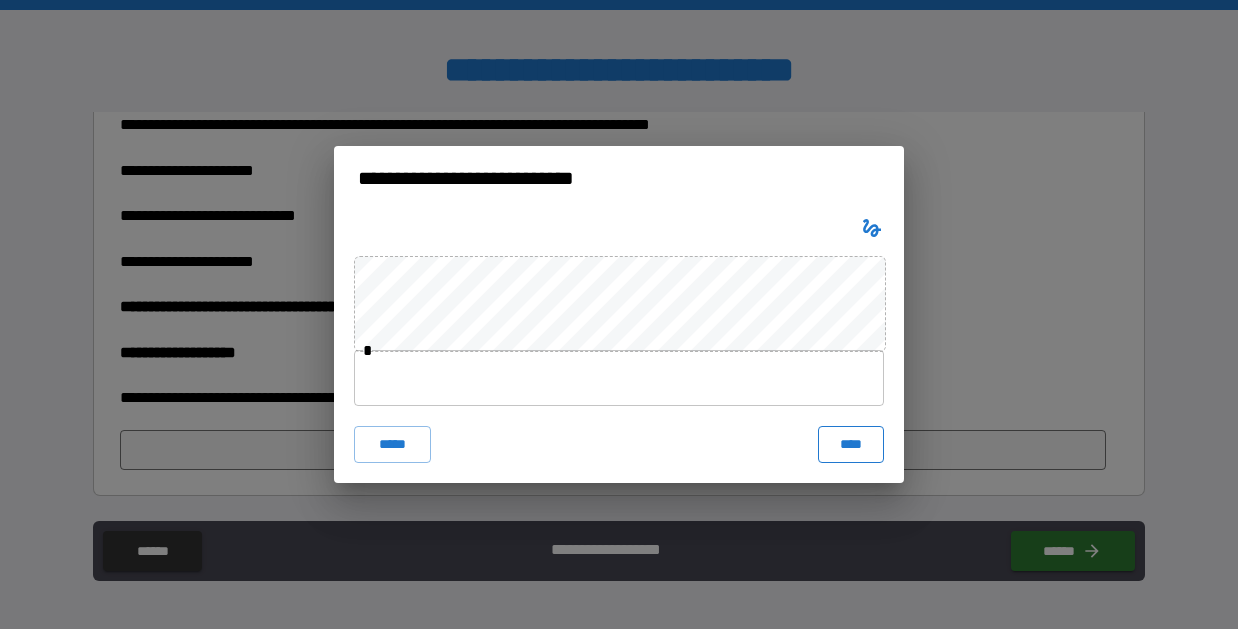 click on "****" at bounding box center [851, 444] 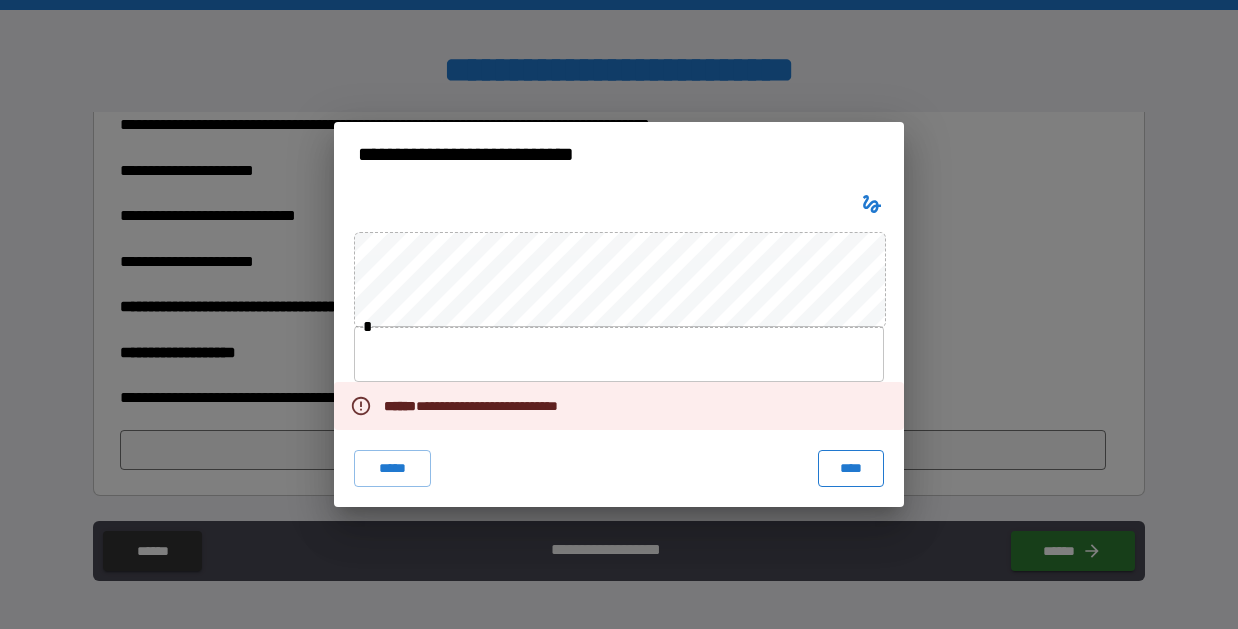 click on "****" at bounding box center (851, 468) 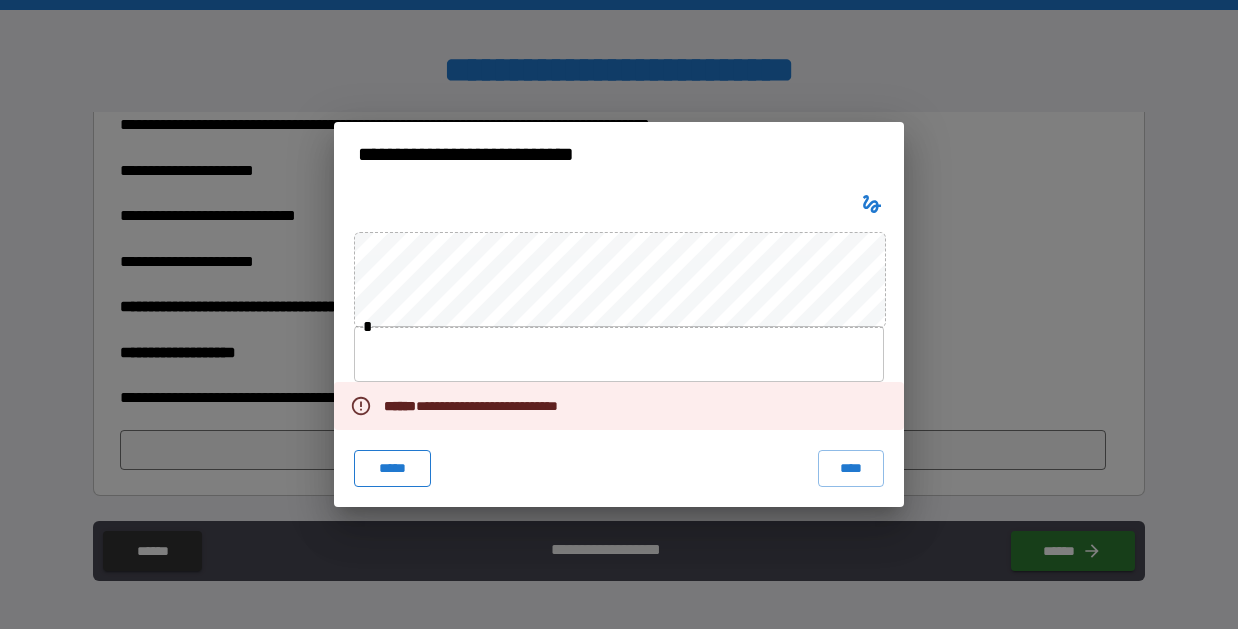 click on "*****" at bounding box center [392, 468] 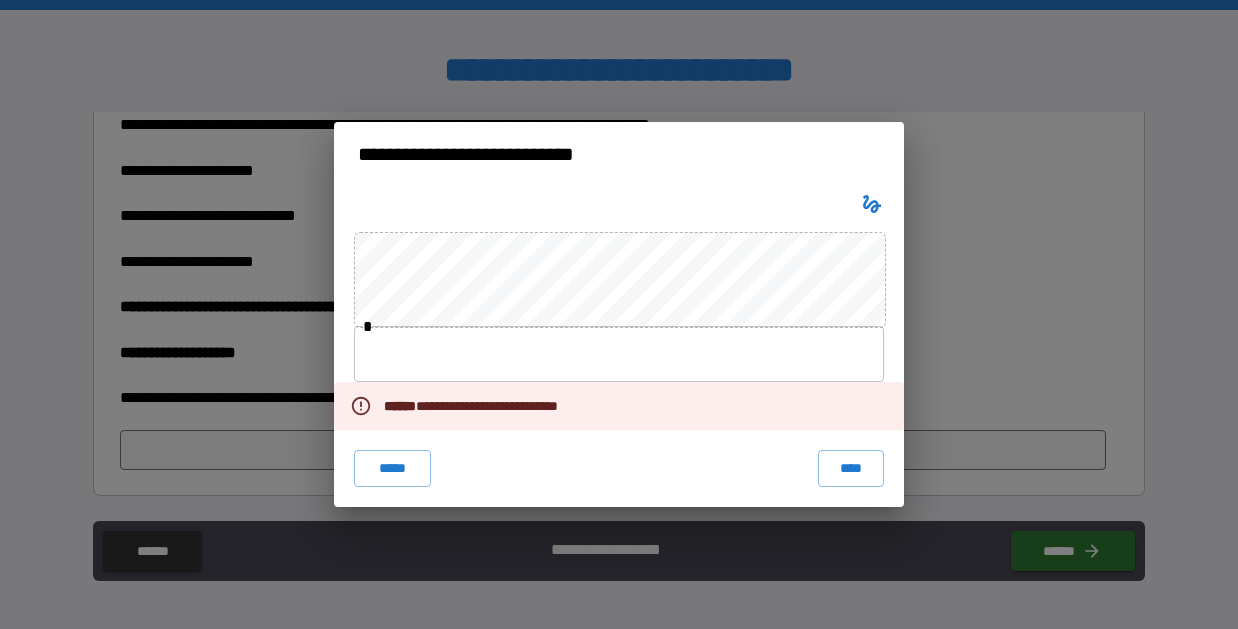 click 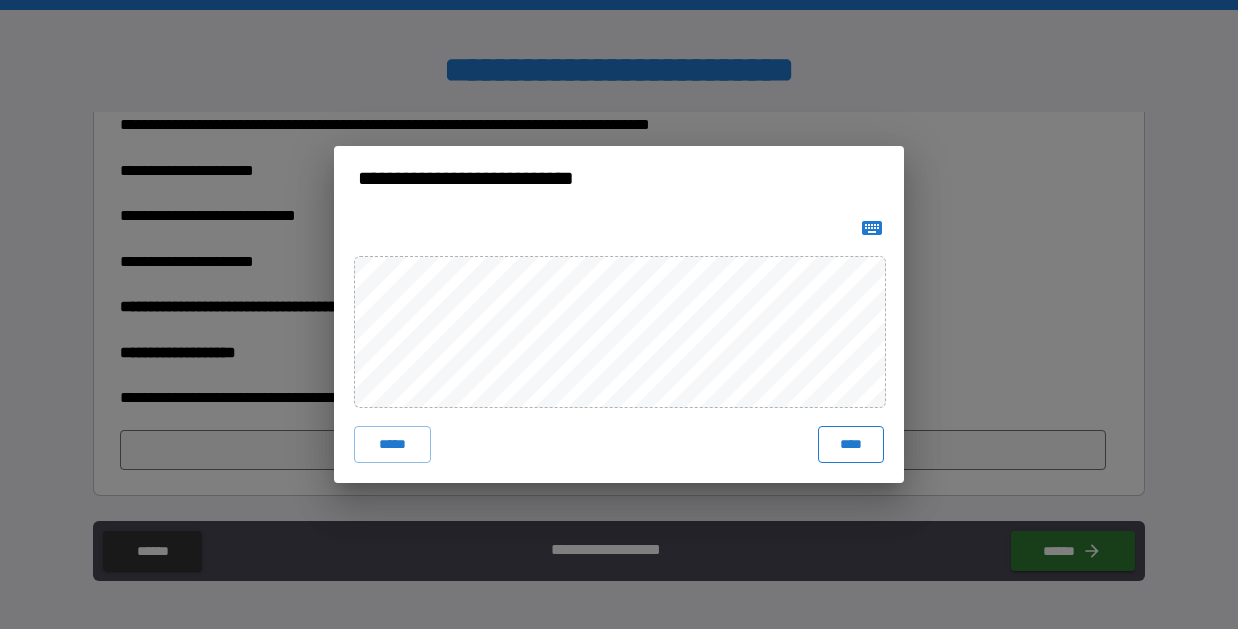 click on "****" at bounding box center (851, 444) 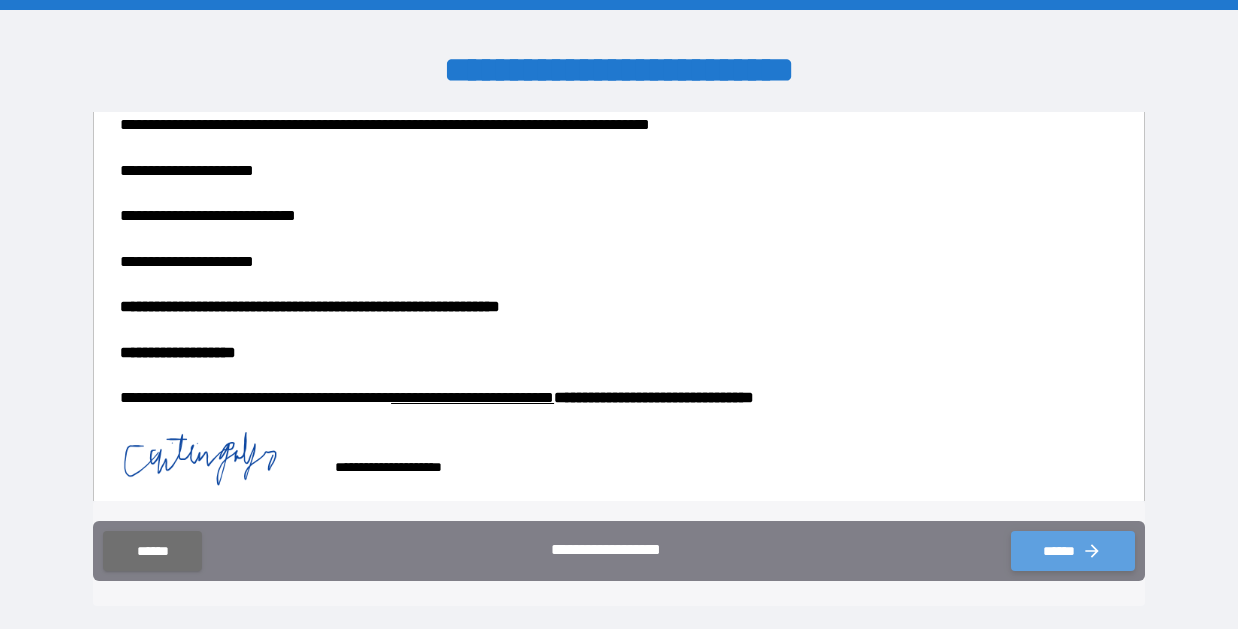 click on "******" at bounding box center (1073, 551) 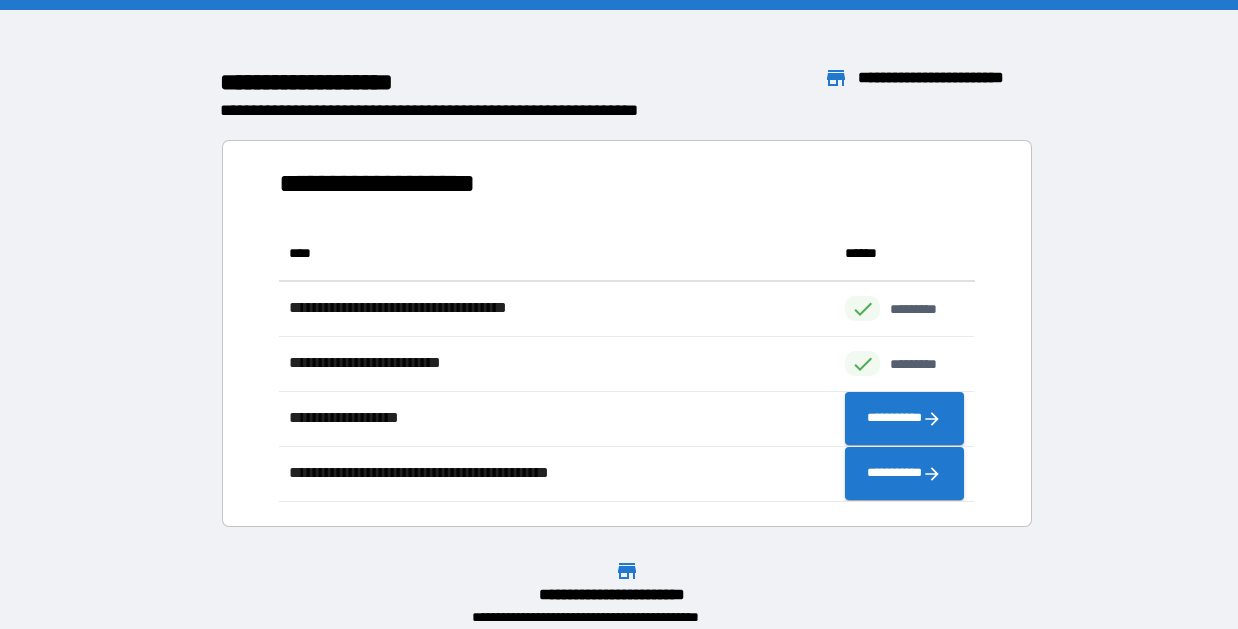 scroll, scrollTop: 1, scrollLeft: 0, axis: vertical 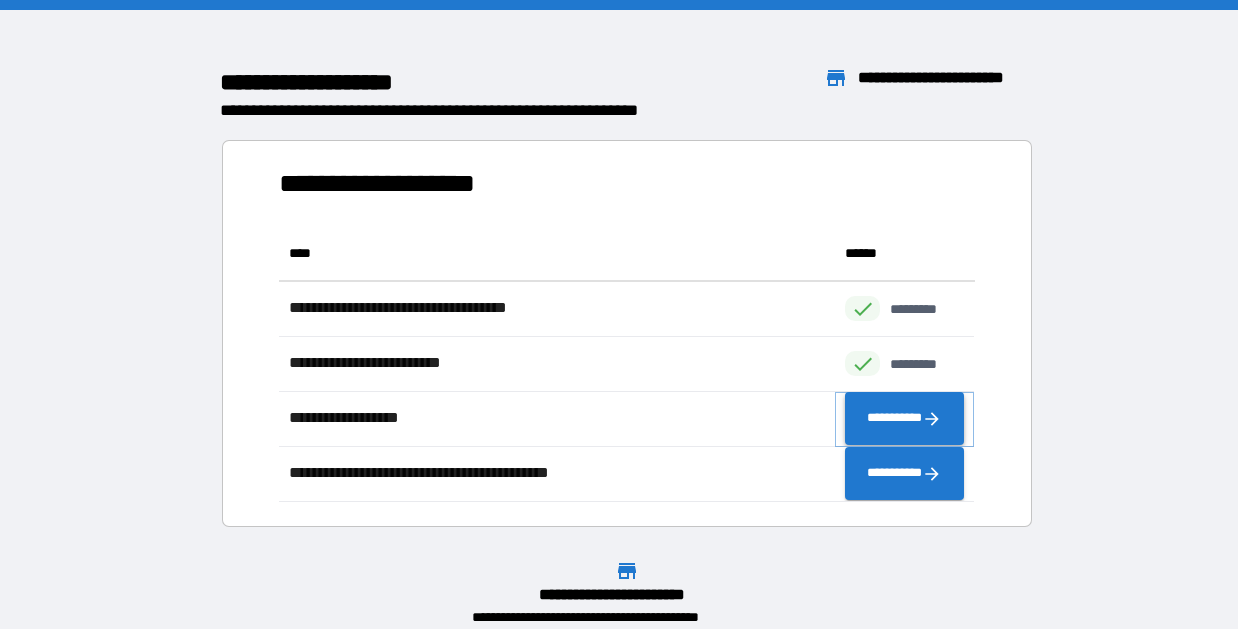 click on "**********" at bounding box center (904, 419) 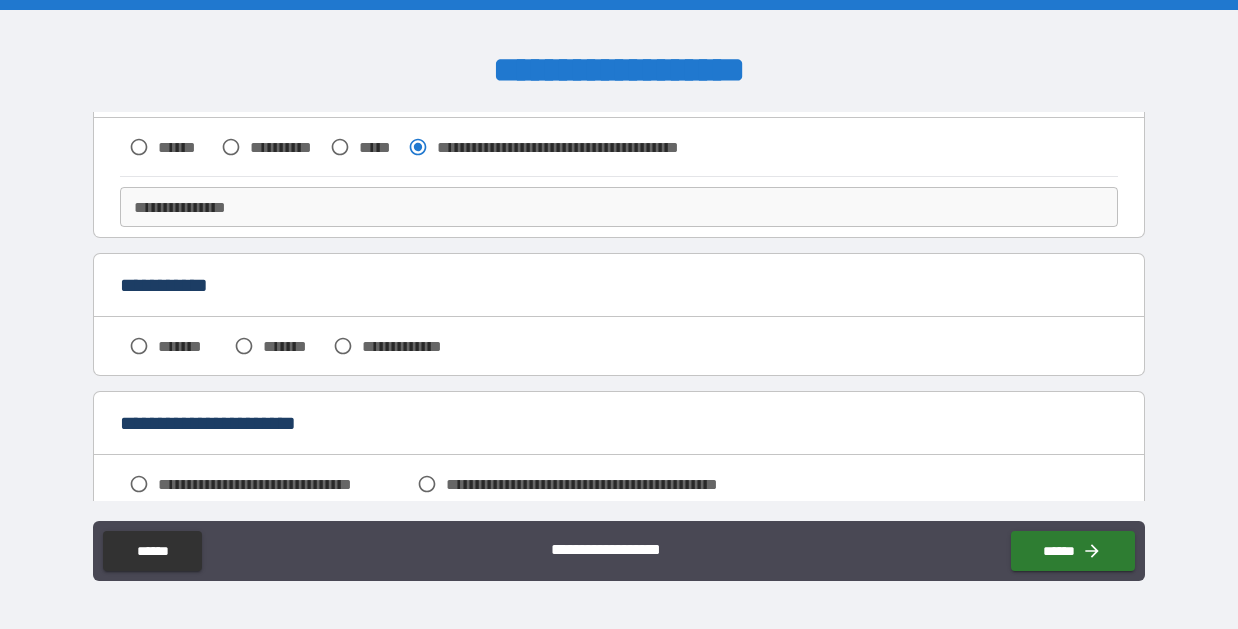 scroll, scrollTop: 200, scrollLeft: 0, axis: vertical 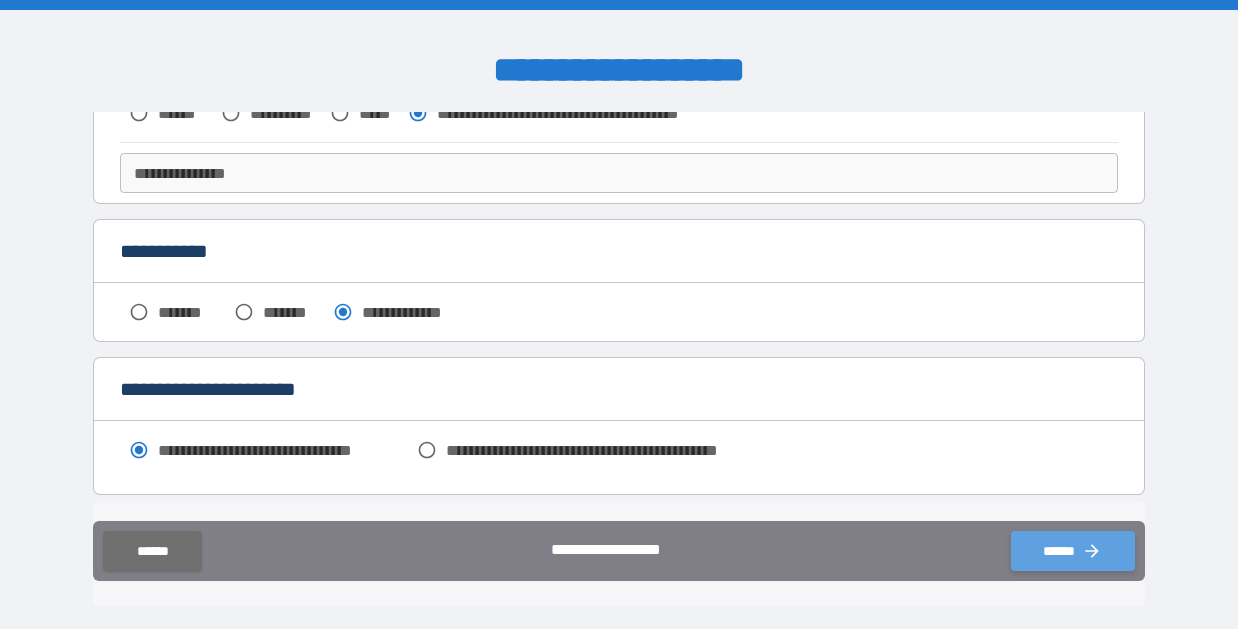 click 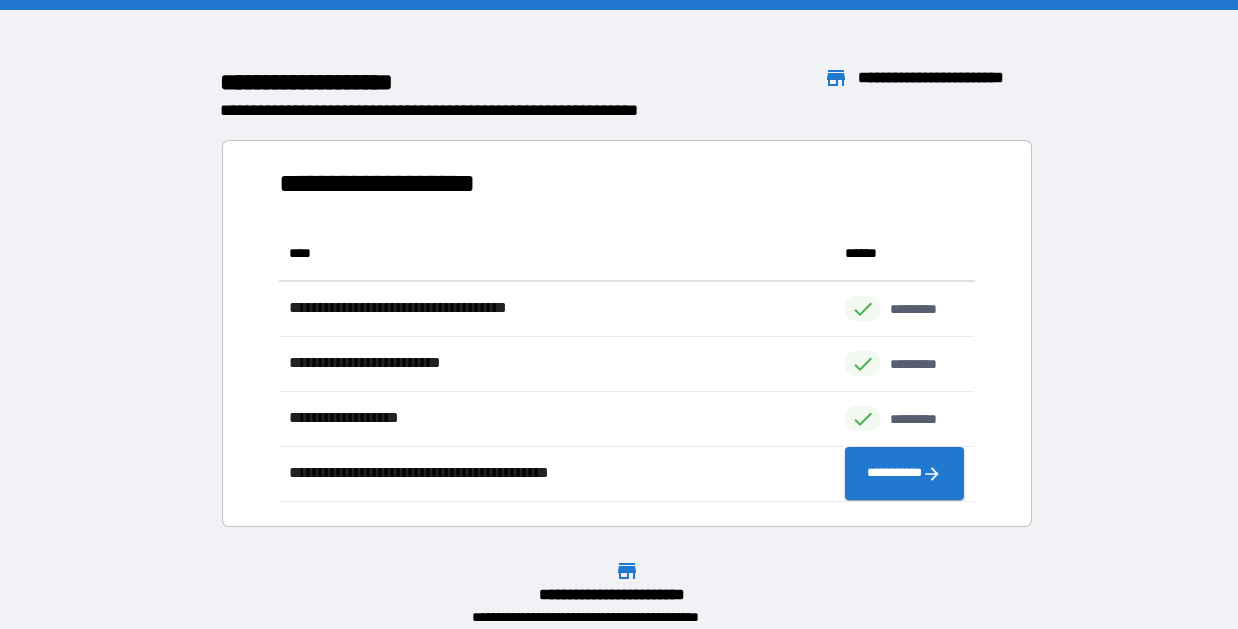 scroll, scrollTop: 1, scrollLeft: 0, axis: vertical 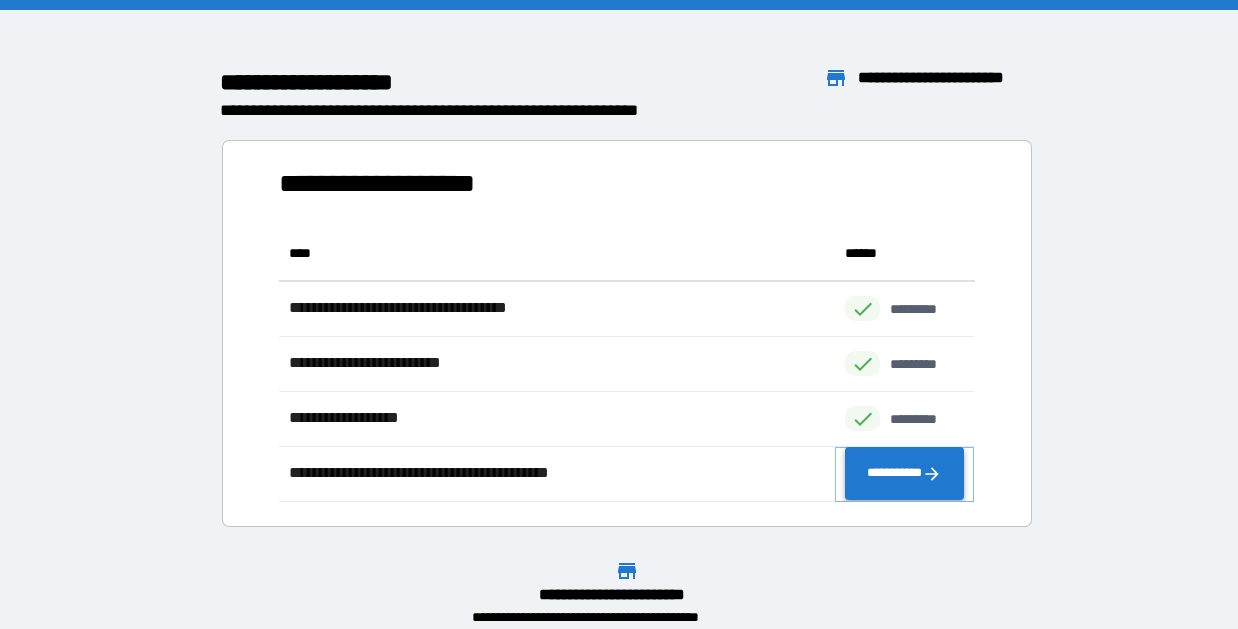 click on "**********" at bounding box center (904, 474) 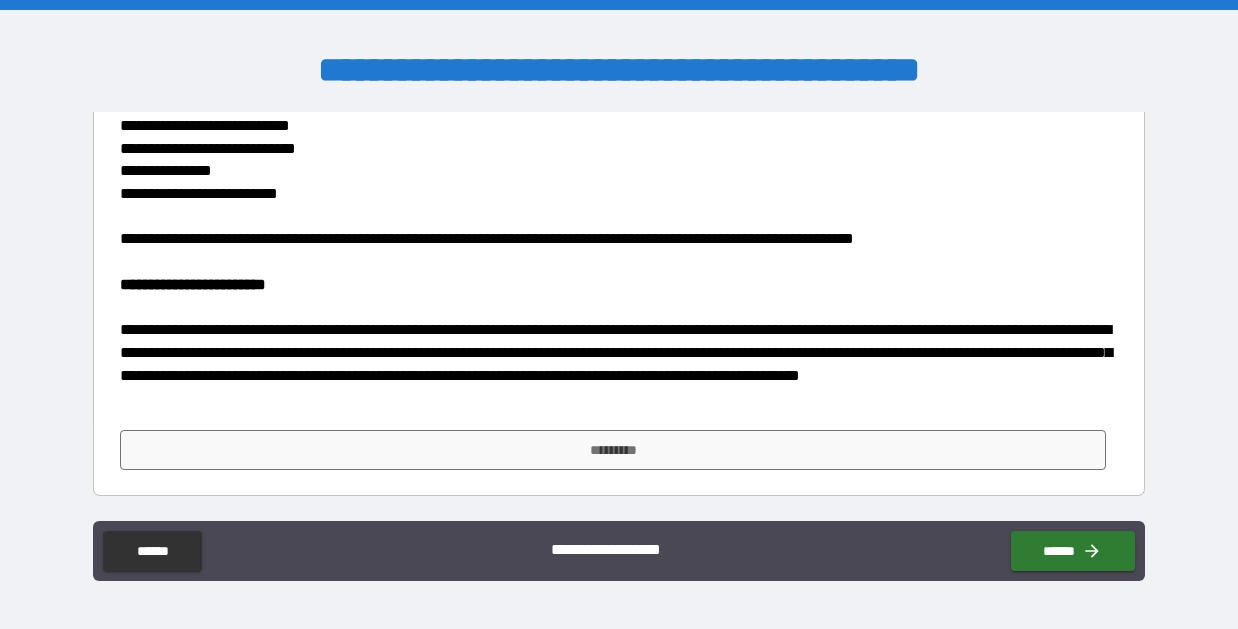 scroll, scrollTop: 376, scrollLeft: 0, axis: vertical 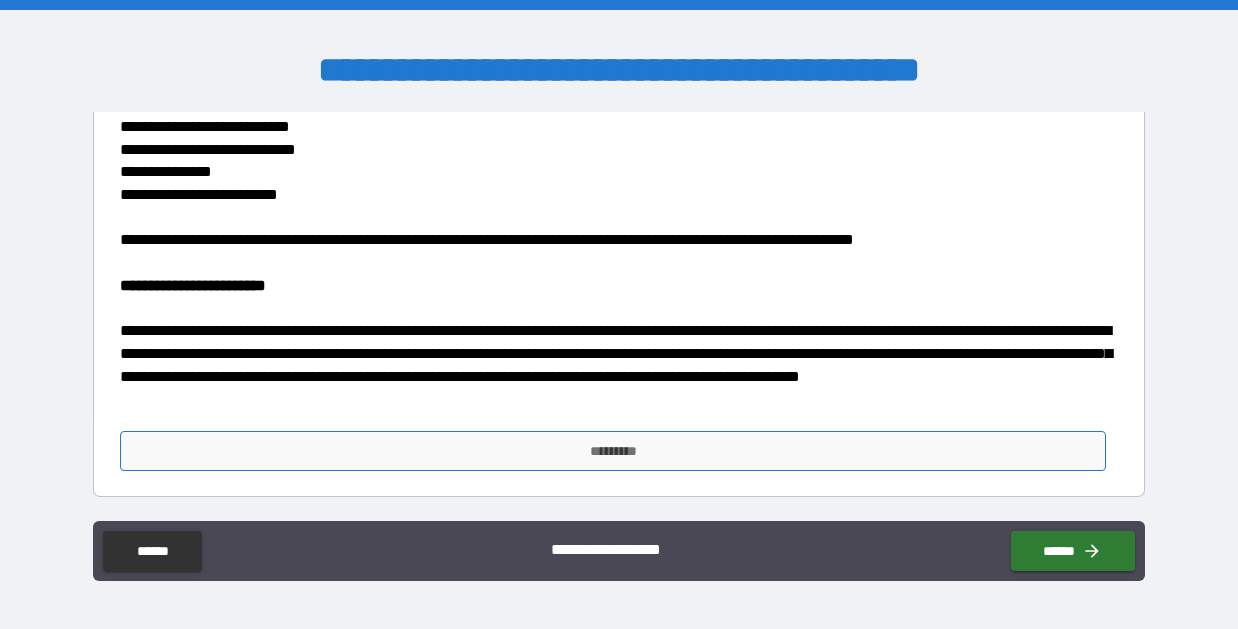 click on "*********" at bounding box center (613, 451) 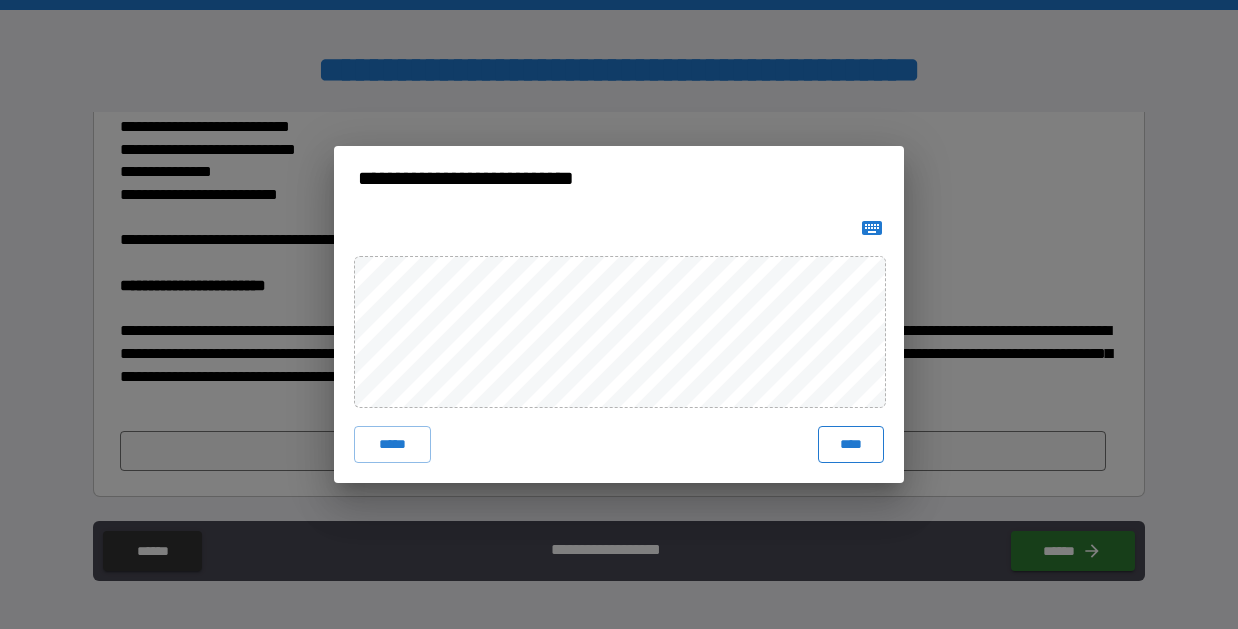 click on "****" at bounding box center (851, 444) 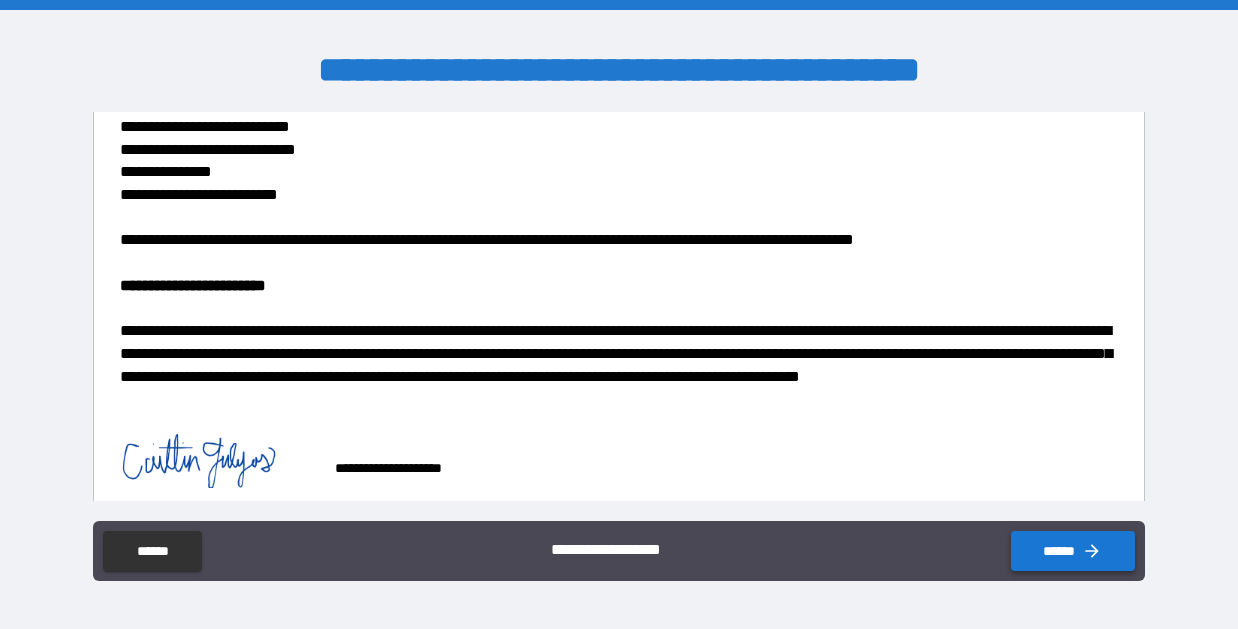 click on "******" at bounding box center (1073, 551) 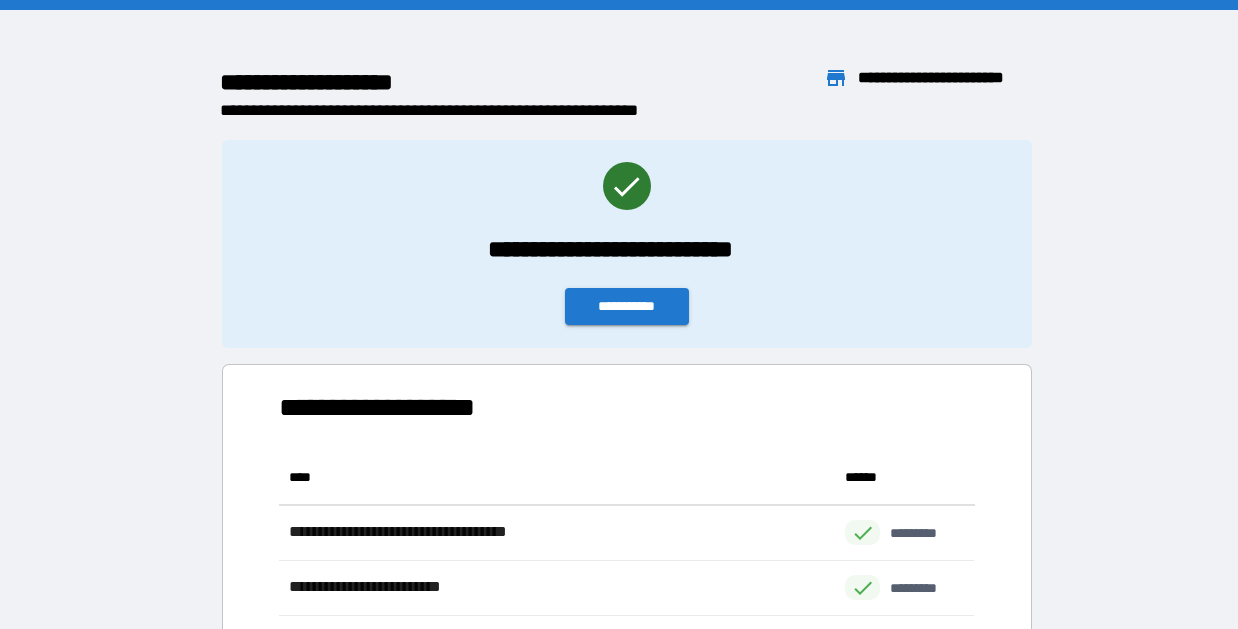 scroll, scrollTop: 1, scrollLeft: 0, axis: vertical 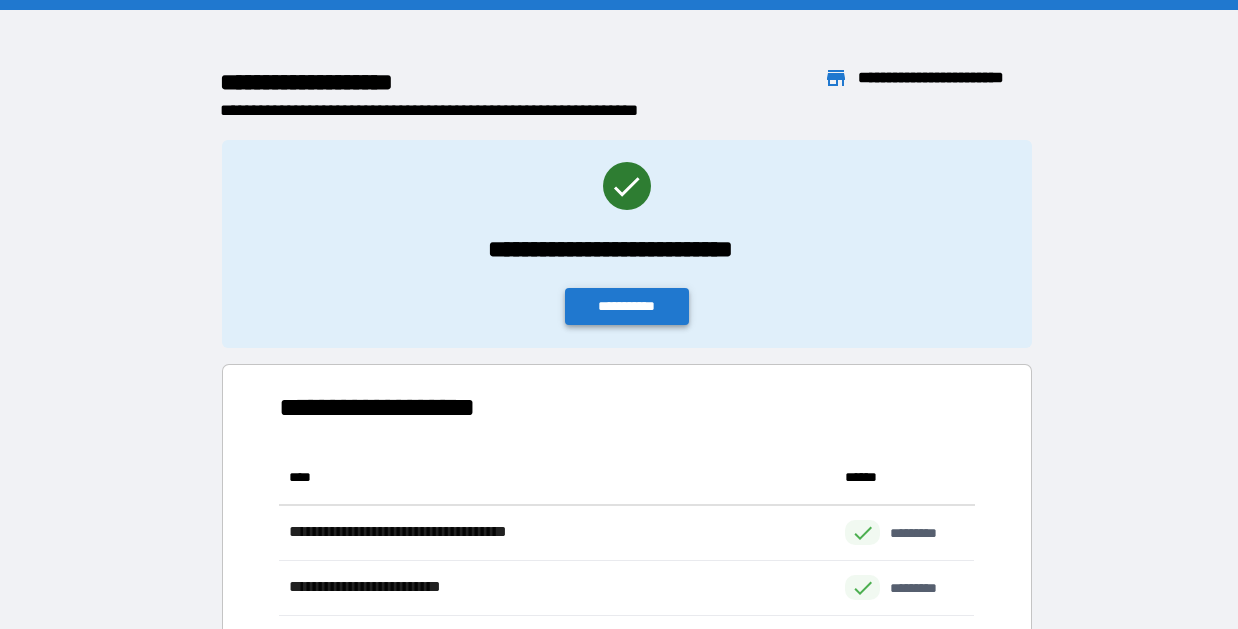 click on "**********" at bounding box center [627, 306] 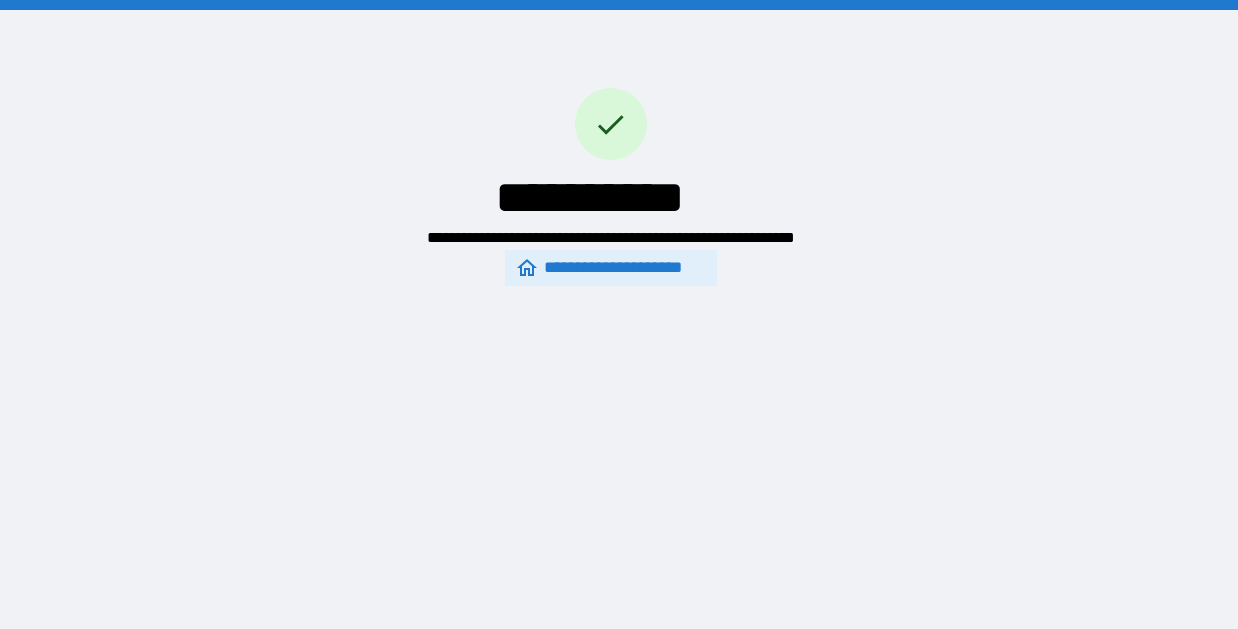 click on "**********" at bounding box center (610, 268) 